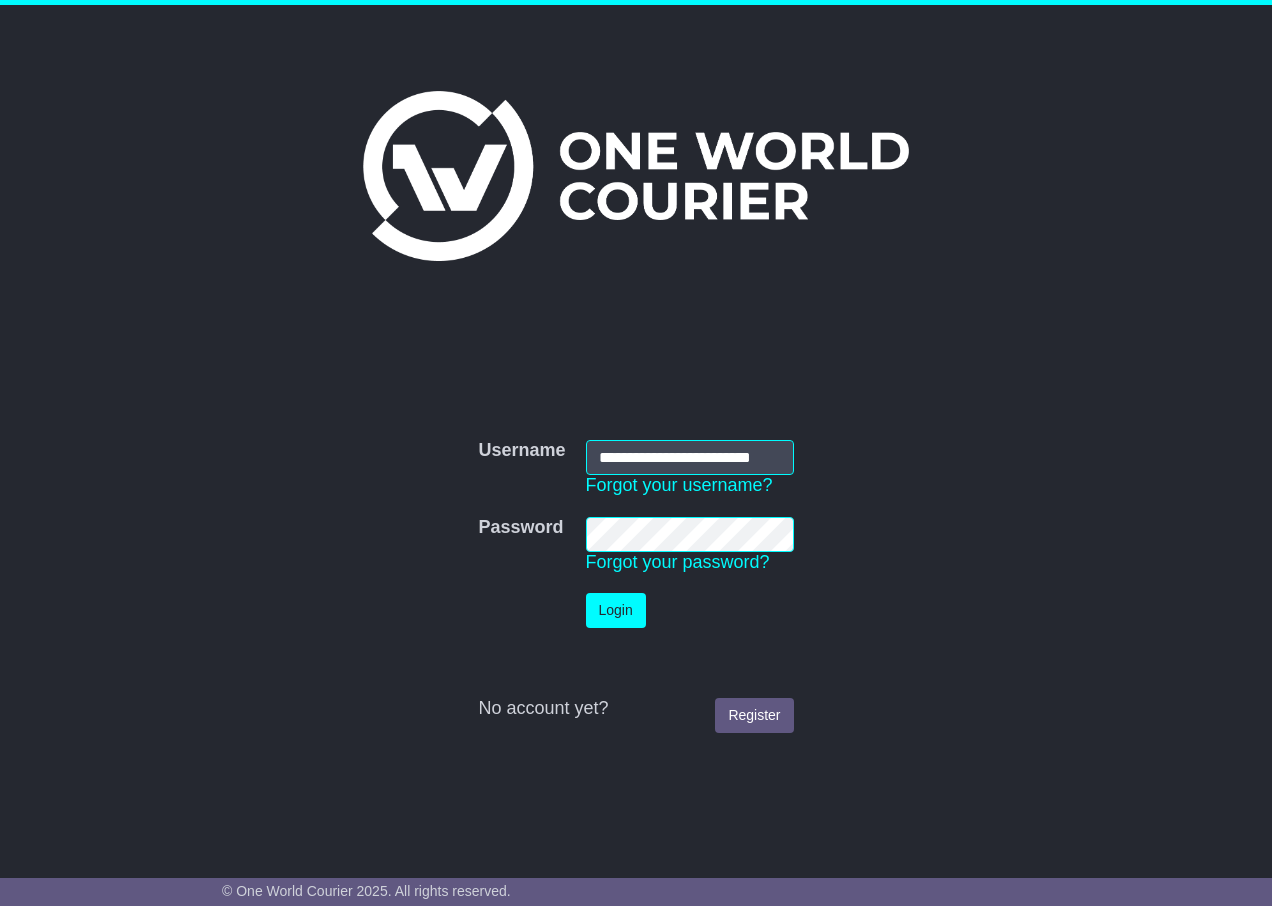 scroll, scrollTop: 0, scrollLeft: 0, axis: both 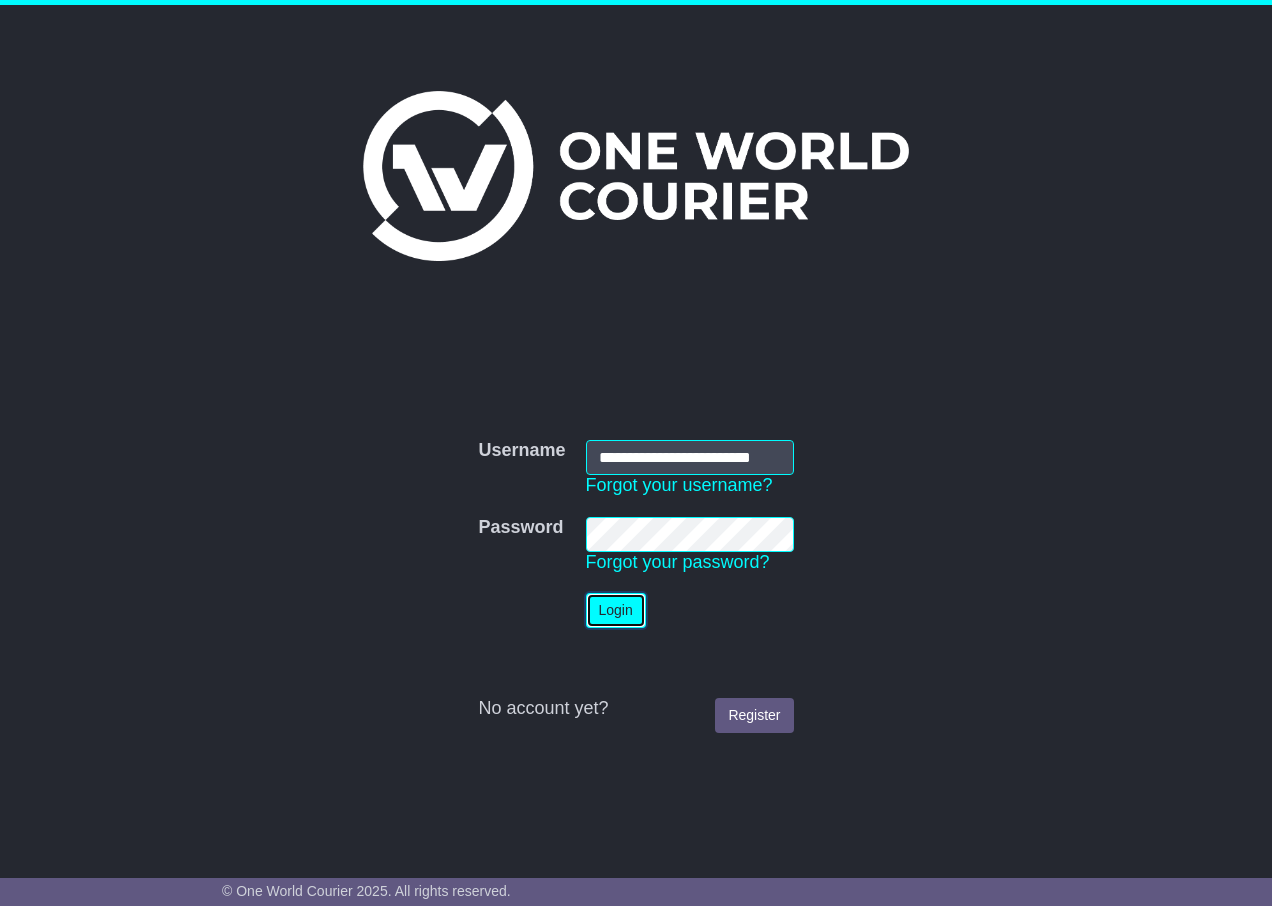 click on "Login" at bounding box center [616, 610] 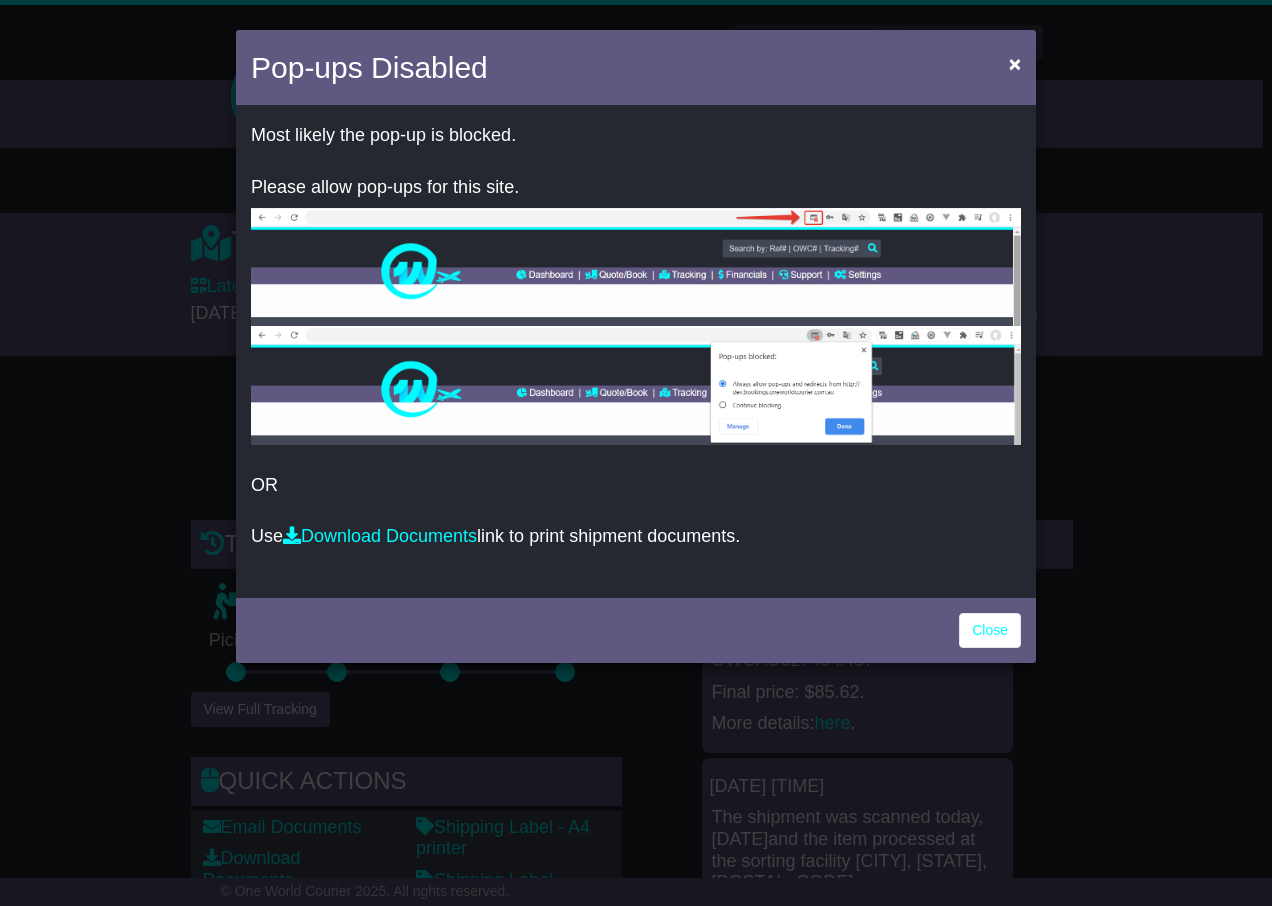 scroll, scrollTop: 0, scrollLeft: 0, axis: both 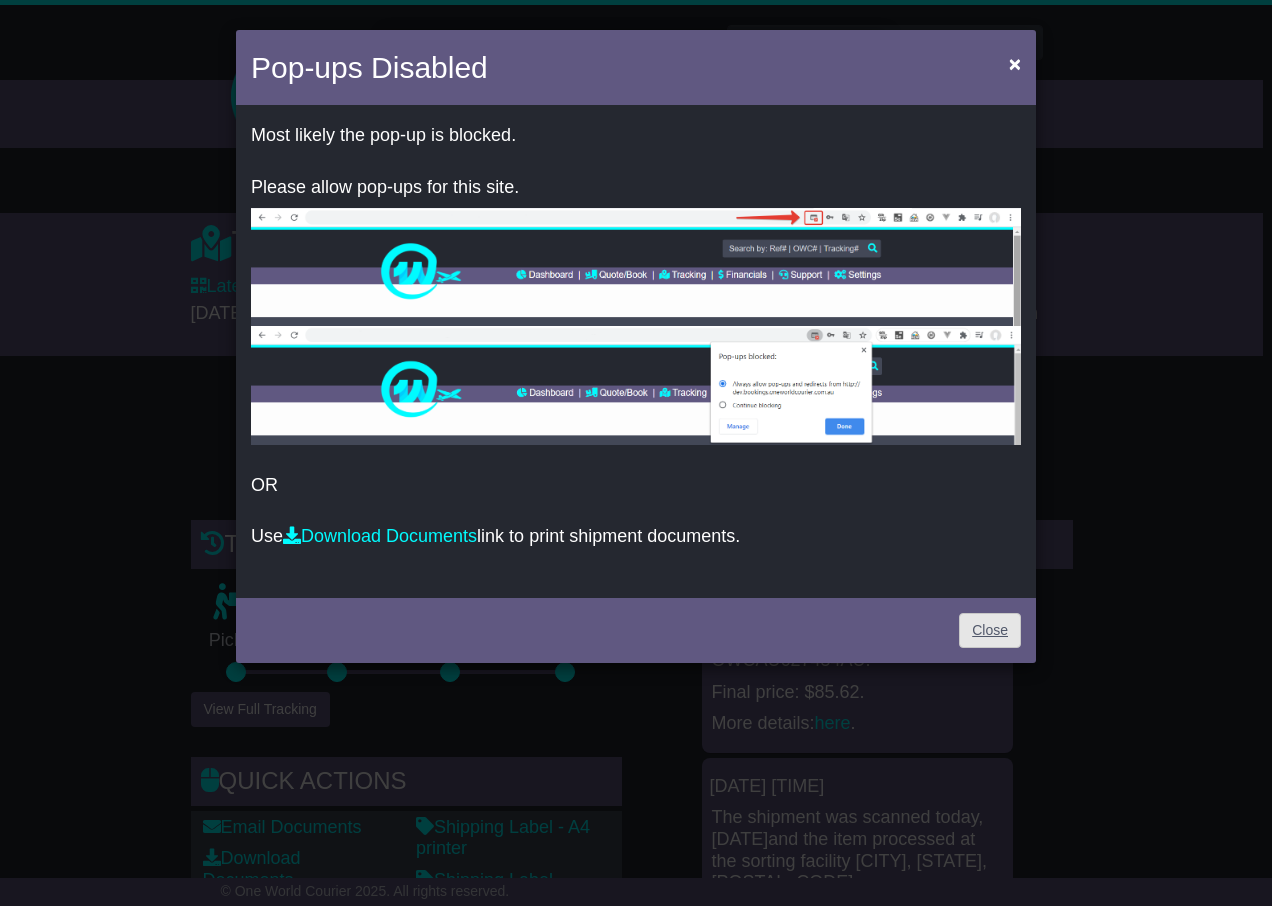 click on "Close" at bounding box center [990, 630] 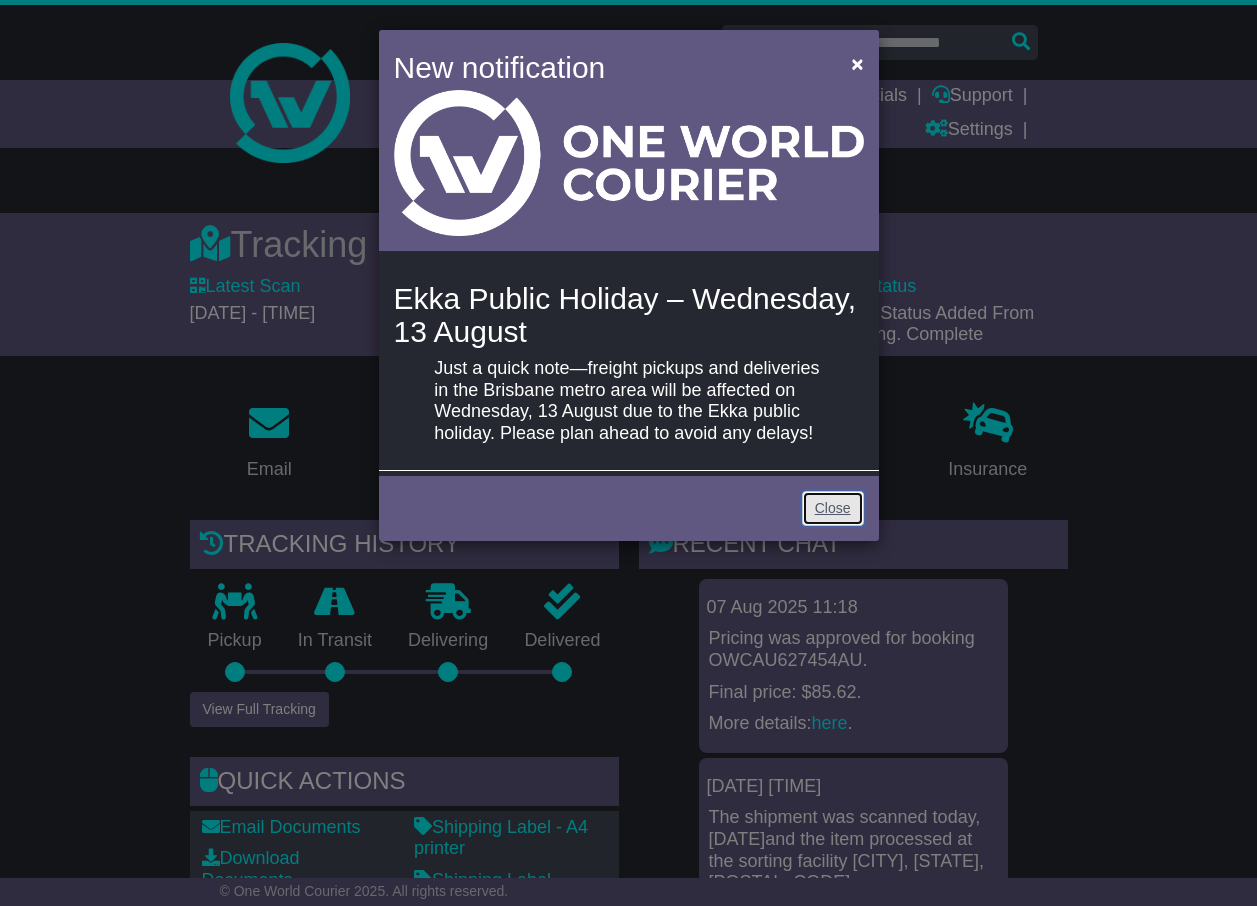 click on "Close" at bounding box center [833, 508] 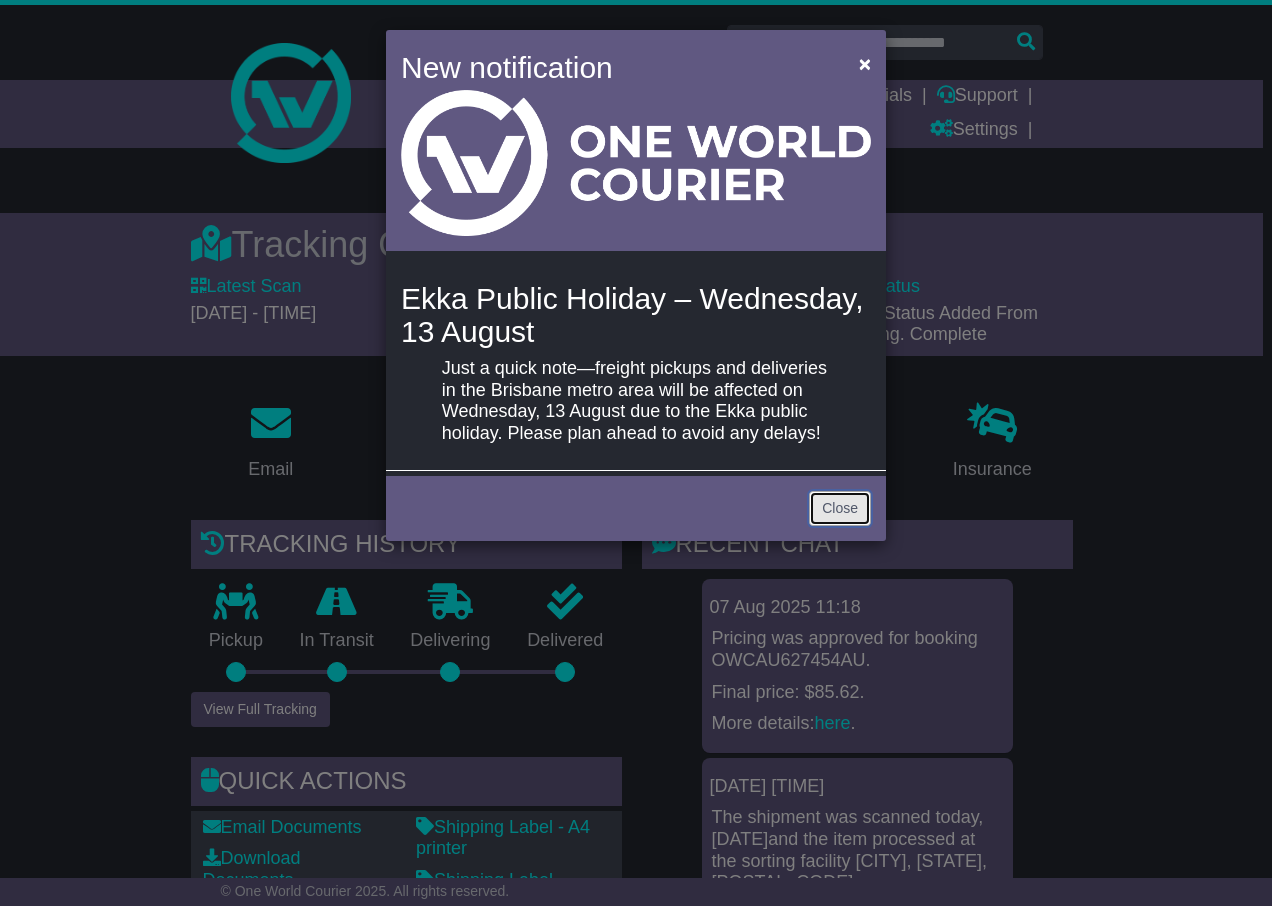 click on "Close" at bounding box center (840, 508) 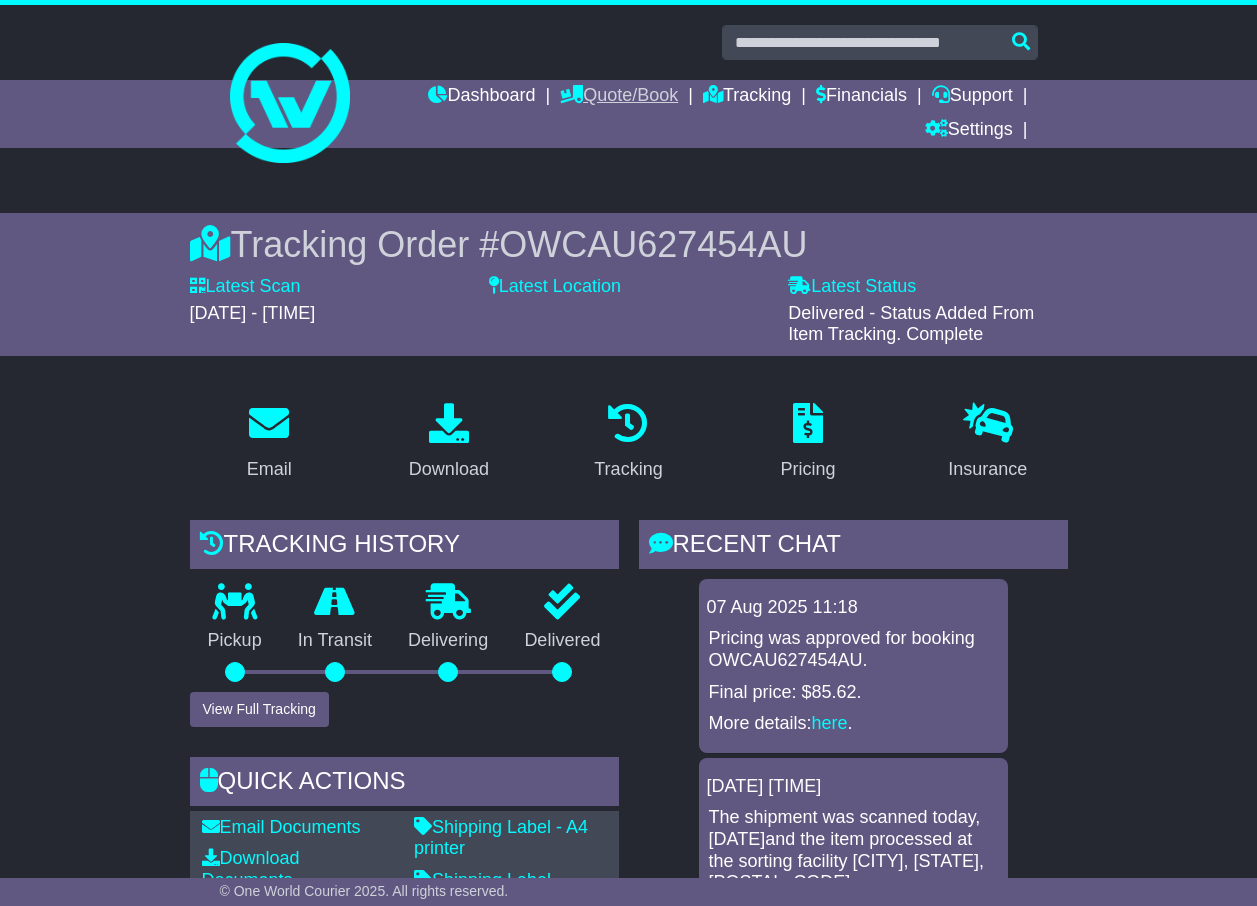 click on "Quote/Book" at bounding box center [619, 97] 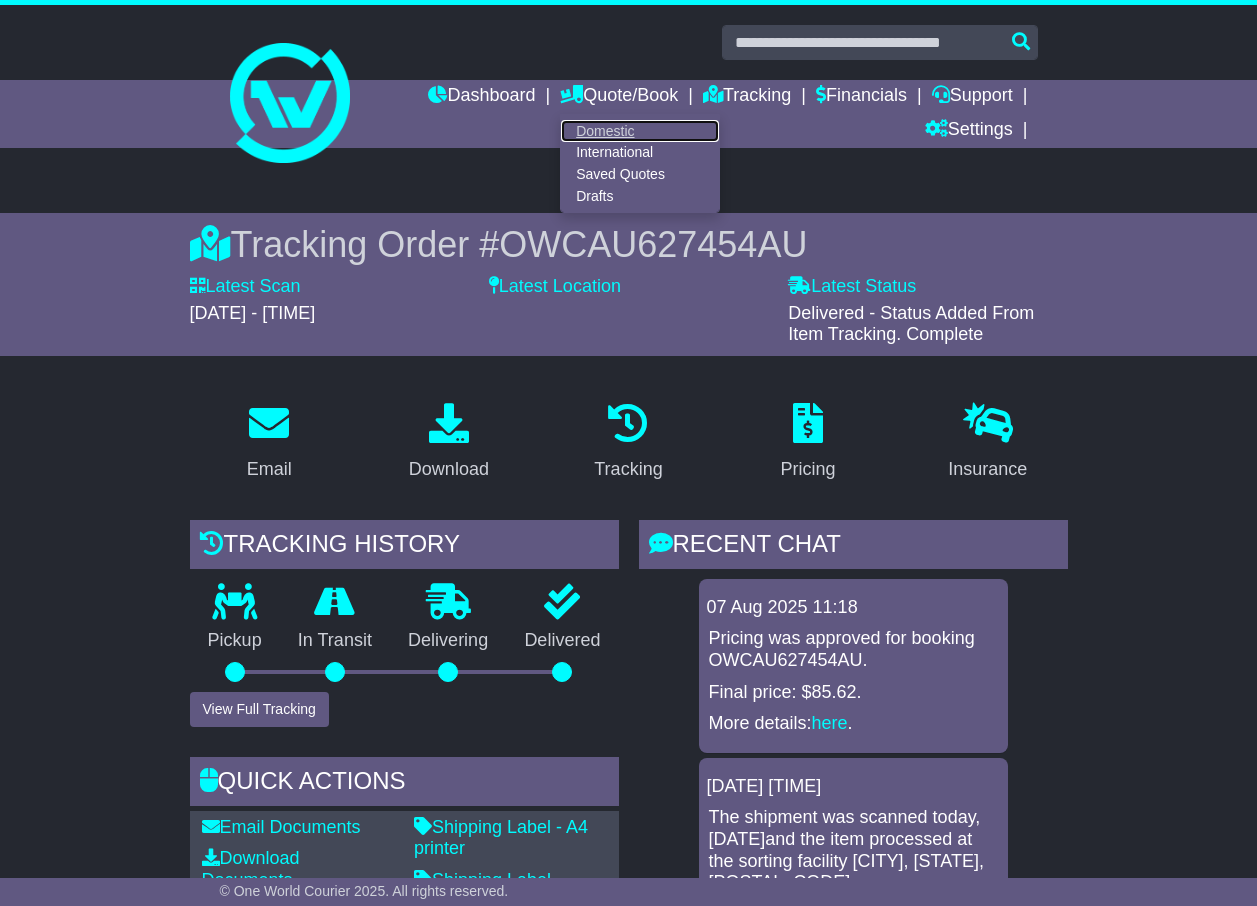 click on "Domestic" at bounding box center (640, 131) 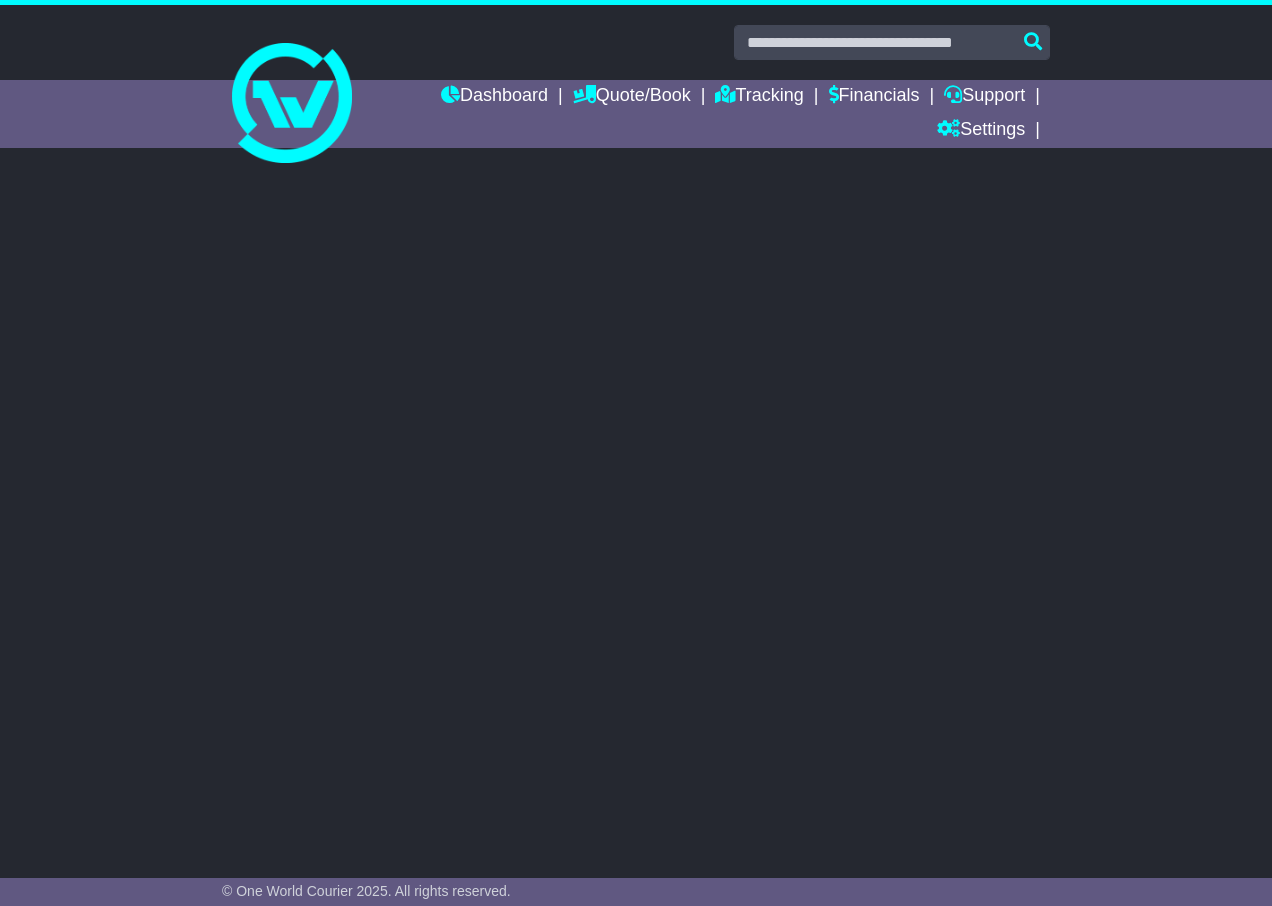 scroll, scrollTop: 0, scrollLeft: 0, axis: both 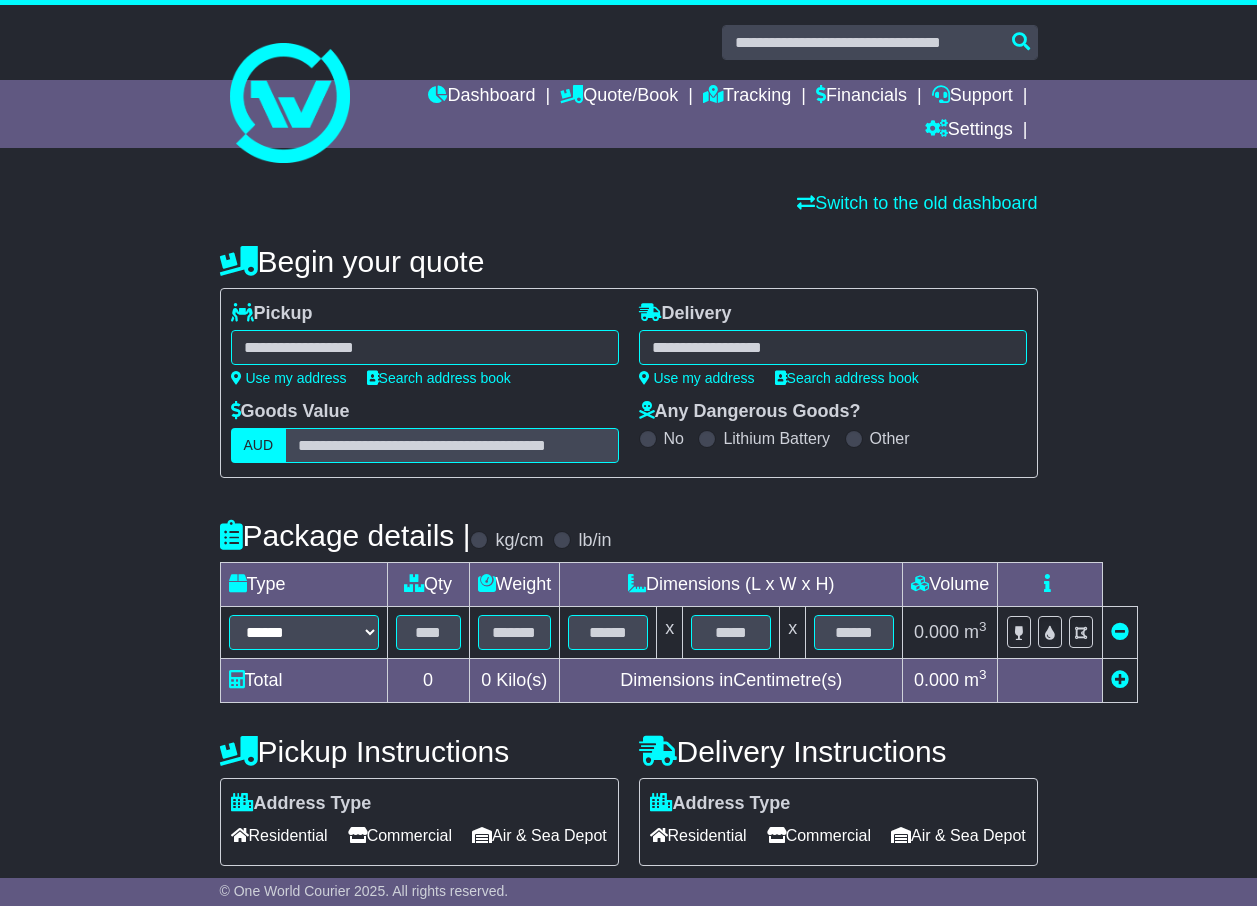 click at bounding box center (425, 347) 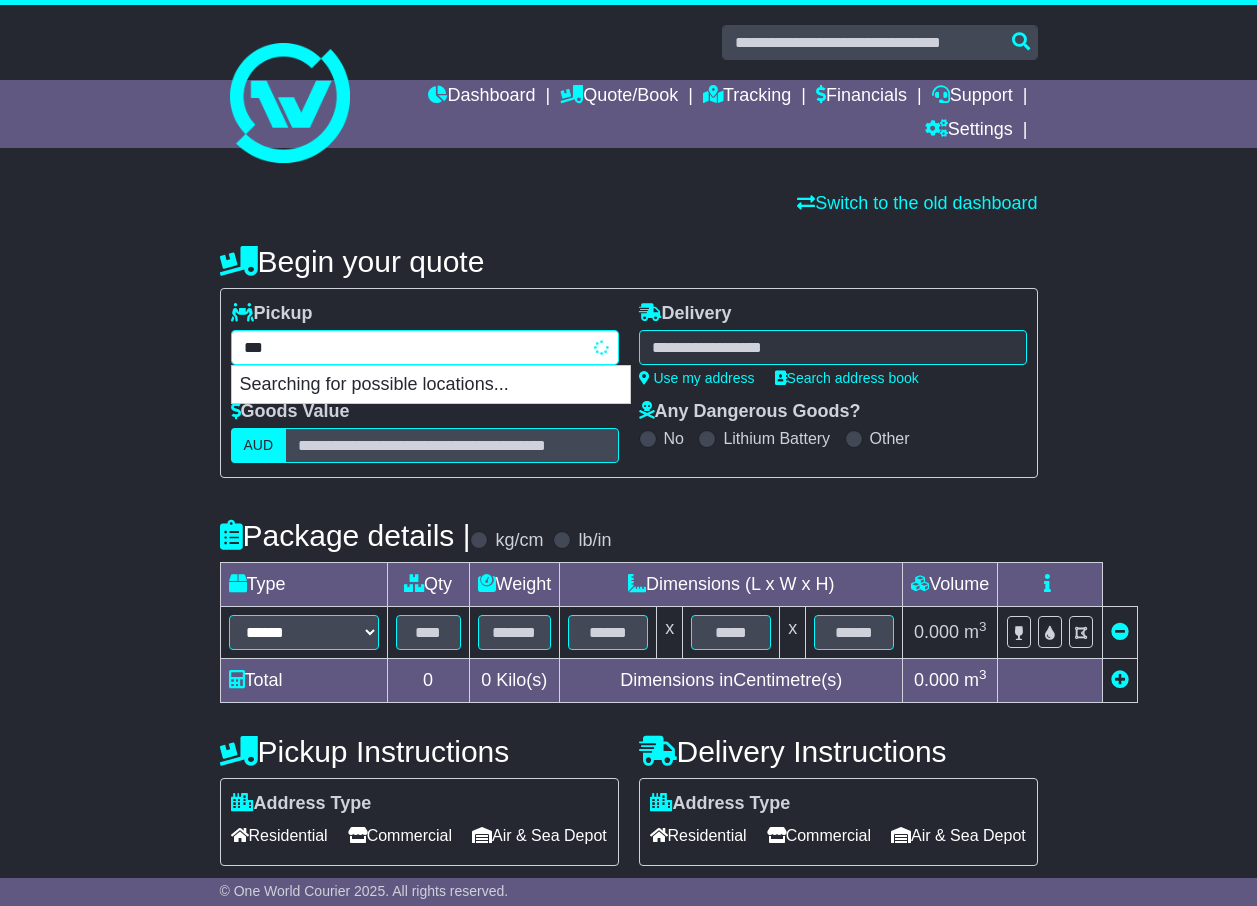 type on "****" 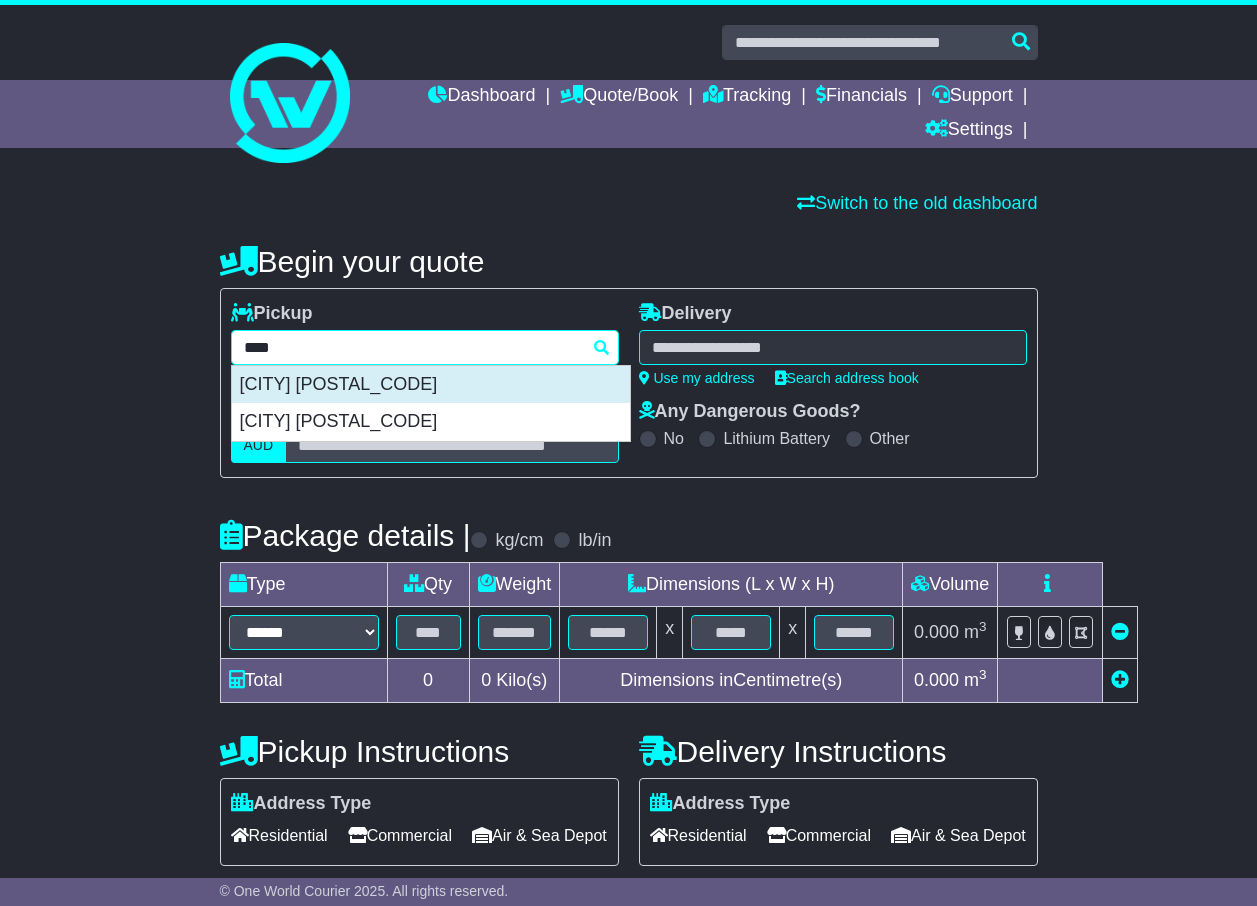 drag, startPoint x: 438, startPoint y: 391, endPoint x: 562, endPoint y: 376, distance: 124.90396 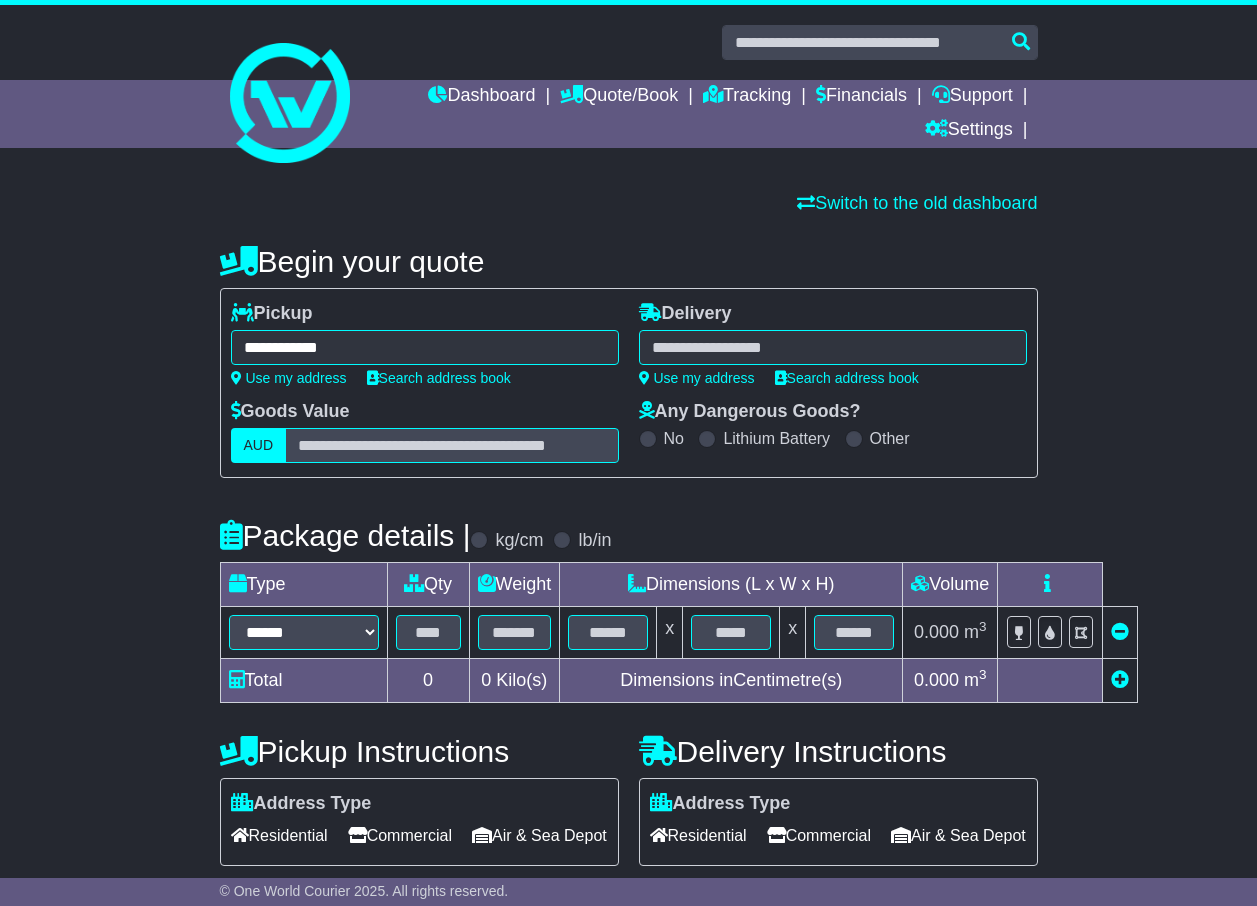 type on "**********" 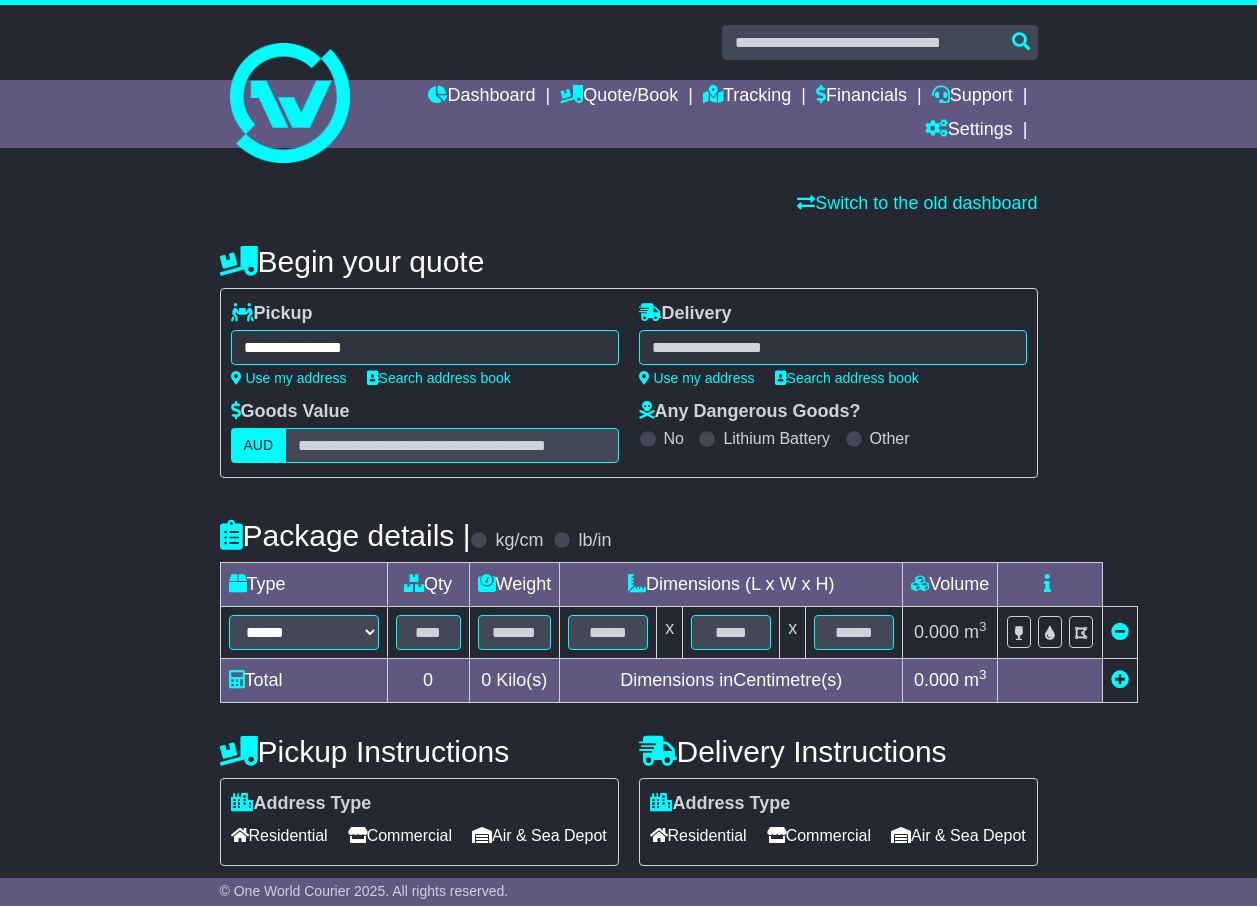 click at bounding box center (833, 347) 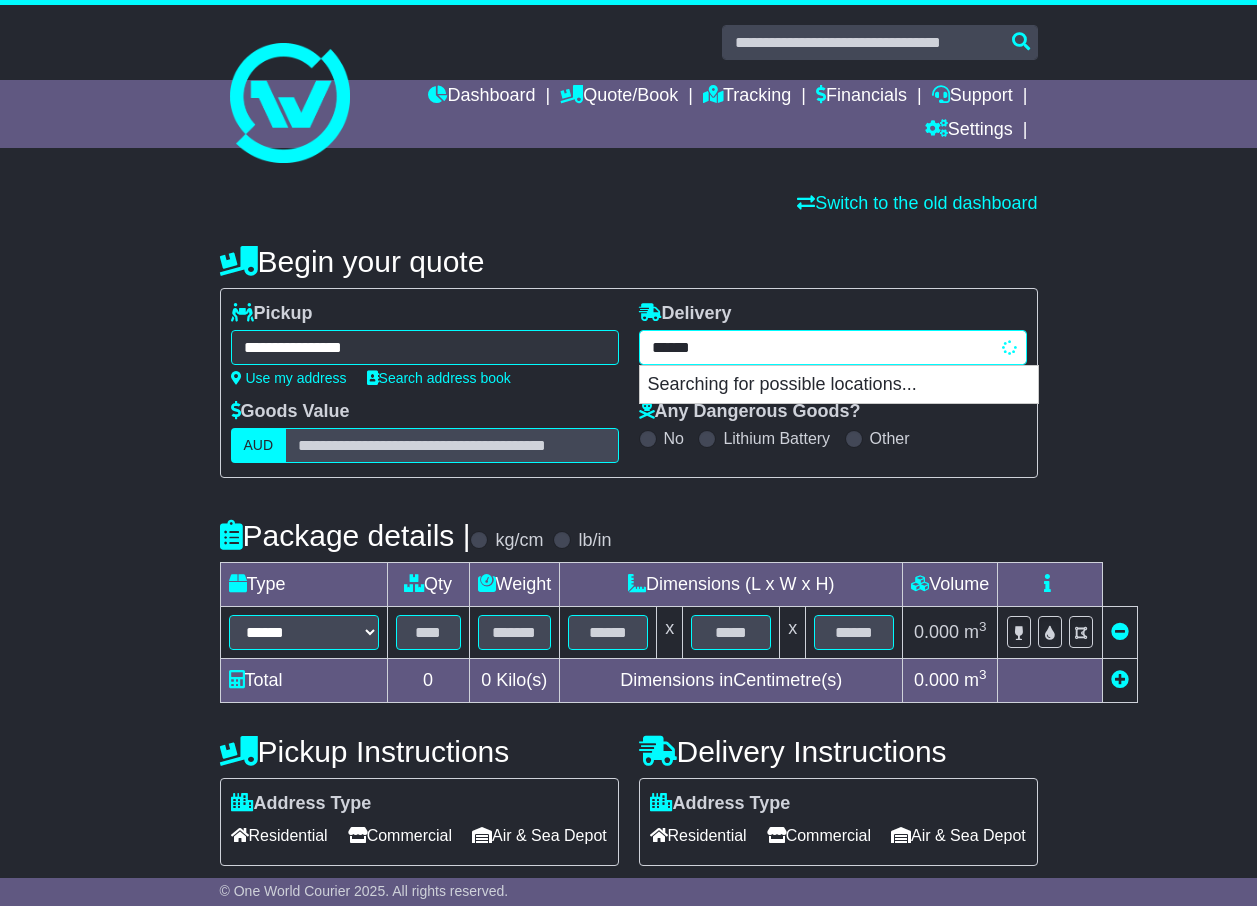 type on "*******" 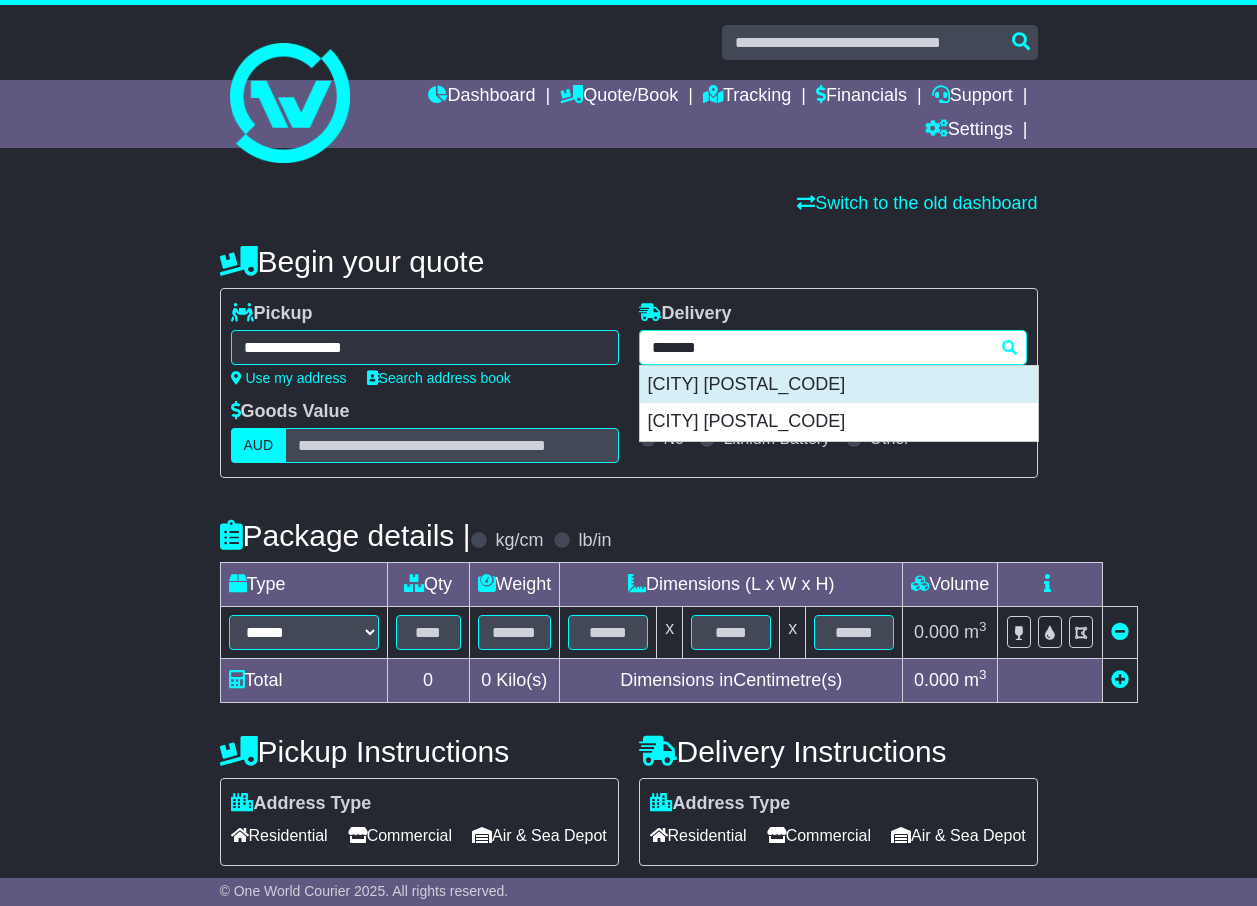 click on "BALMAIN 2041" at bounding box center (839, 385) 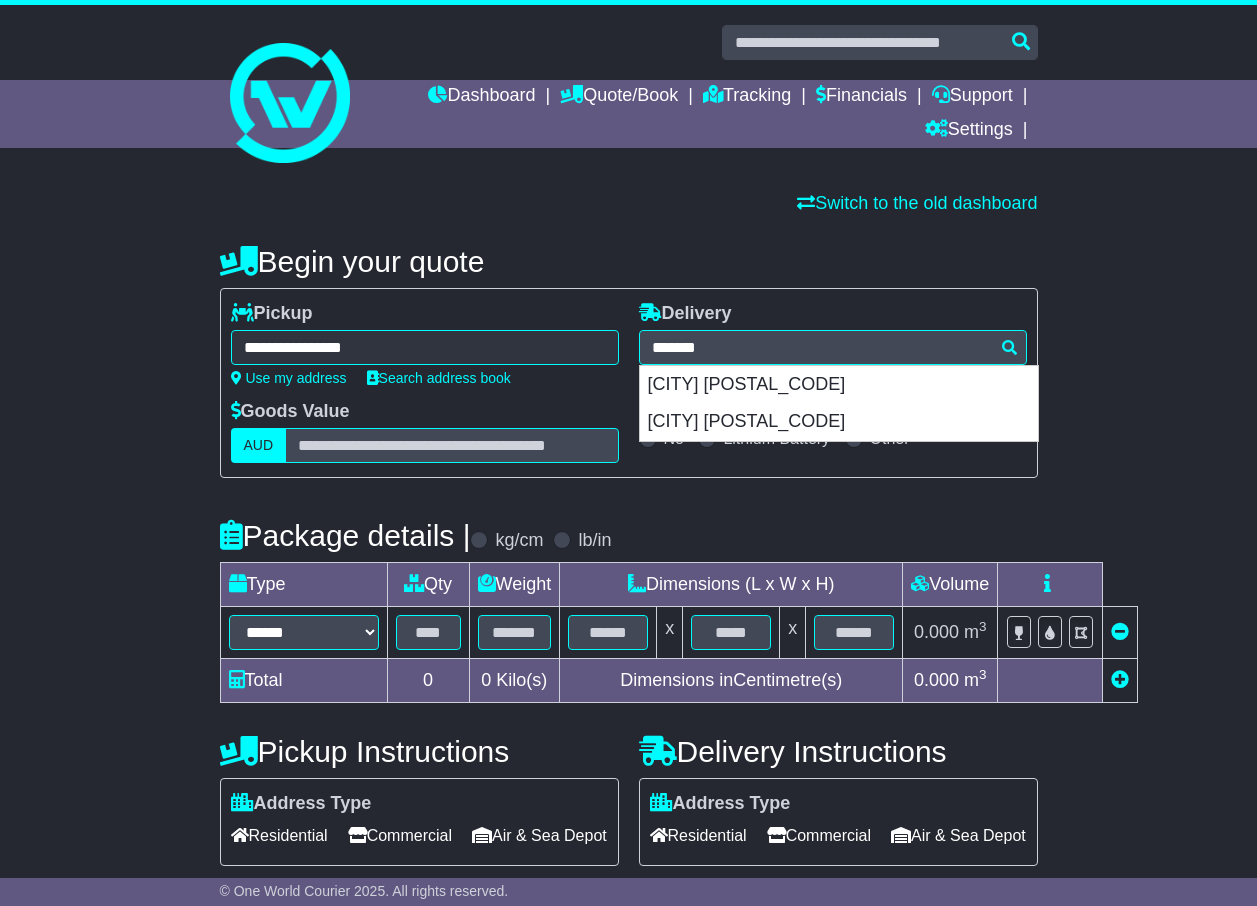 type on "**********" 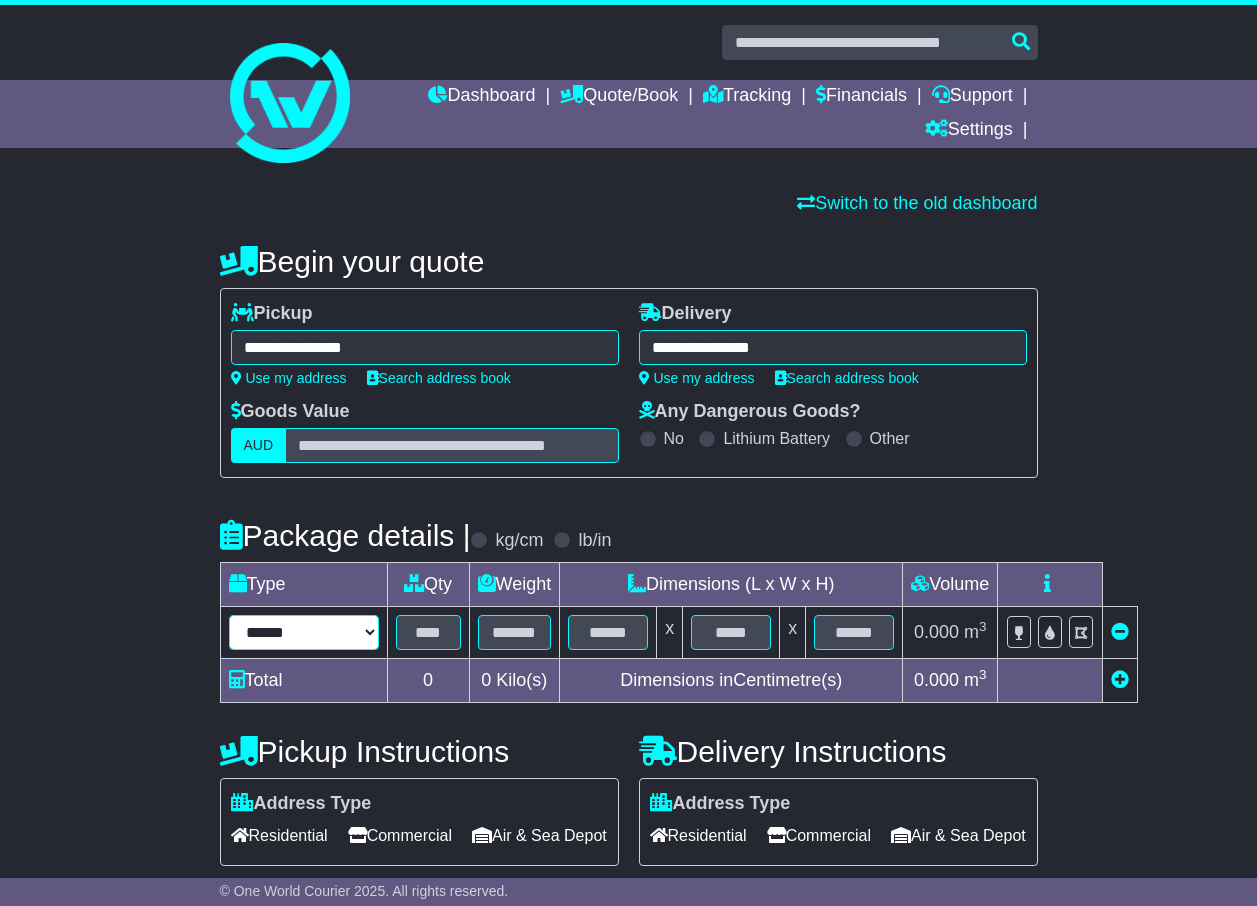 click on "****** ****** *** ******** ***** **** **** ****** *** *******" at bounding box center (304, 632) 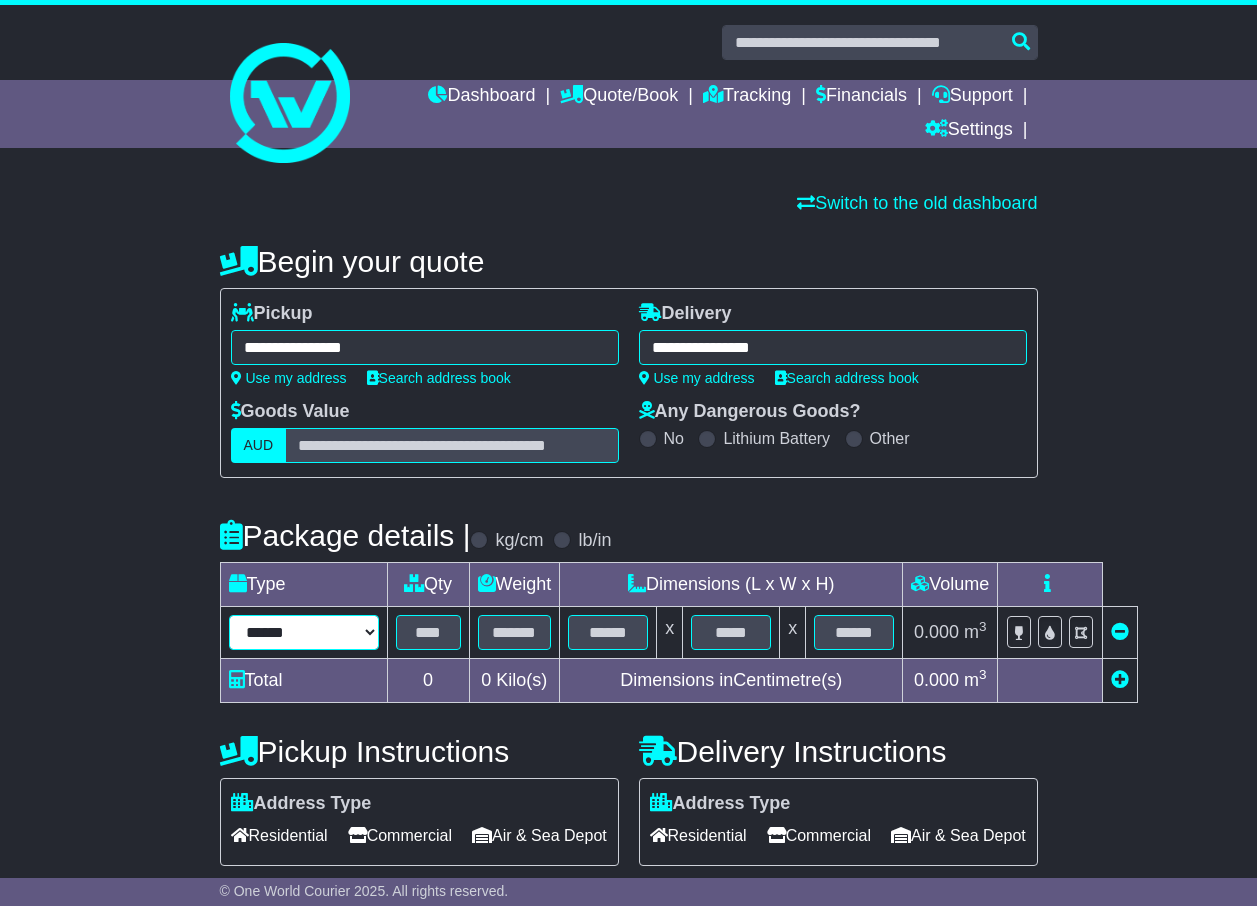 select on "***" 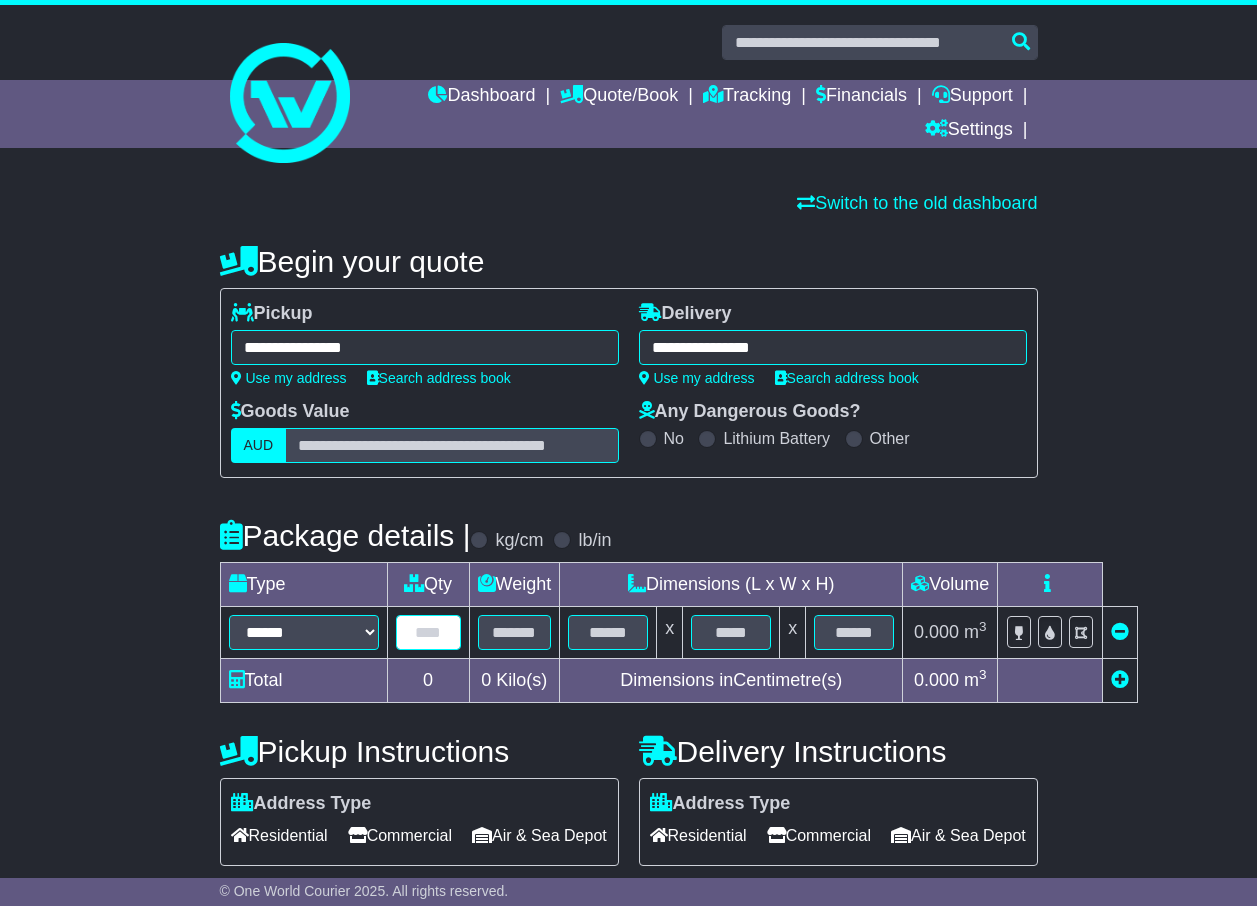 click at bounding box center (428, 632) 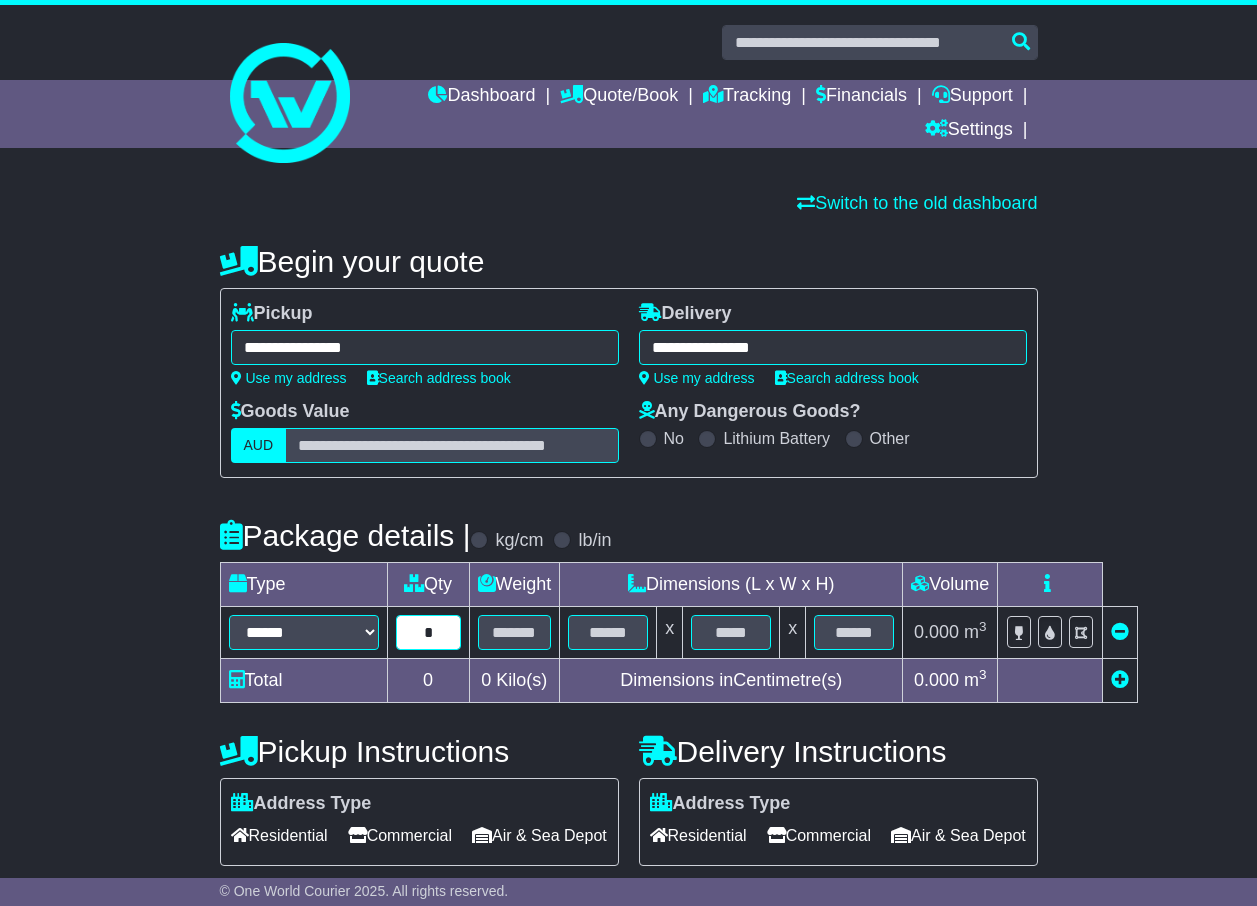 type on "*" 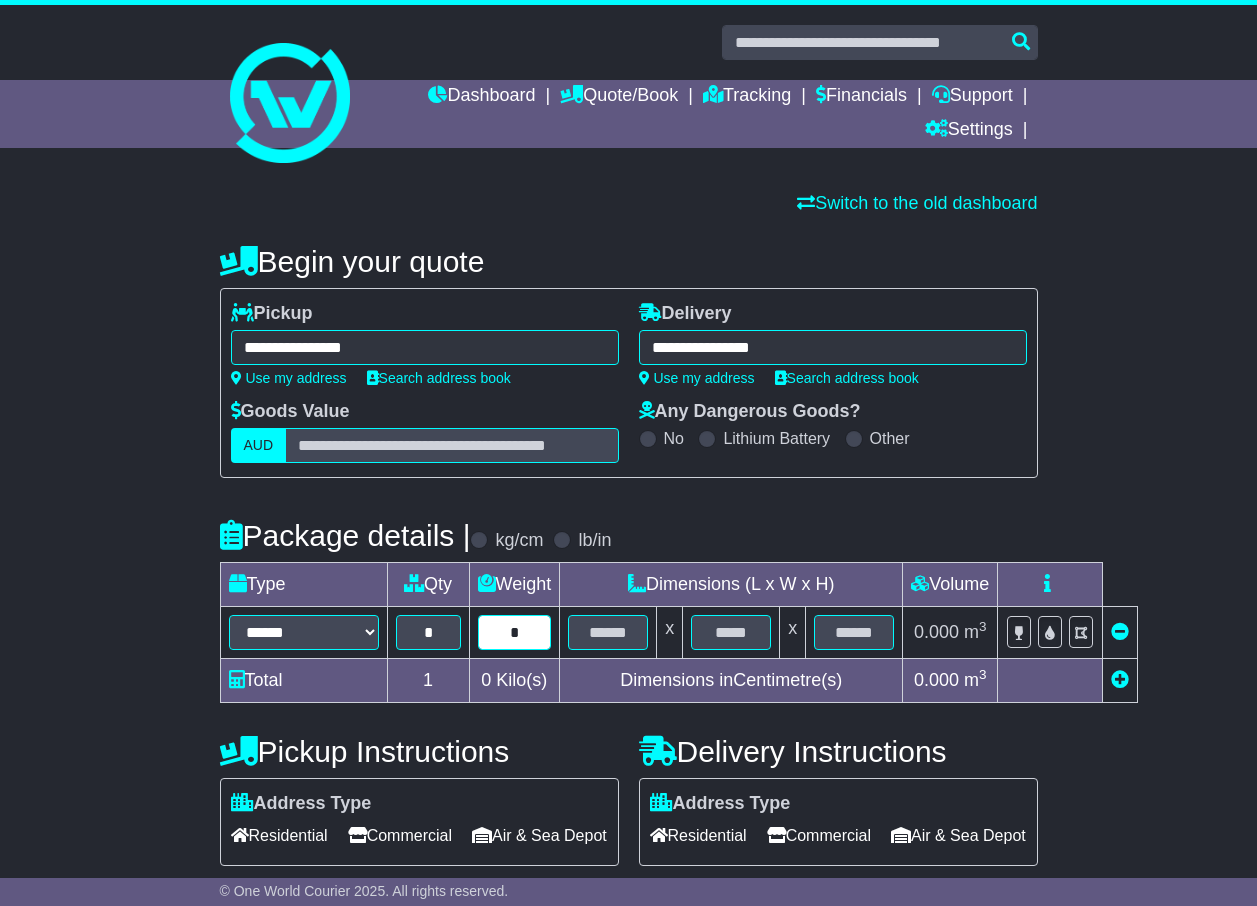 type on "*" 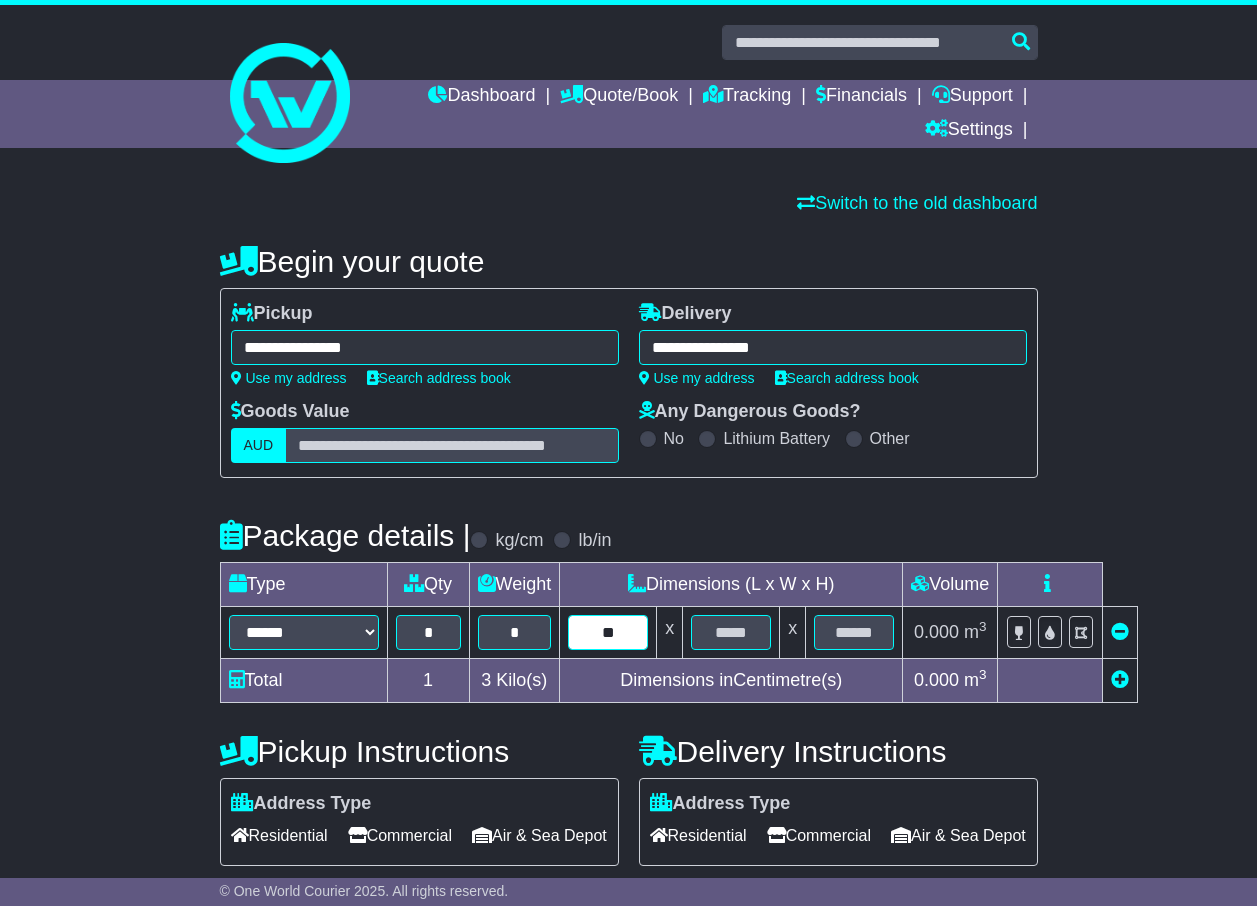 type on "**" 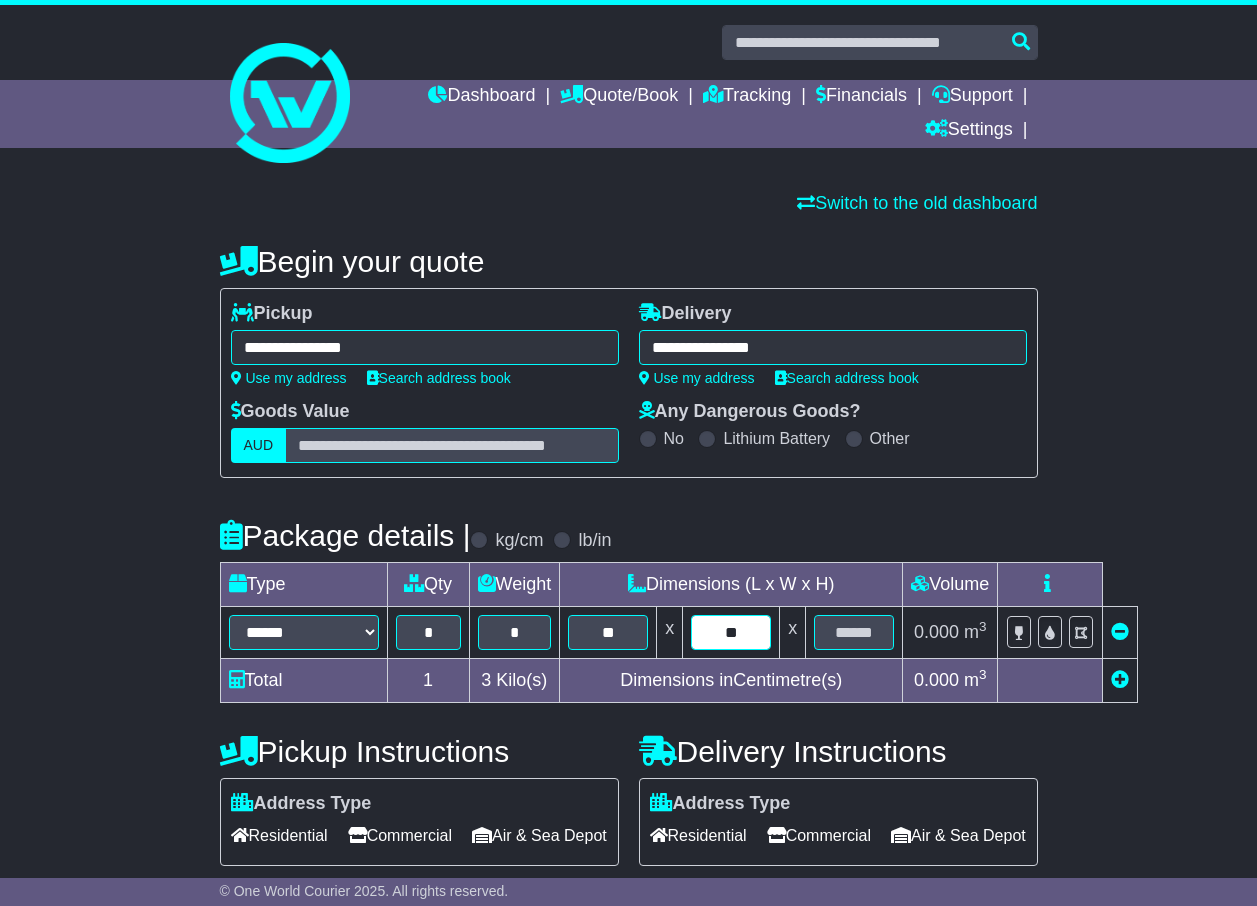 type on "**" 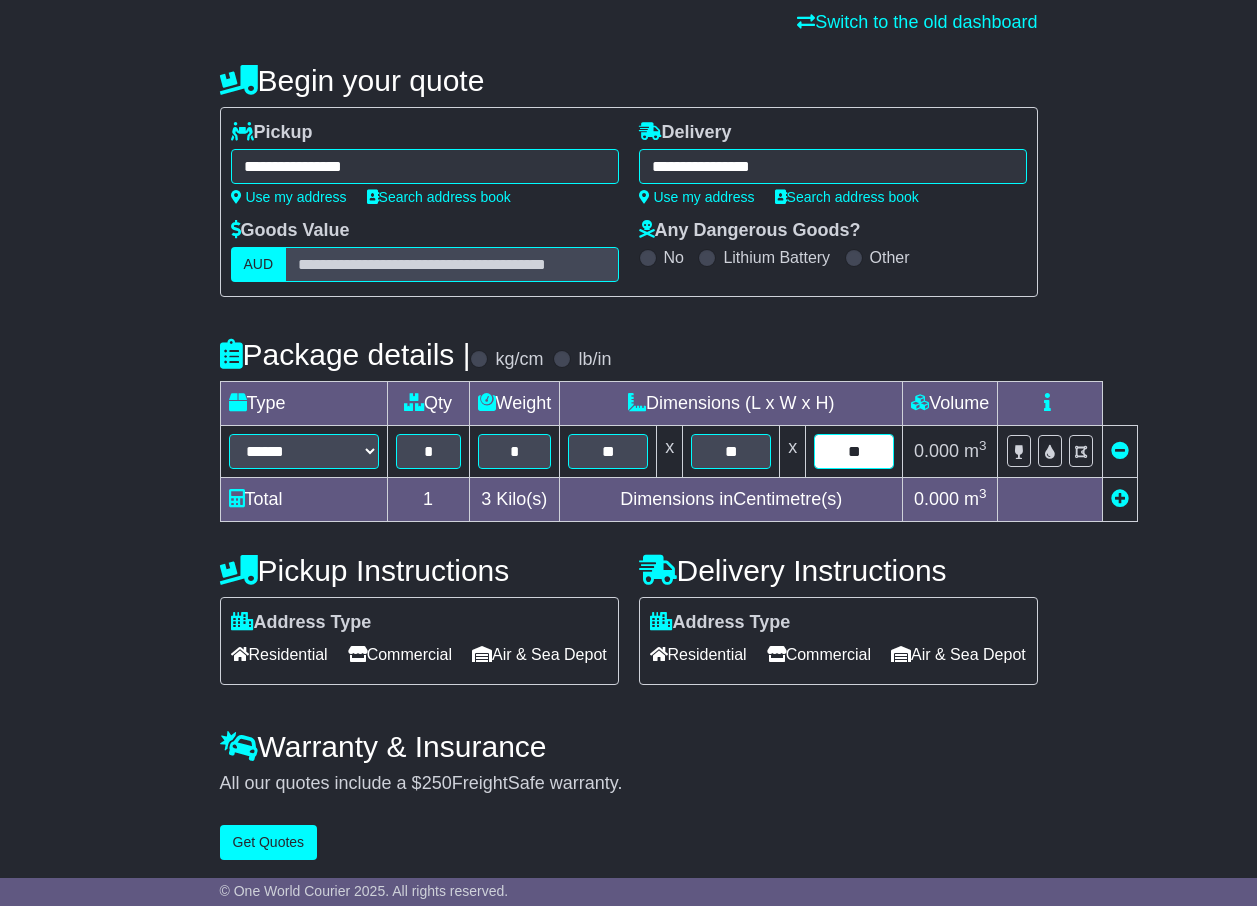 scroll, scrollTop: 200, scrollLeft: 0, axis: vertical 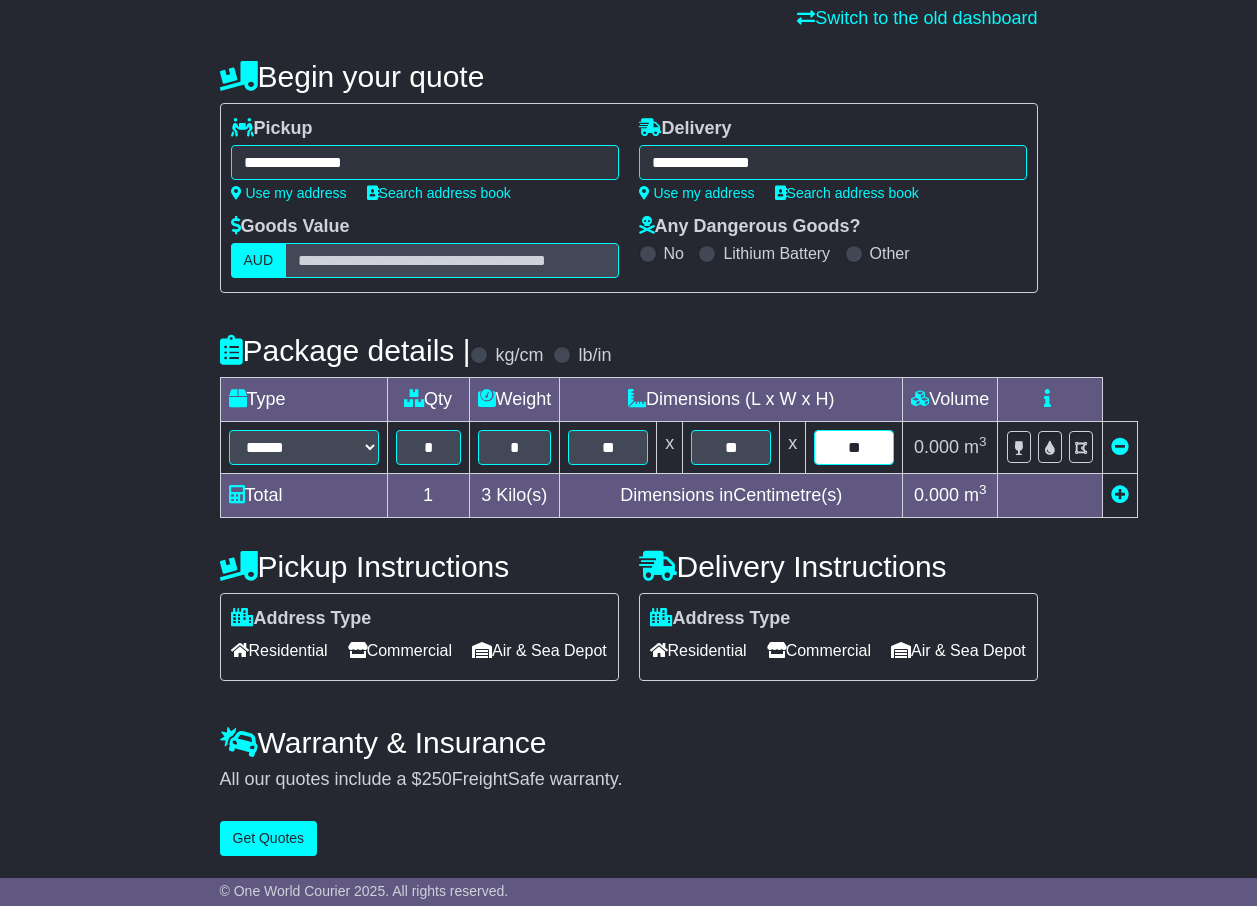 type on "**" 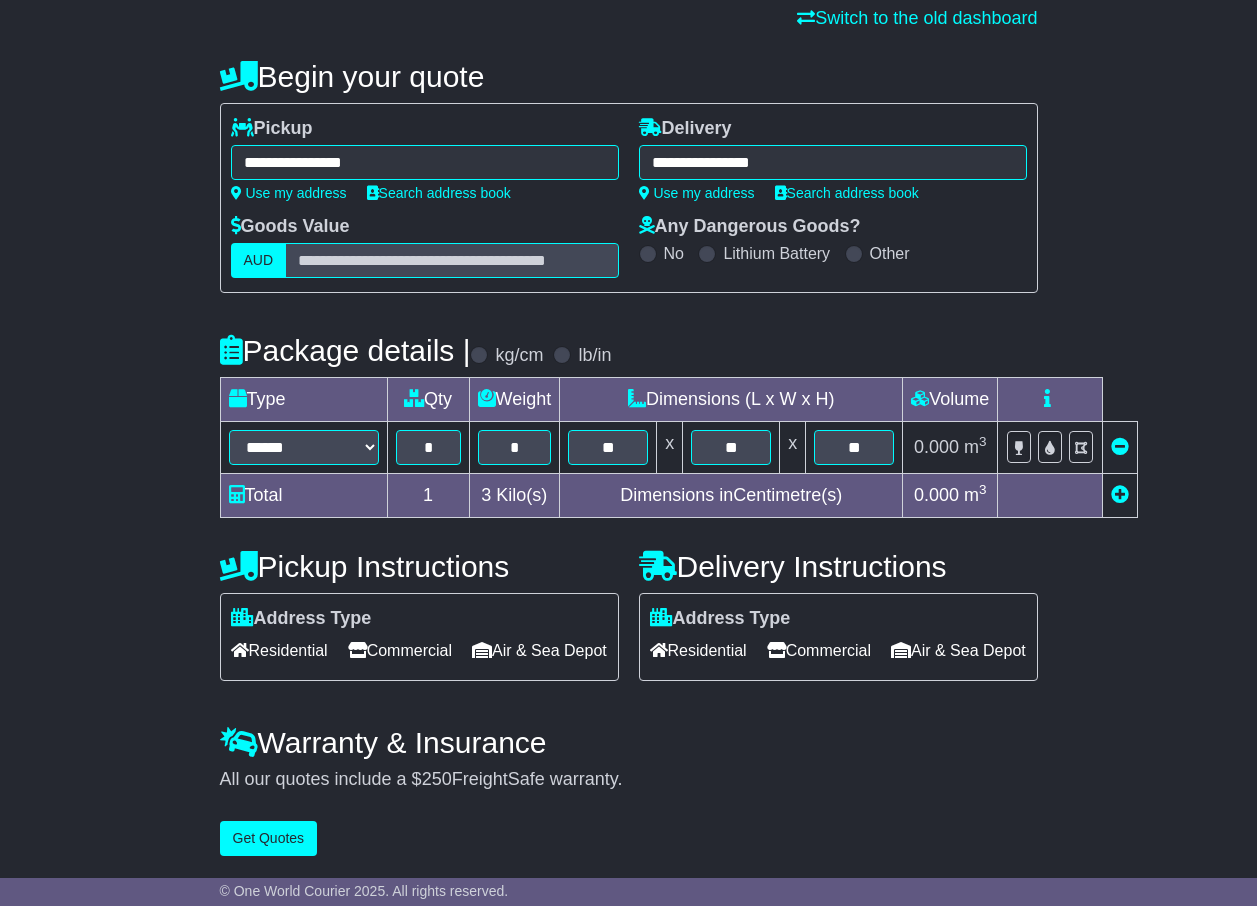 click on "Residential
Commercial
Air & Sea Depot" at bounding box center (419, 650) 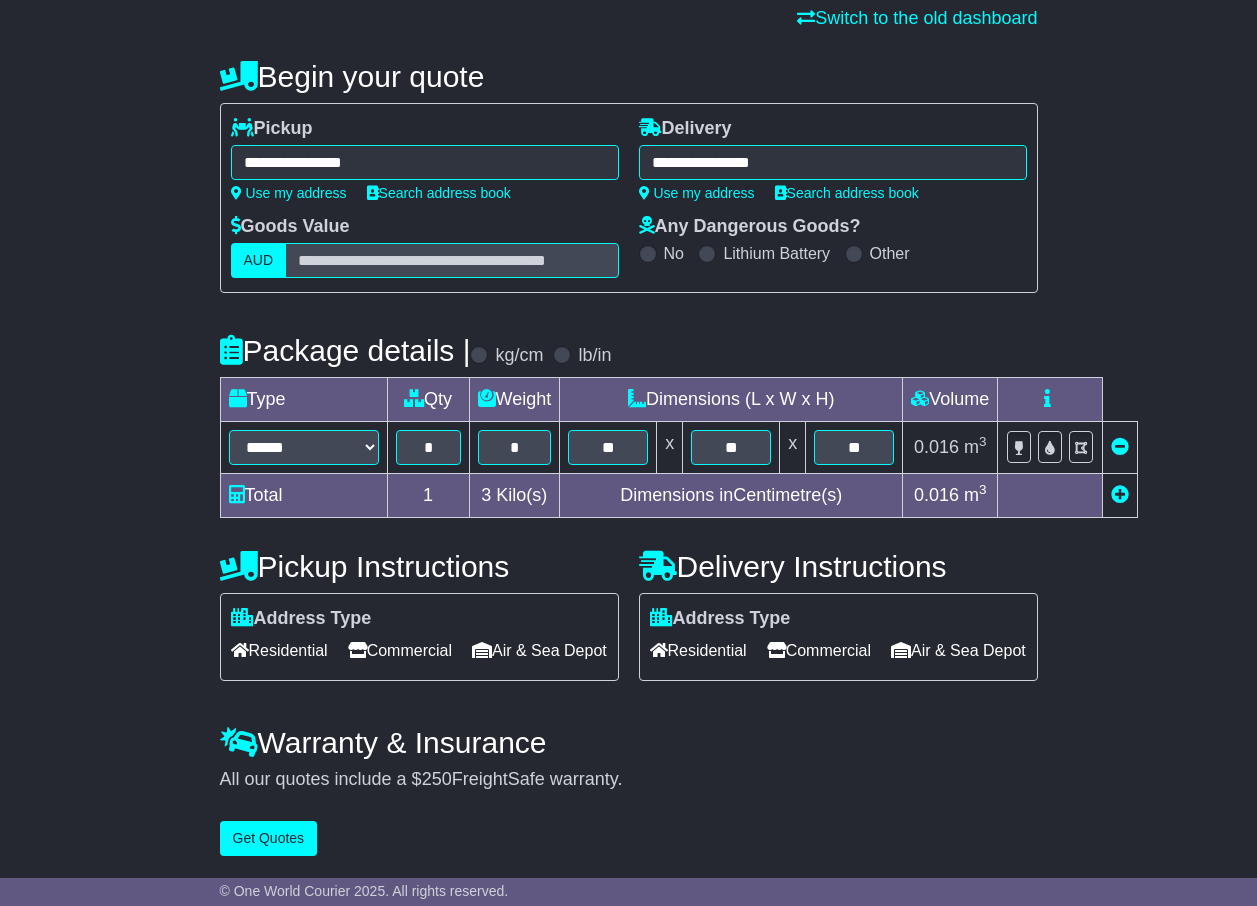 click on "Commercial" at bounding box center (819, 650) 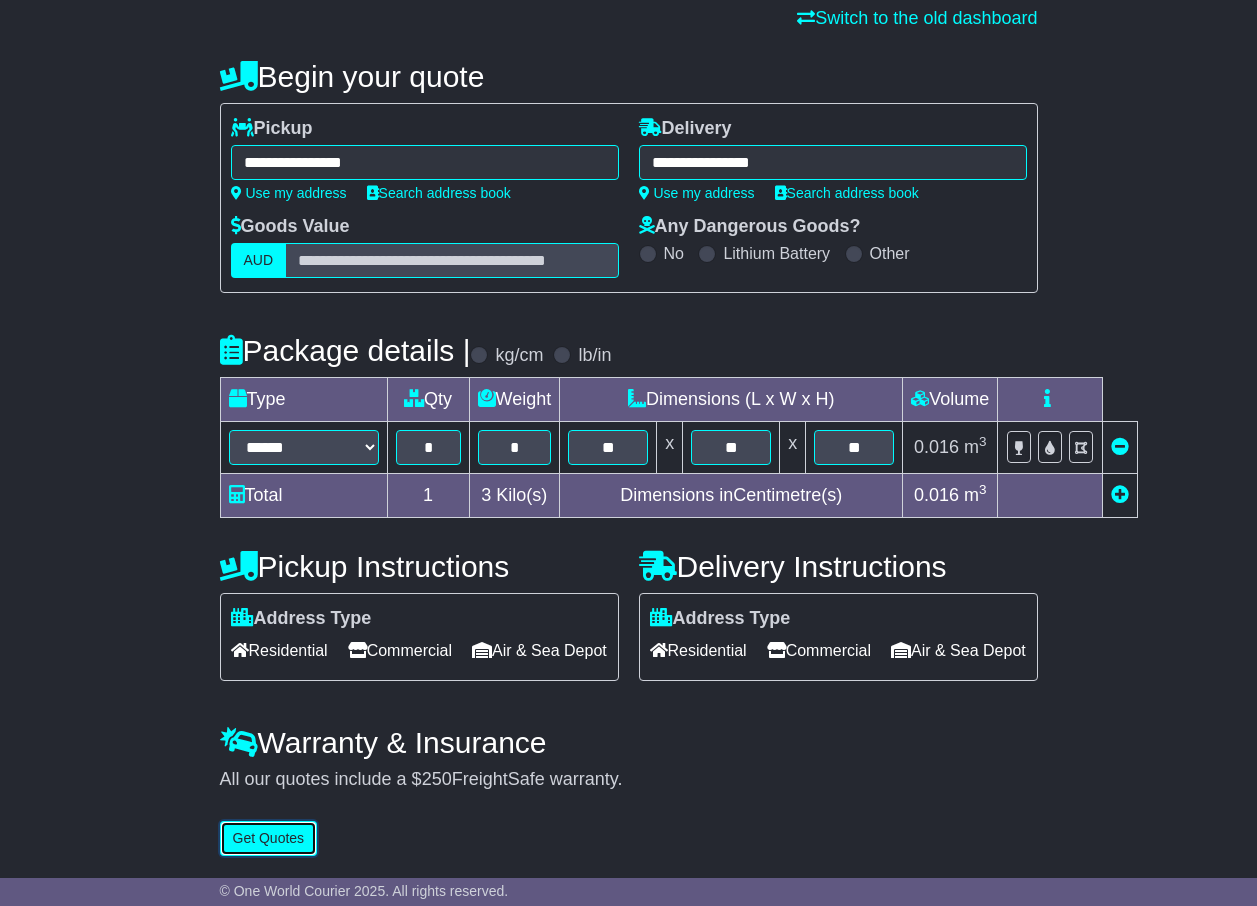 click on "Get Quotes" at bounding box center [269, 838] 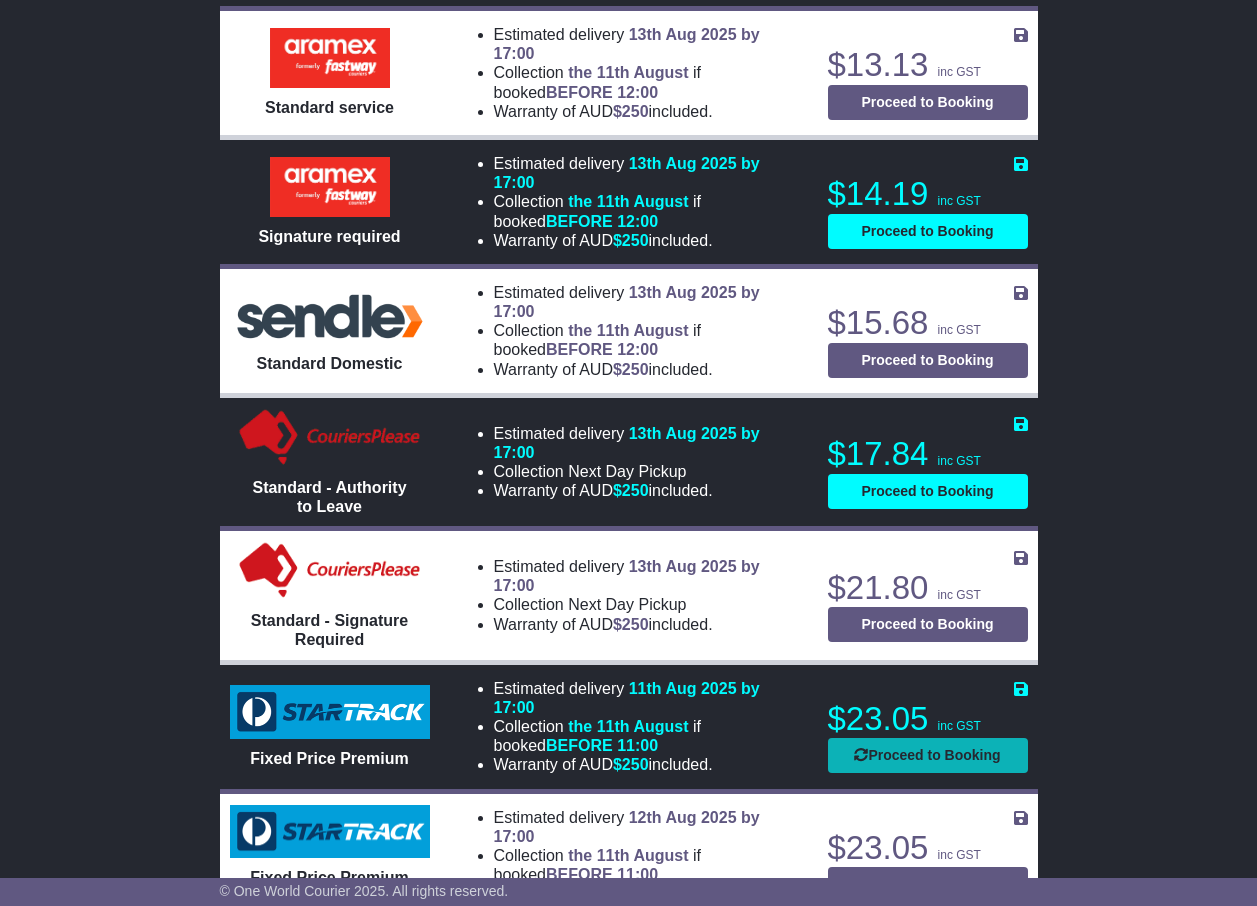 scroll, scrollTop: 958, scrollLeft: 0, axis: vertical 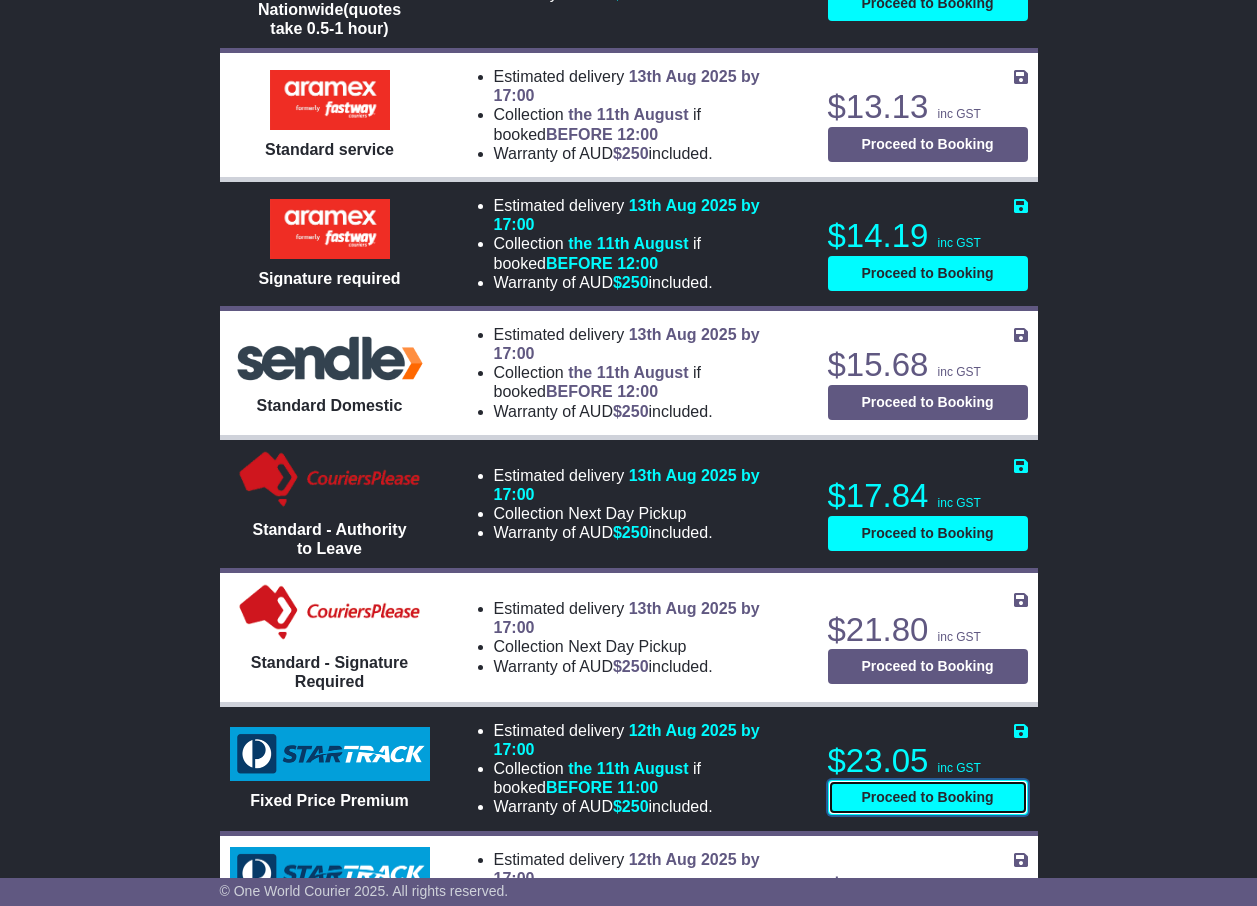 click on "Proceed to Booking" at bounding box center [928, 797] 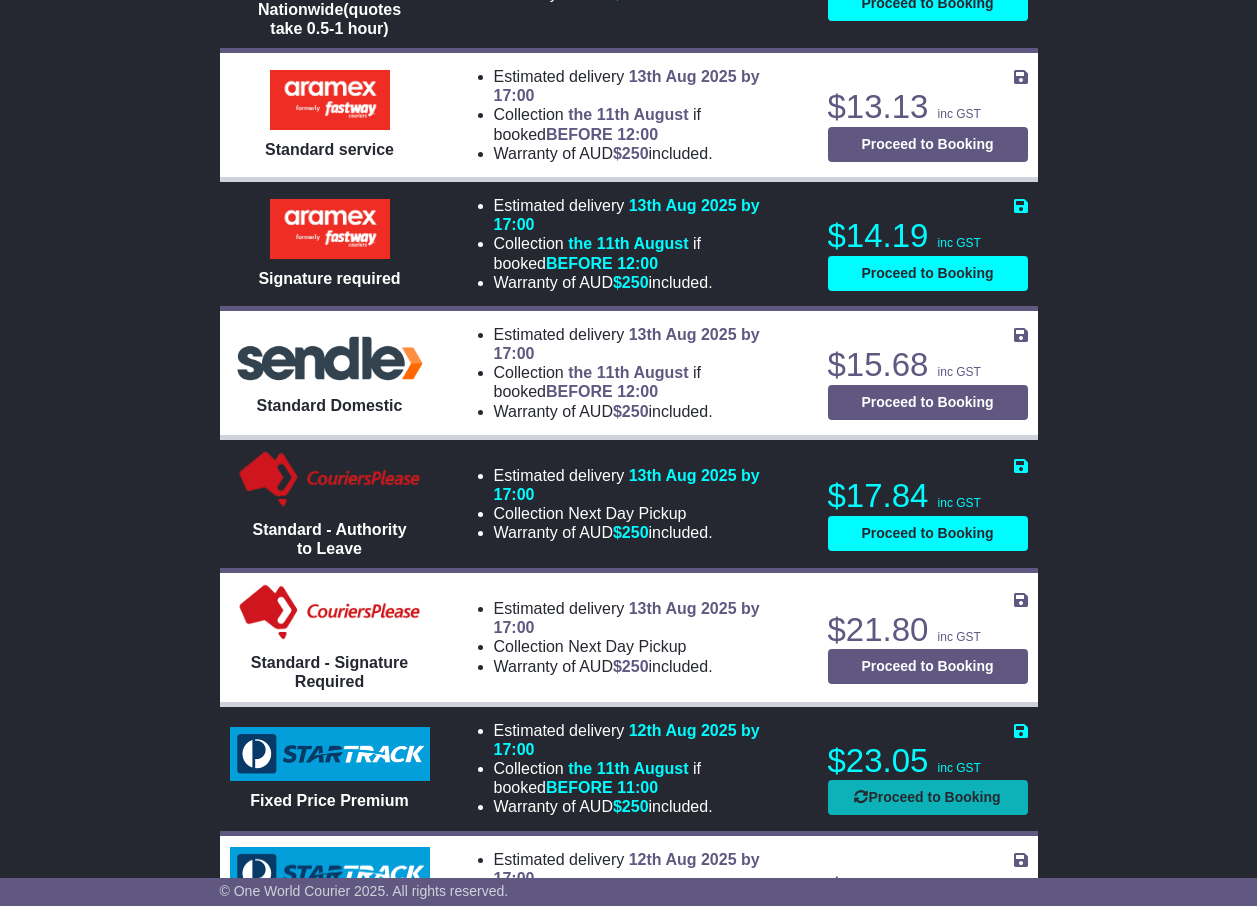 select on "***" 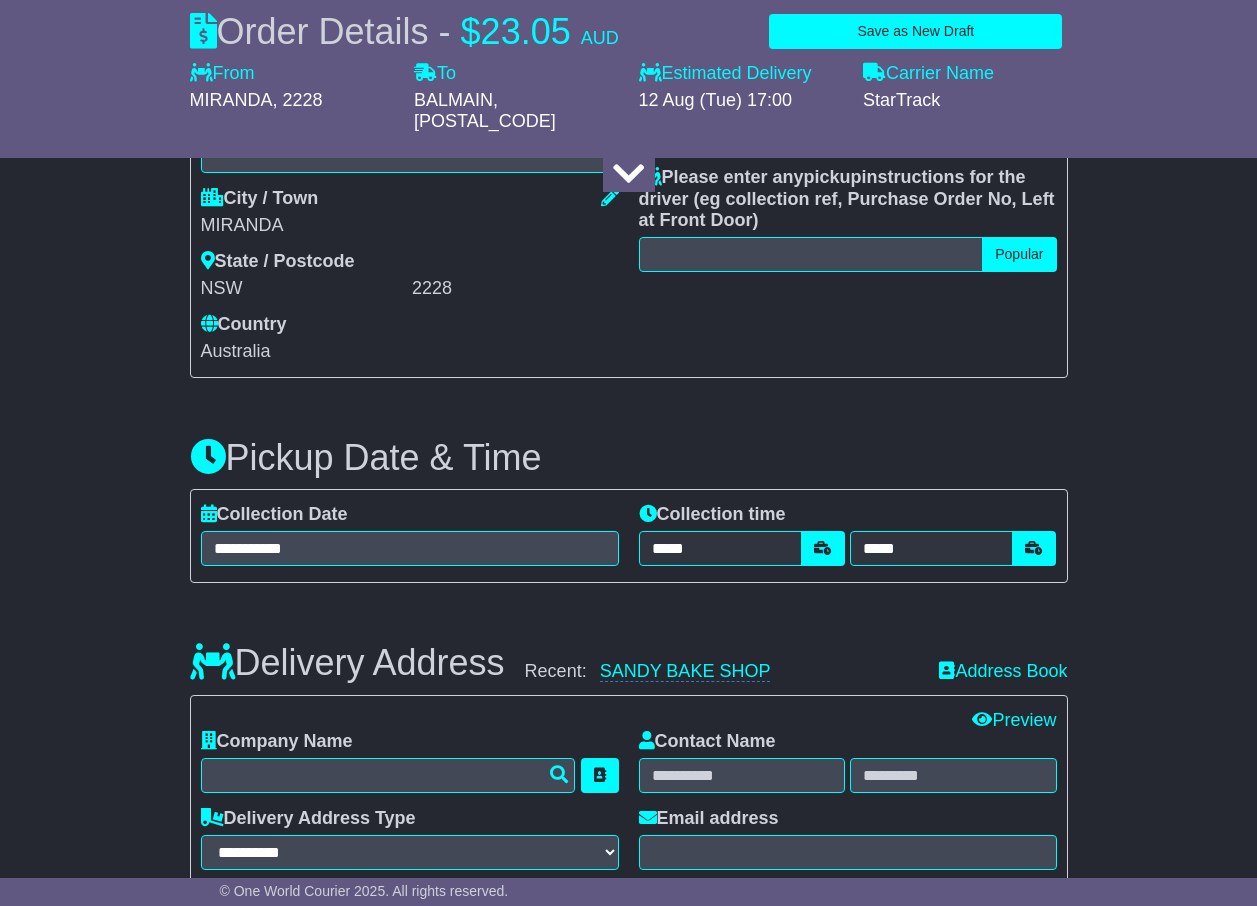 select 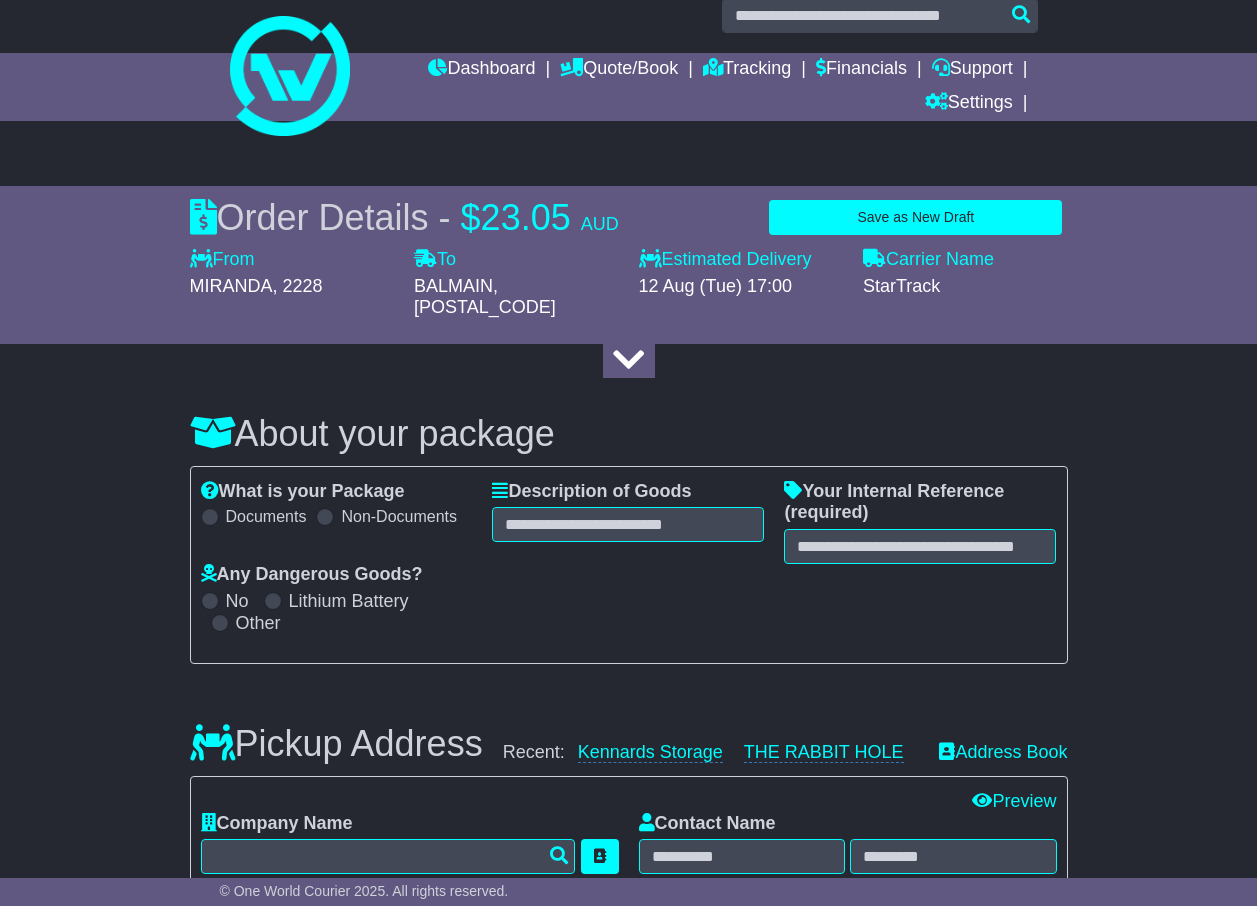 scroll, scrollTop: 0, scrollLeft: 0, axis: both 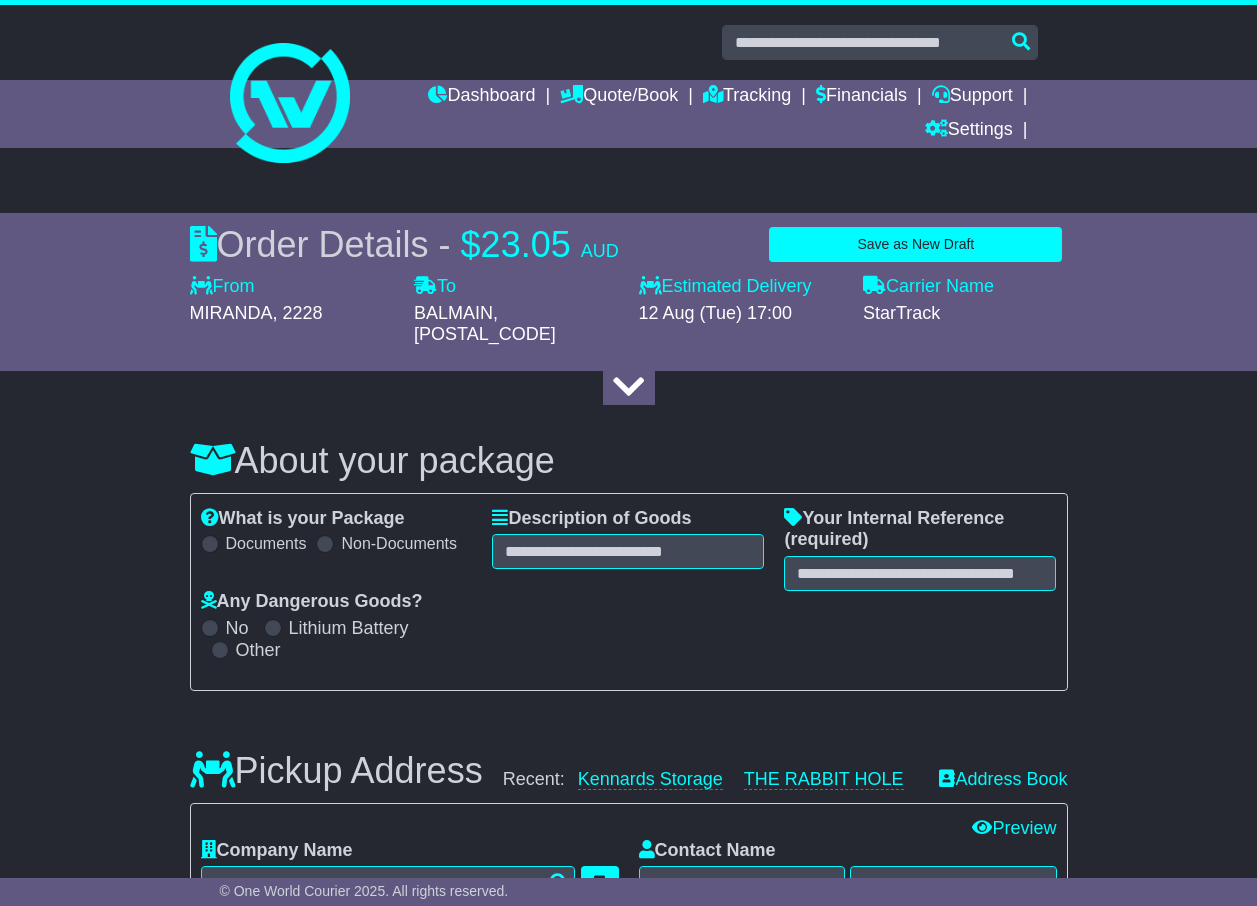 click on "Description of Goods
Attention: dangerous goods are not allowed by service." at bounding box center (628, 539) 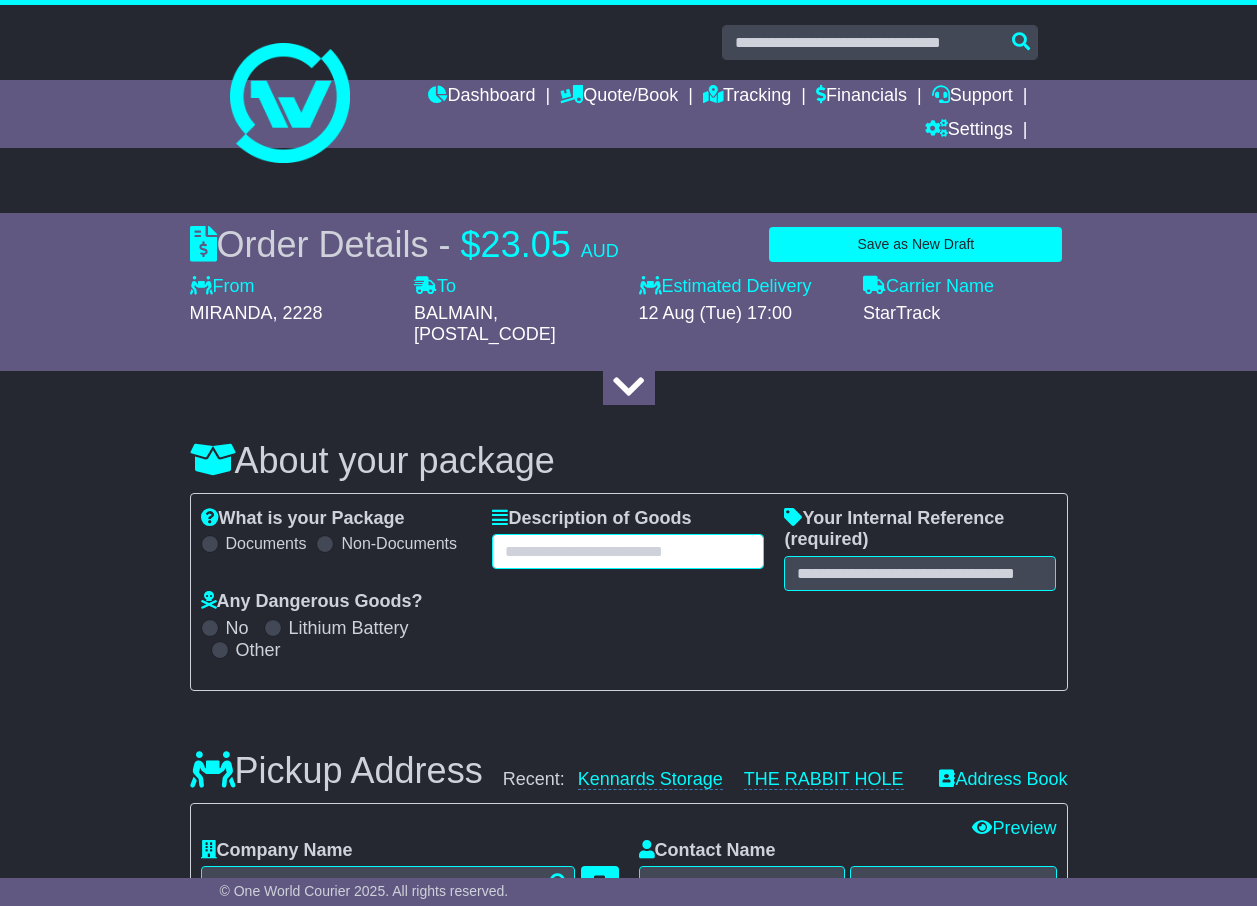 click at bounding box center [628, 551] 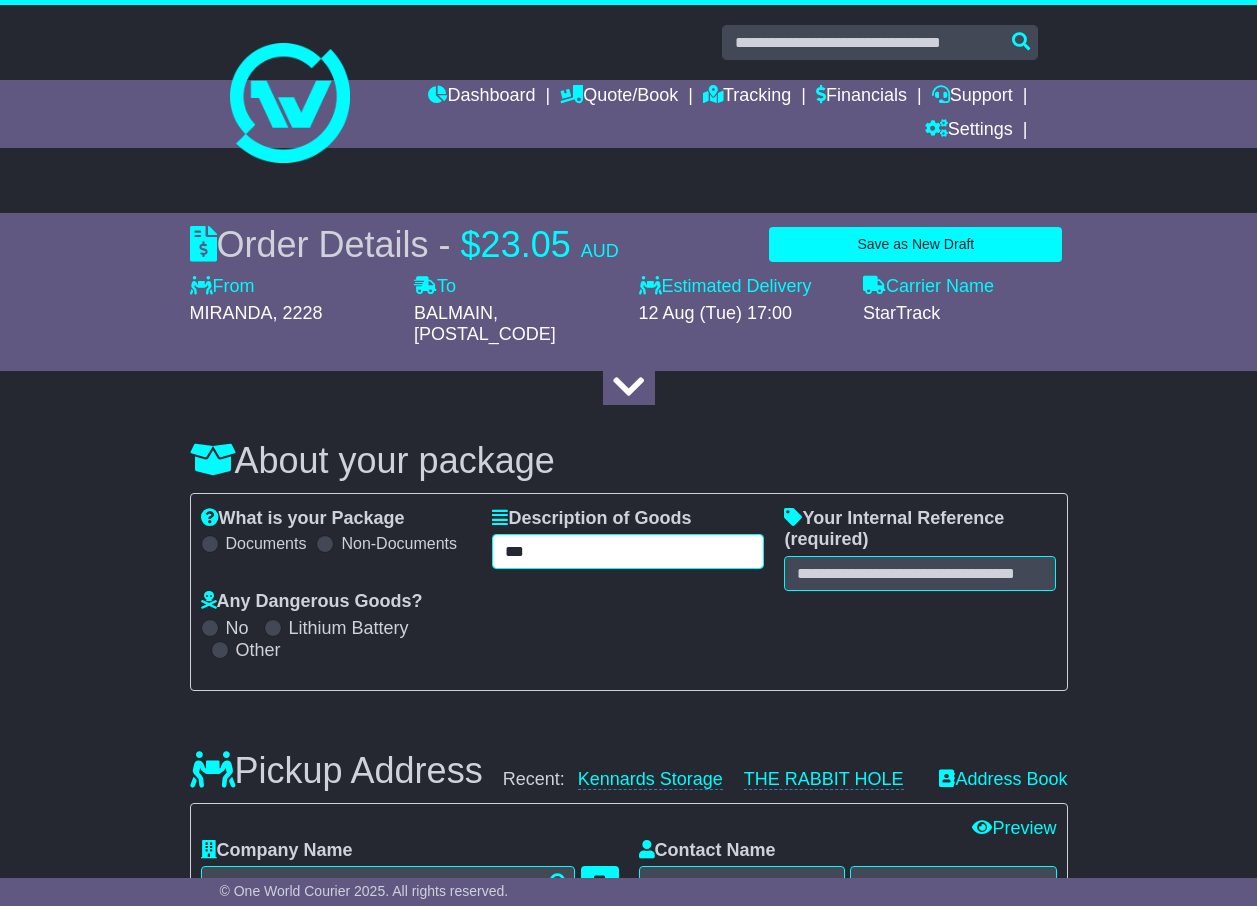 type on "***" 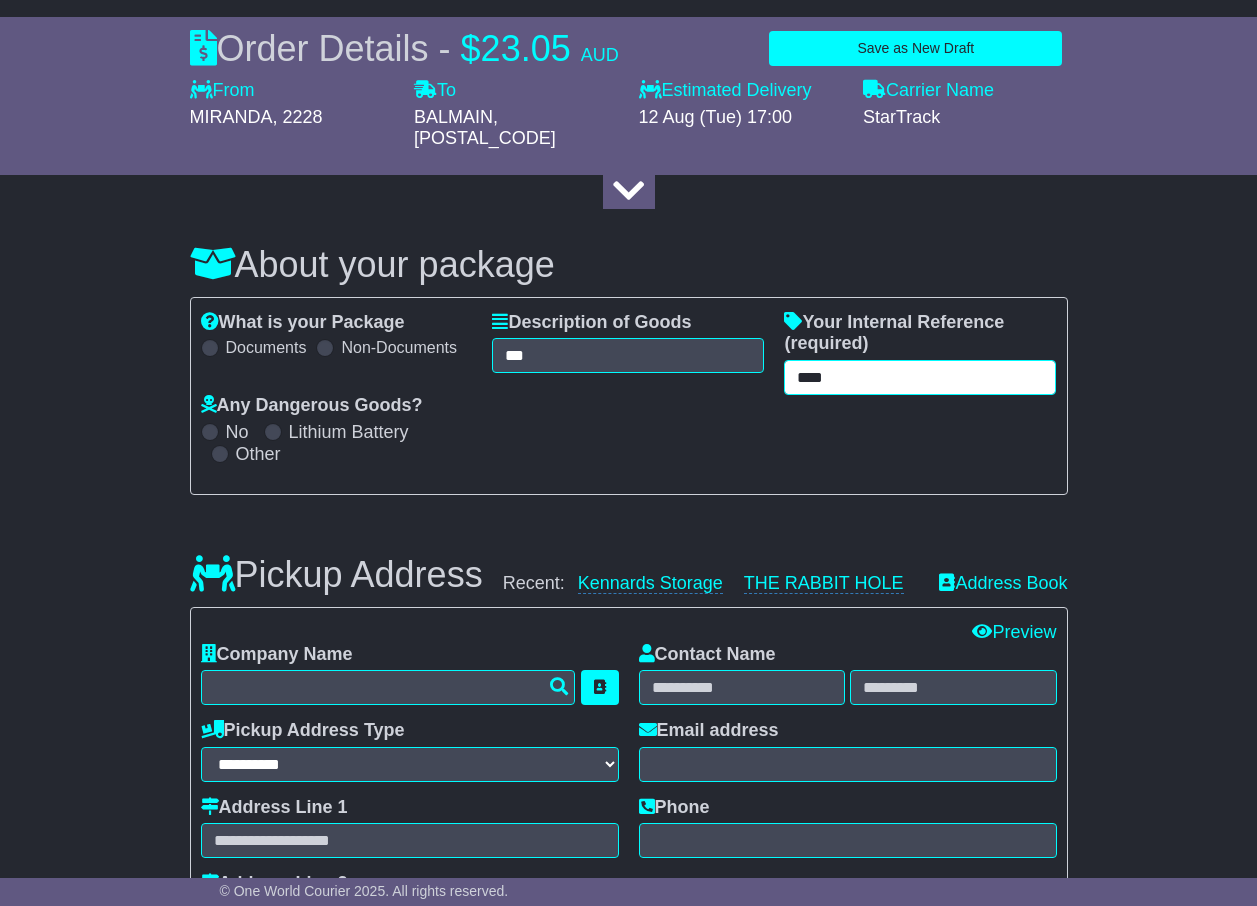 scroll, scrollTop: 200, scrollLeft: 0, axis: vertical 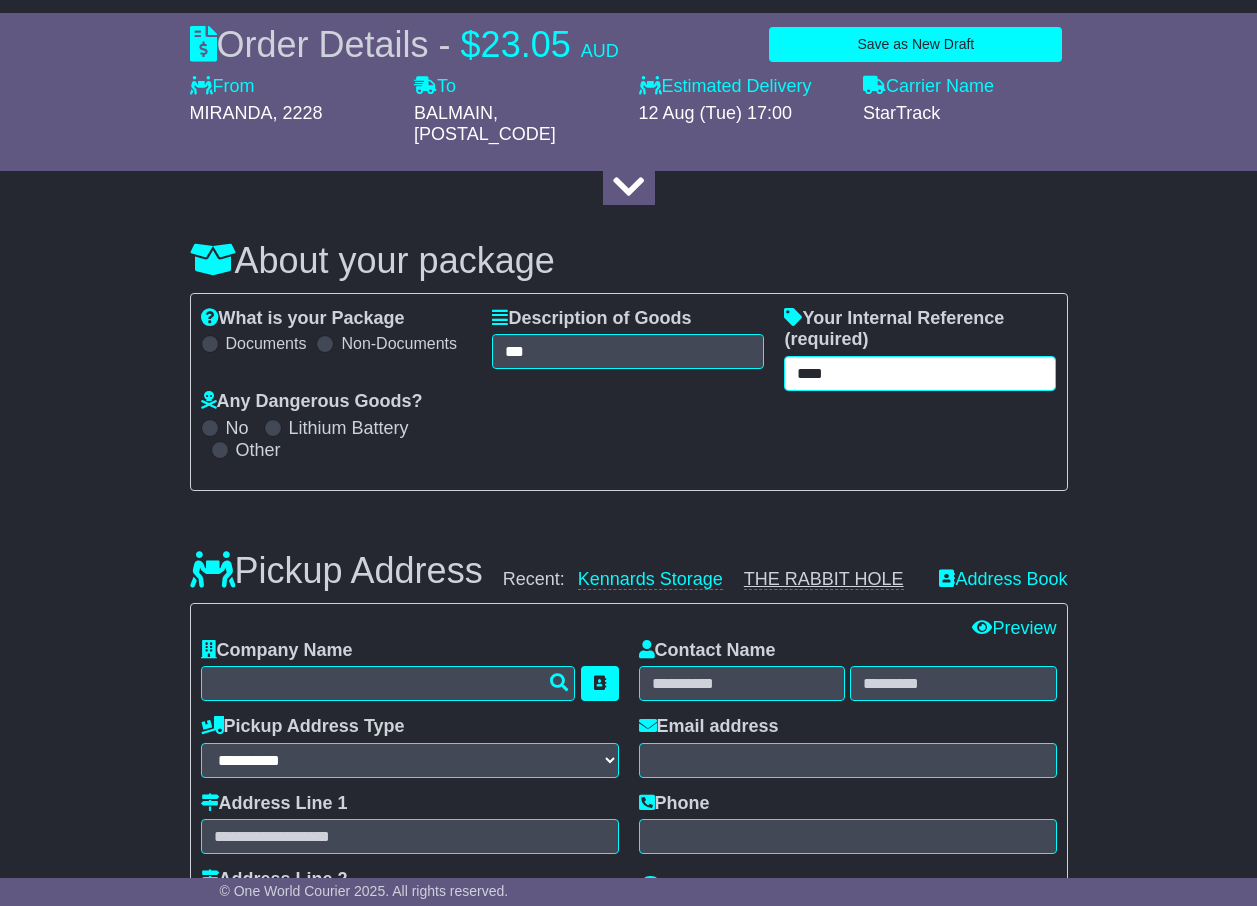 type on "****" 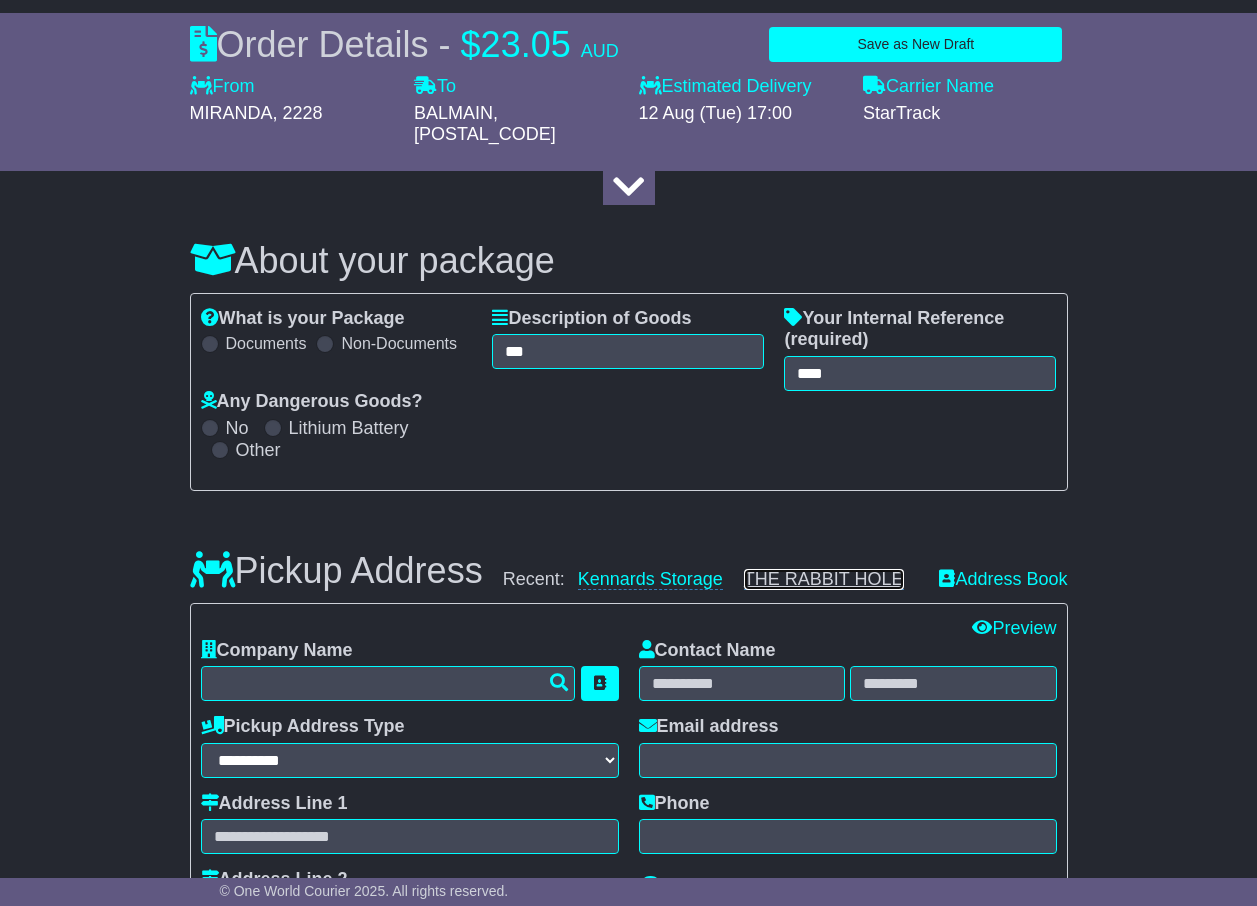 click on "THE RABBIT HOLE" at bounding box center [824, 579] 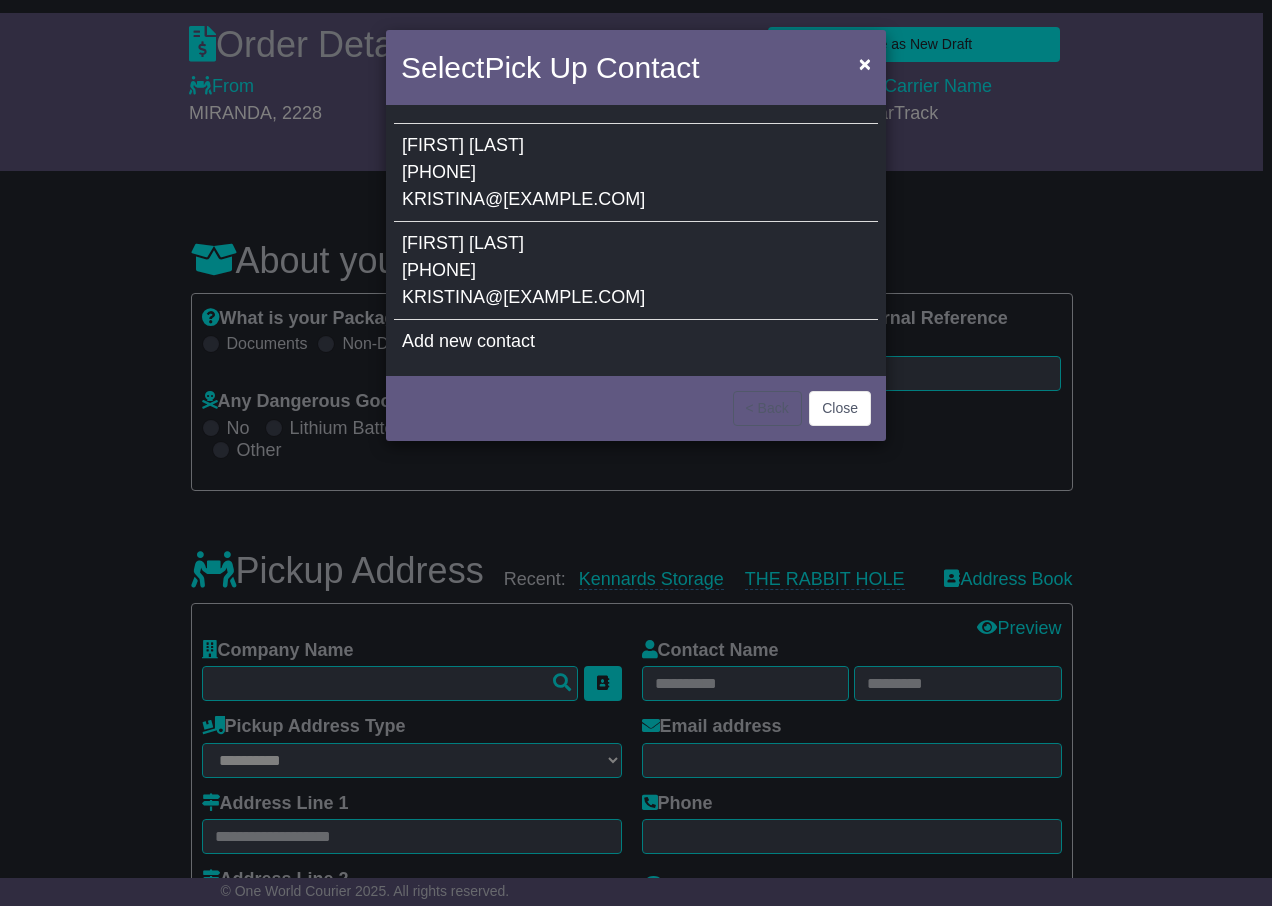 click on "KRISTINA   WELCH
0413362453
KRISTINA@THERABBITHOLE.COM.AU" at bounding box center [636, 271] 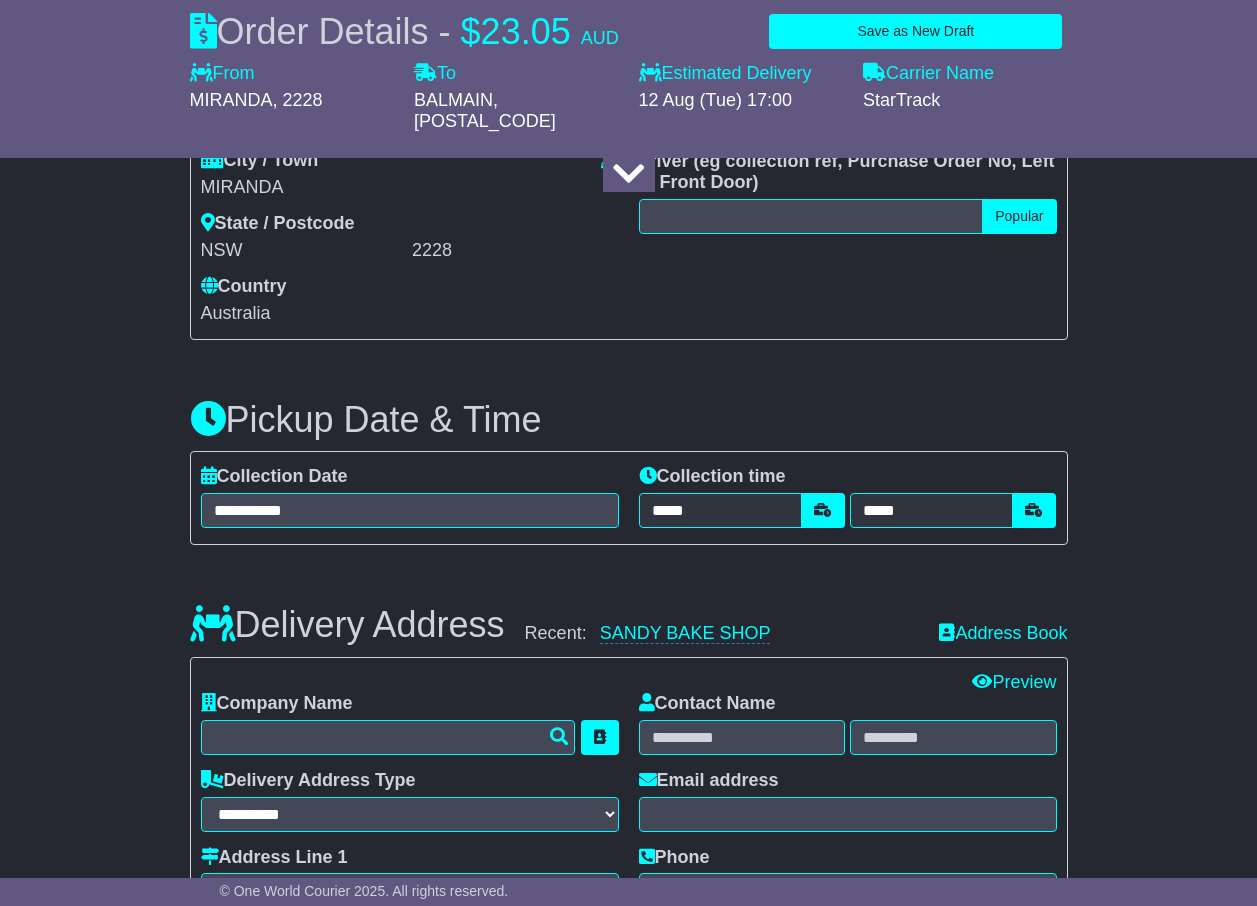 scroll, scrollTop: 1100, scrollLeft: 0, axis: vertical 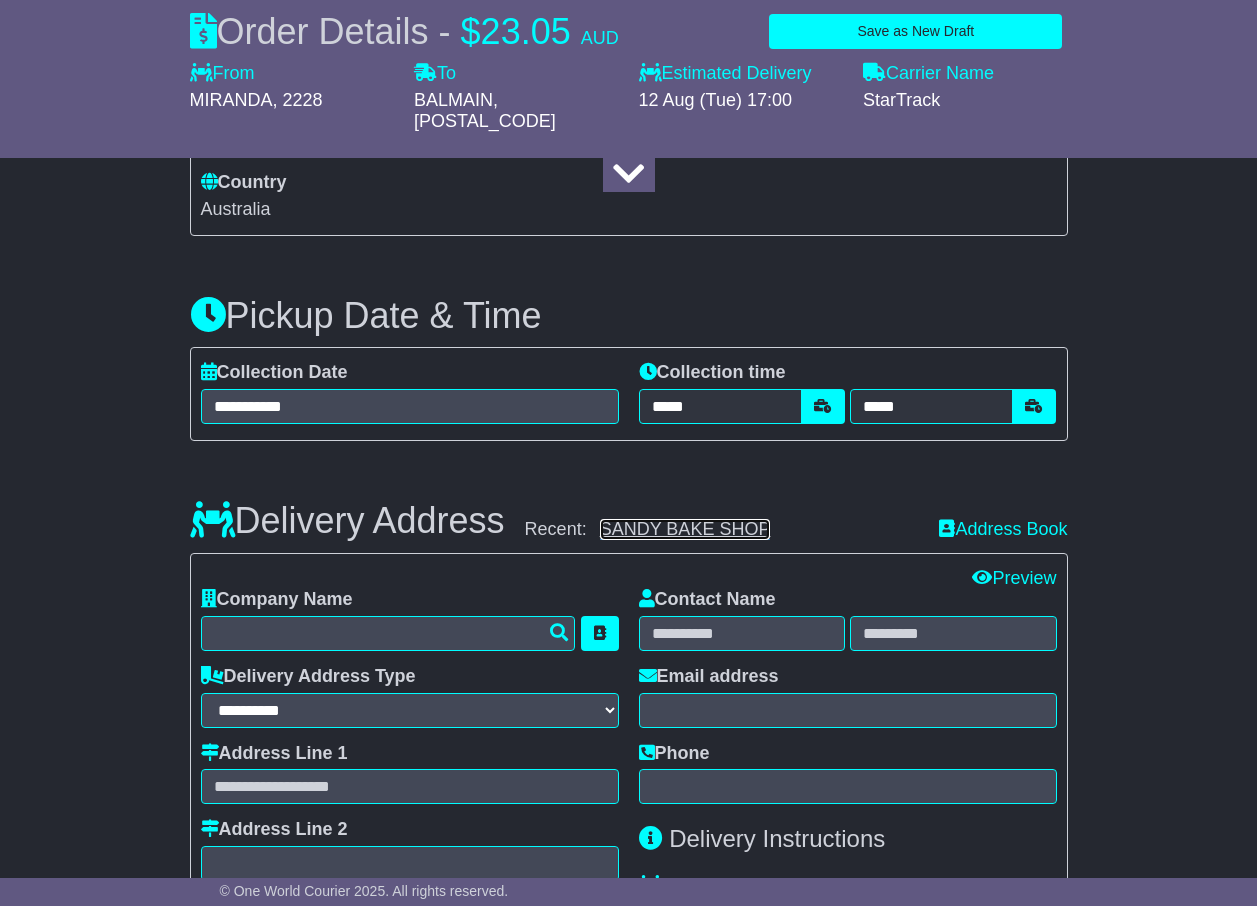 click on "SANDY BAKE SHOP" at bounding box center [685, 529] 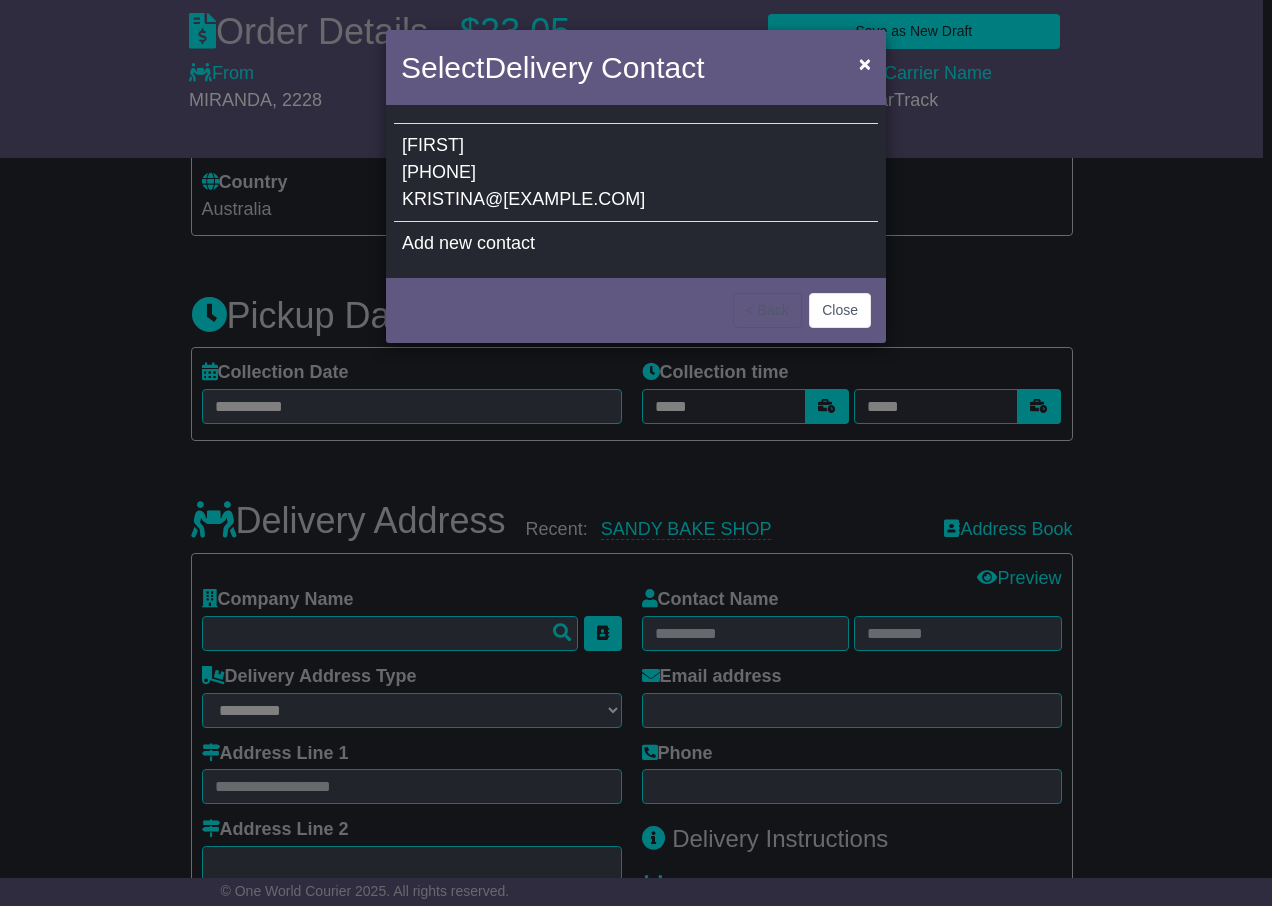 click on "[EMAIL]" at bounding box center (523, 199) 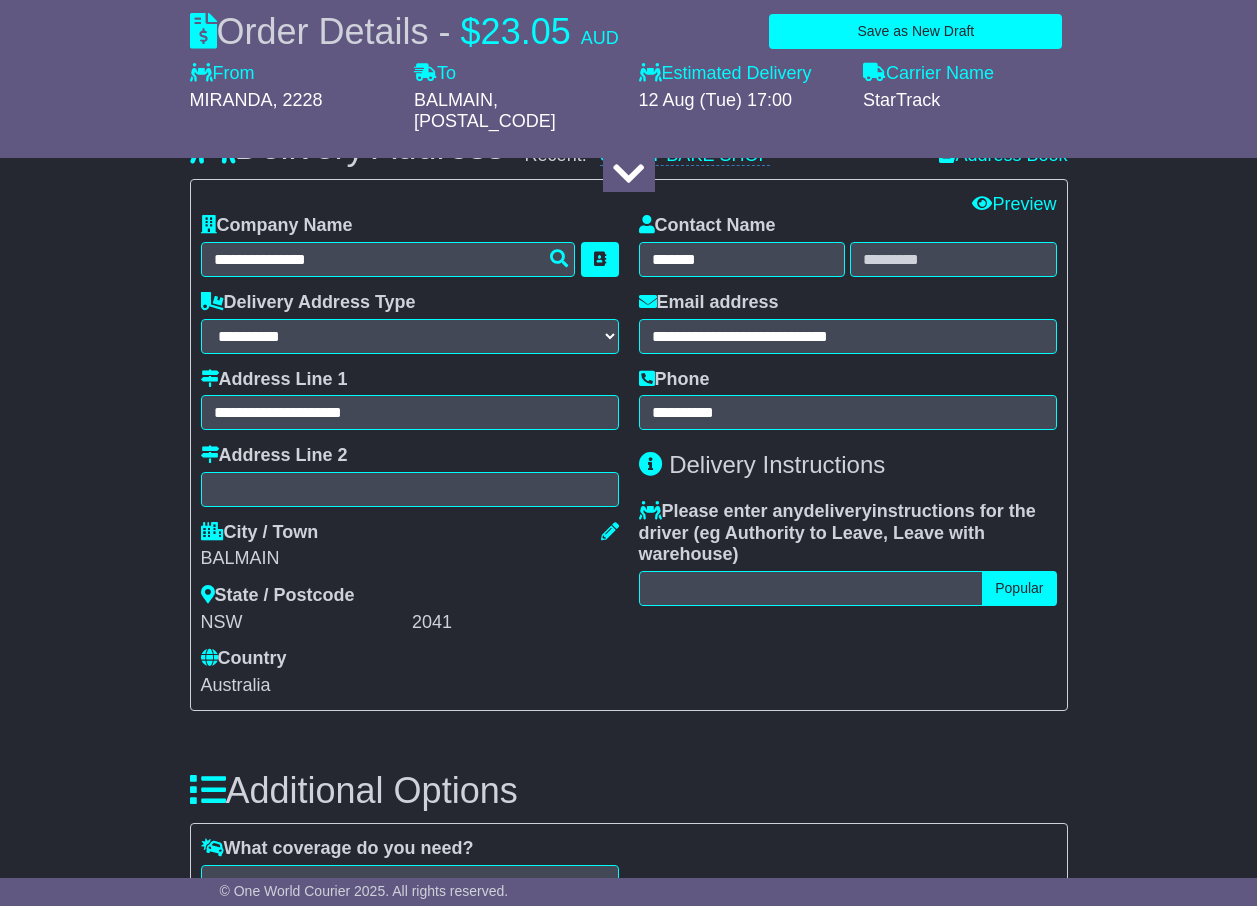scroll, scrollTop: 1600, scrollLeft: 0, axis: vertical 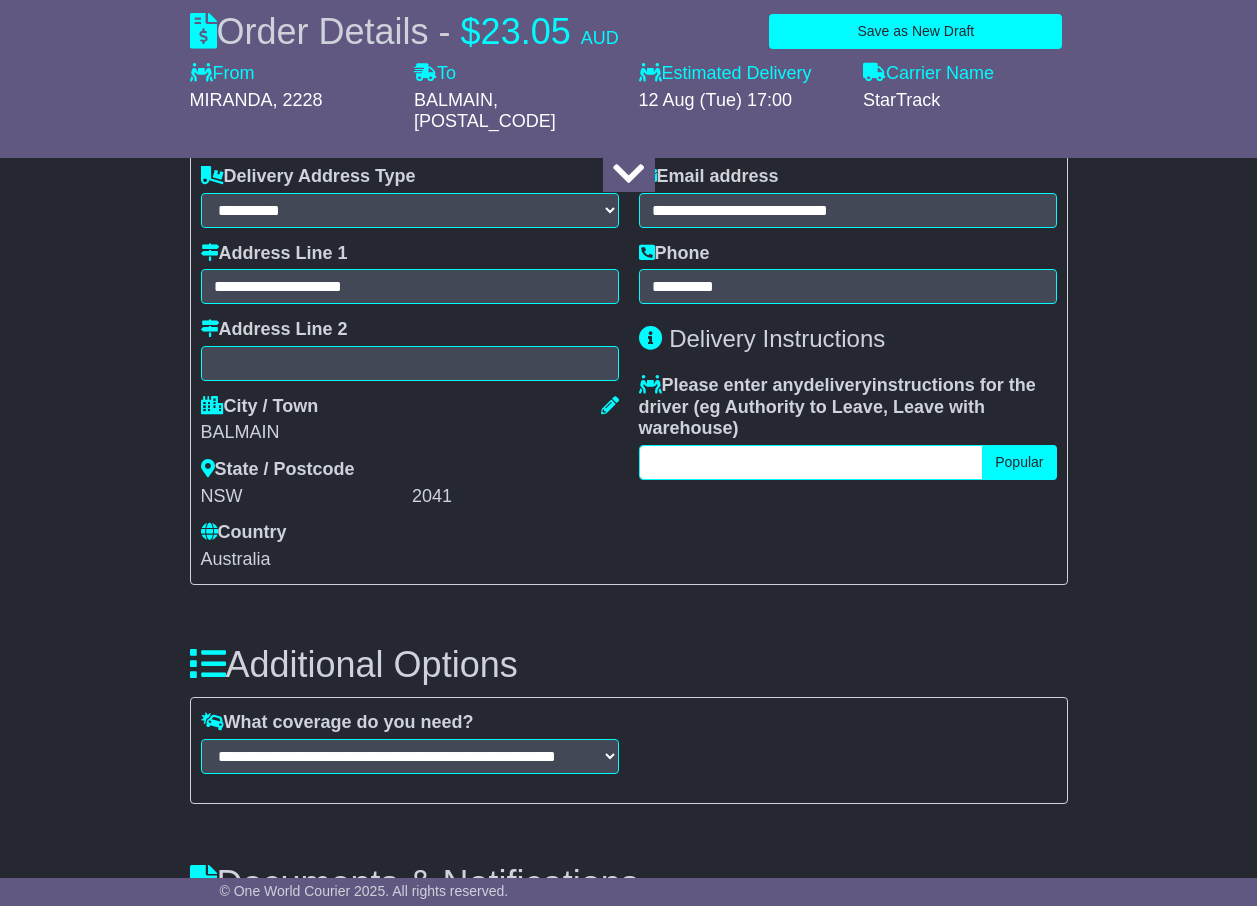 click at bounding box center (811, 462) 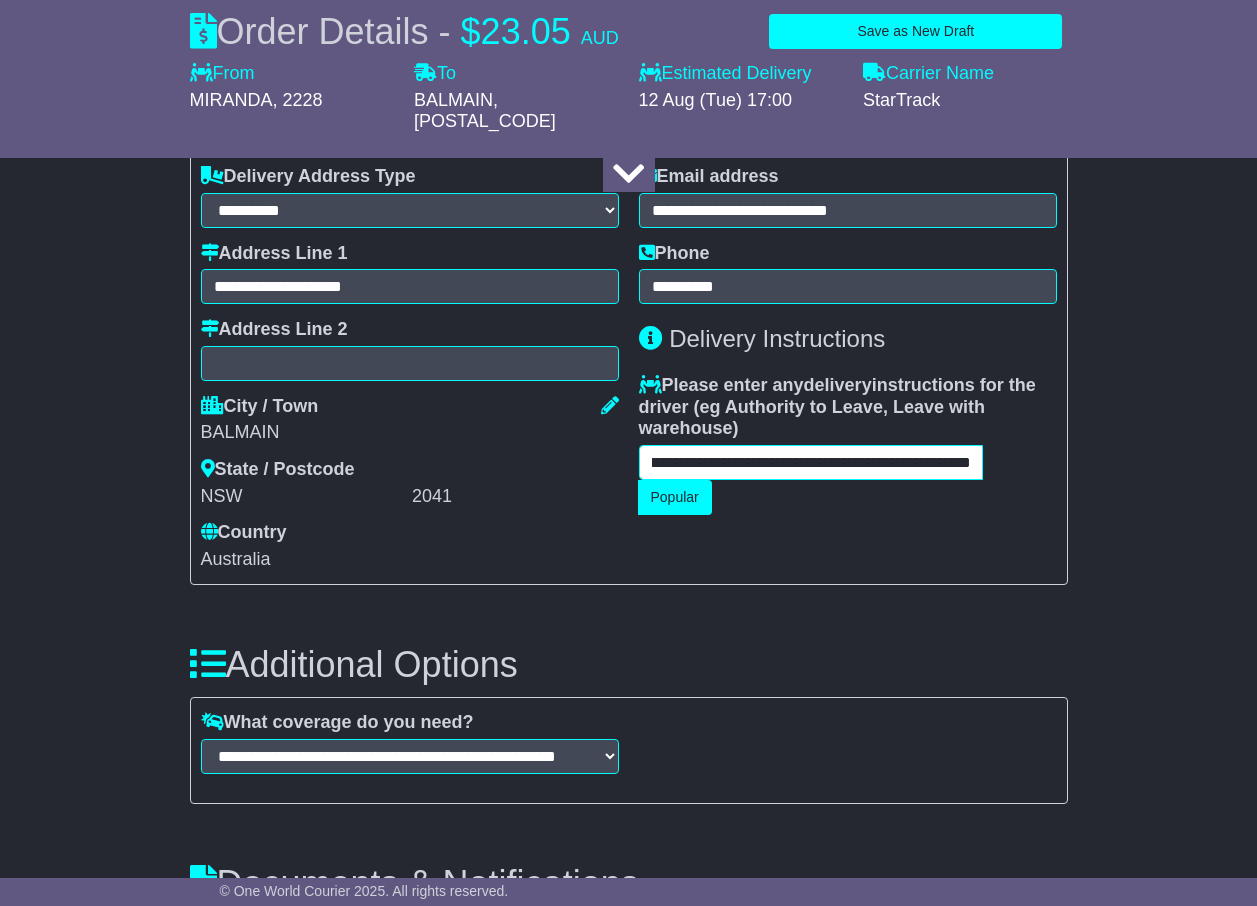scroll, scrollTop: 0, scrollLeft: 71, axis: horizontal 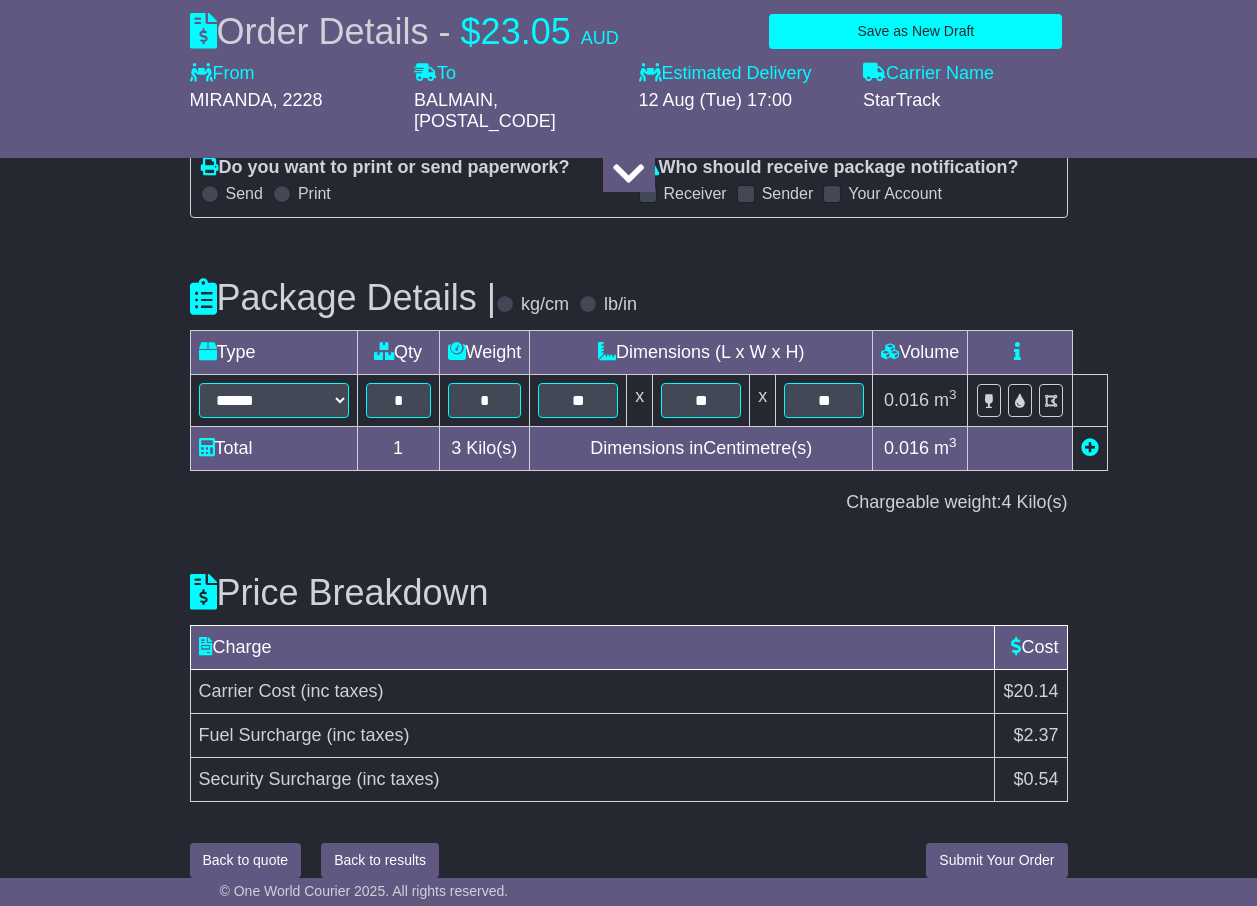 type on "**********" 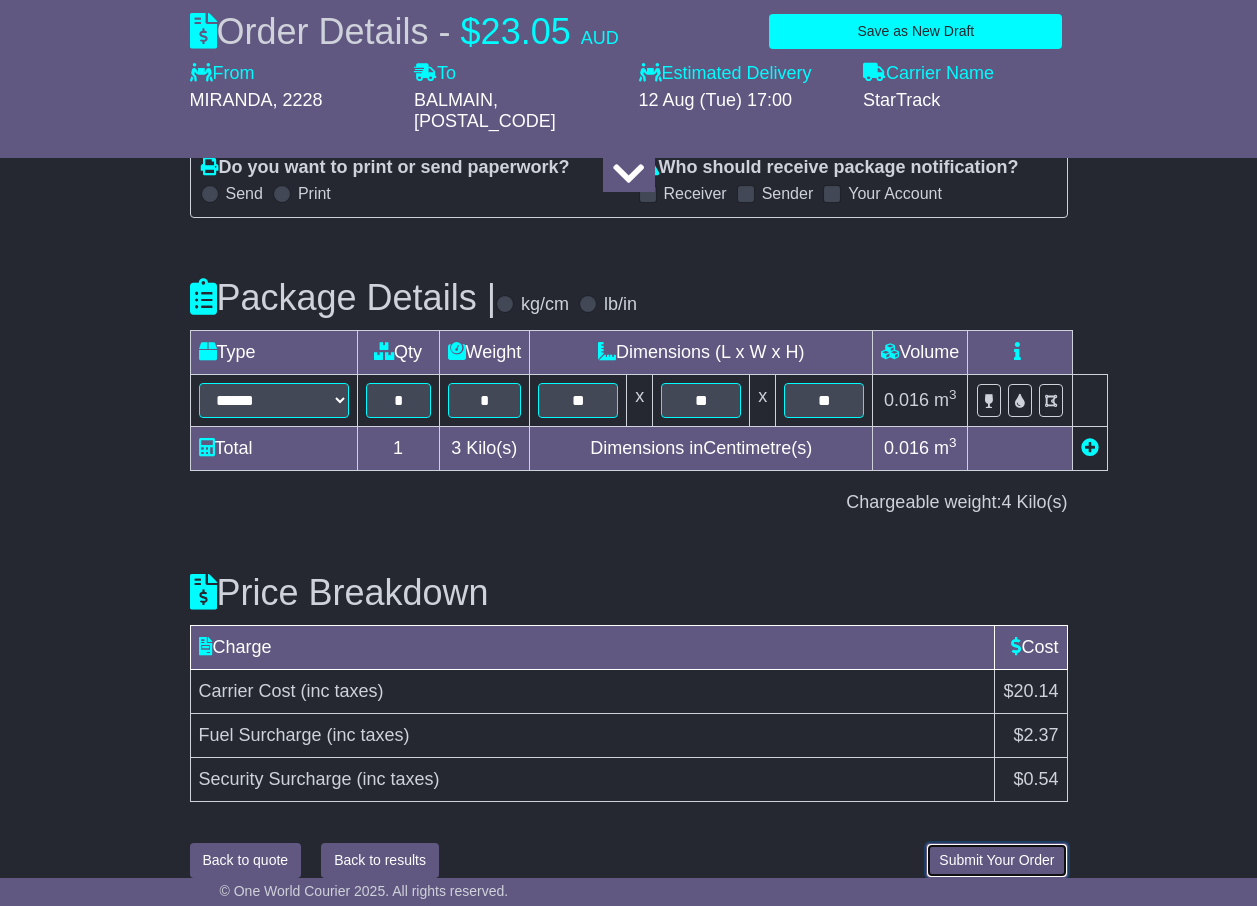 click on "Submit Your Order" at bounding box center [996, 860] 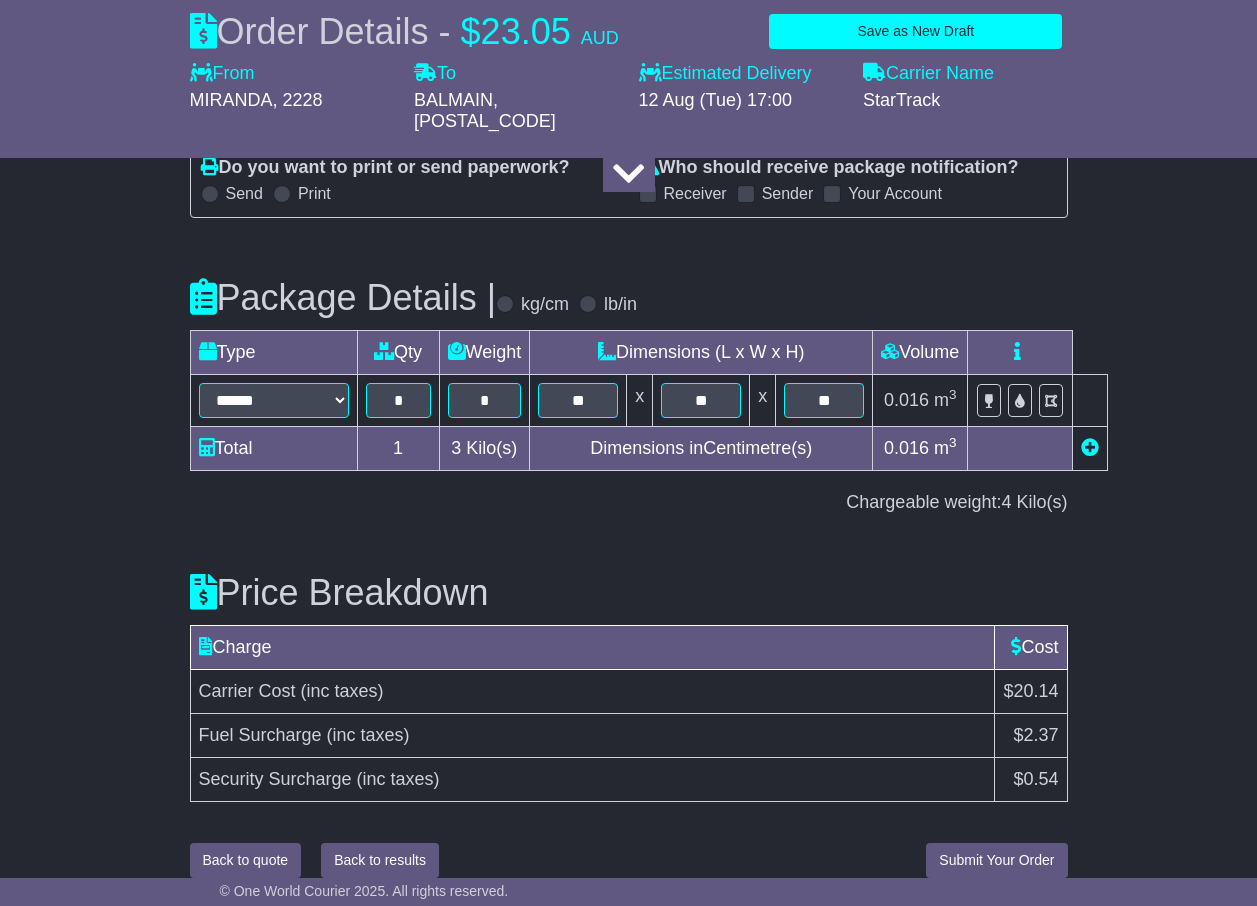 scroll, scrollTop: 0, scrollLeft: 0, axis: both 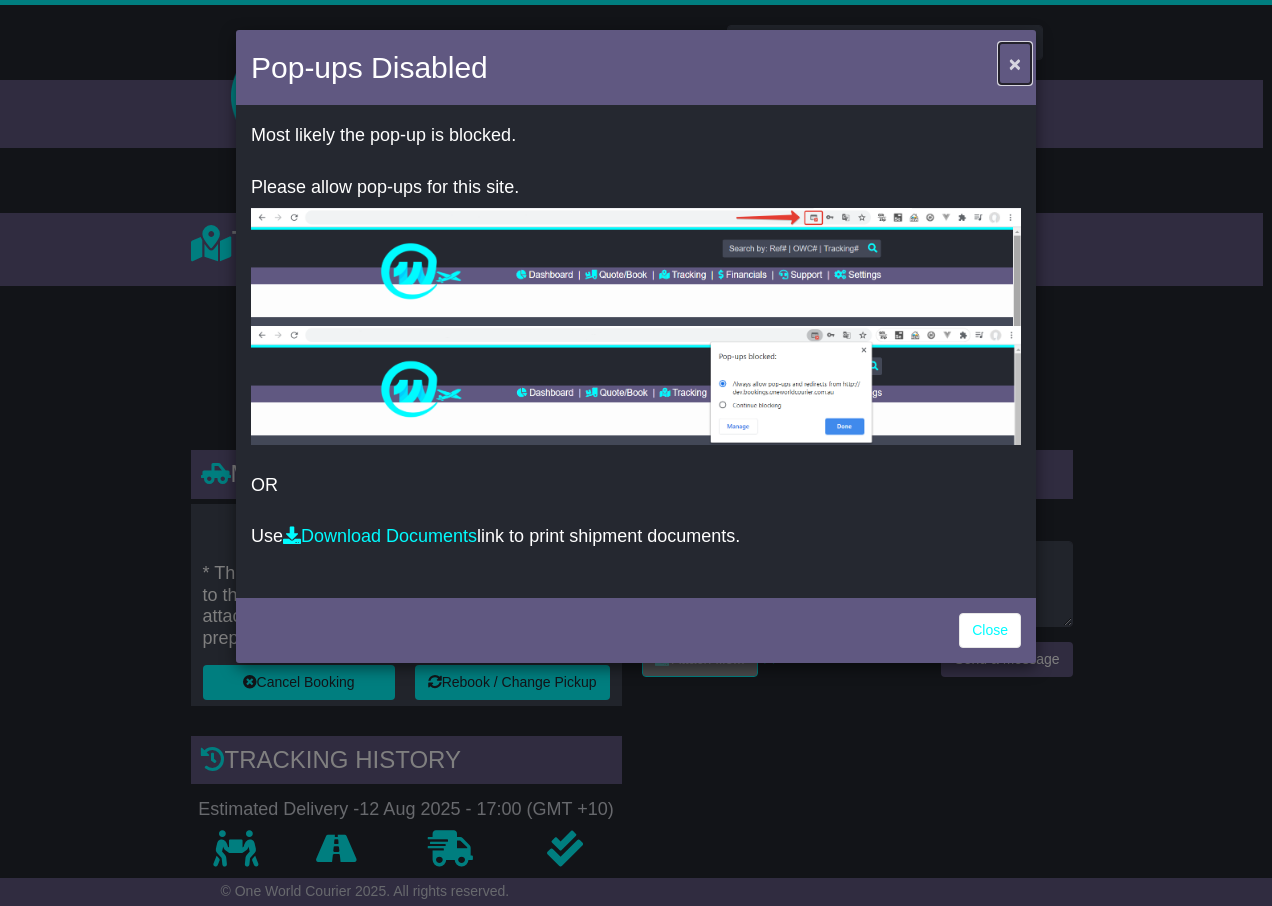 click on "×" at bounding box center [1015, 63] 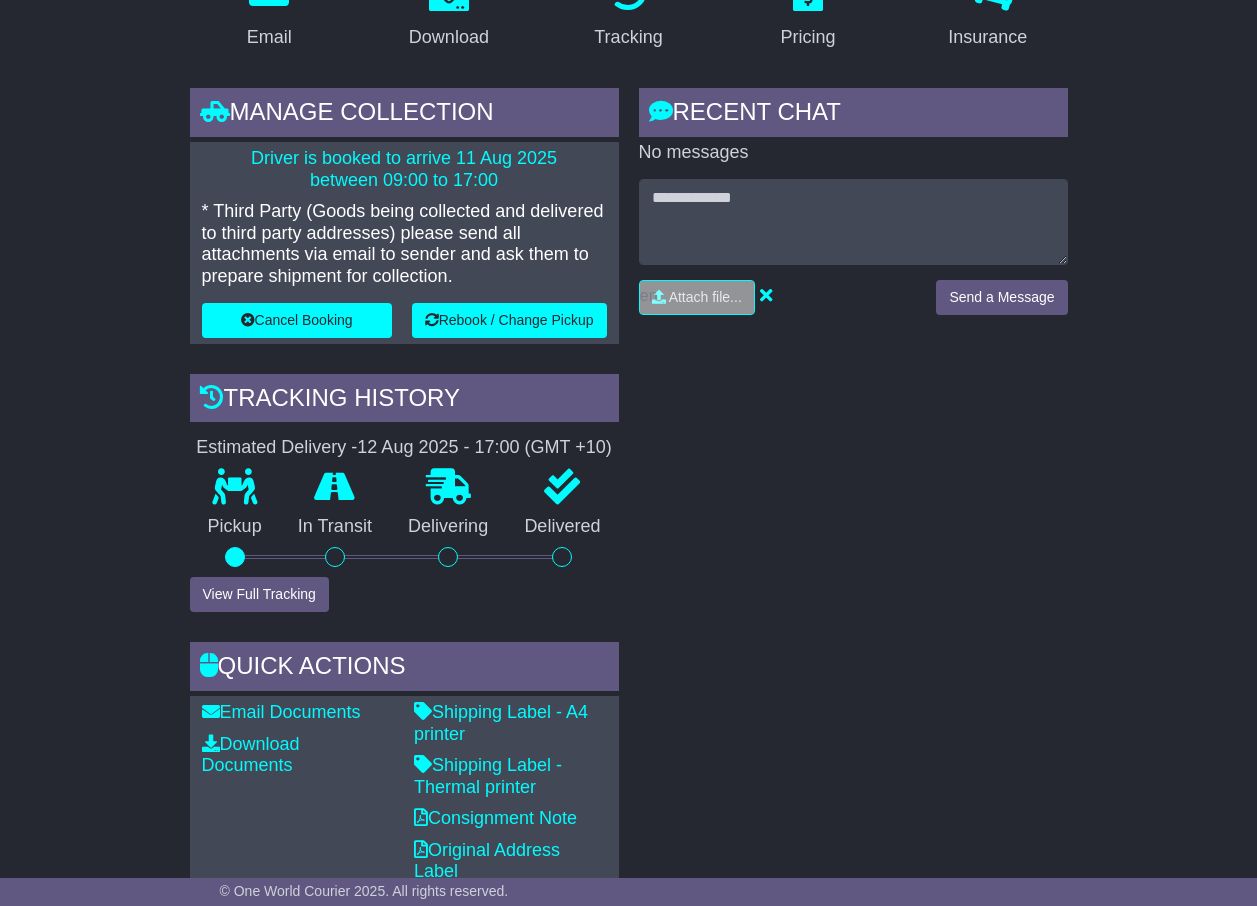 scroll, scrollTop: 400, scrollLeft: 0, axis: vertical 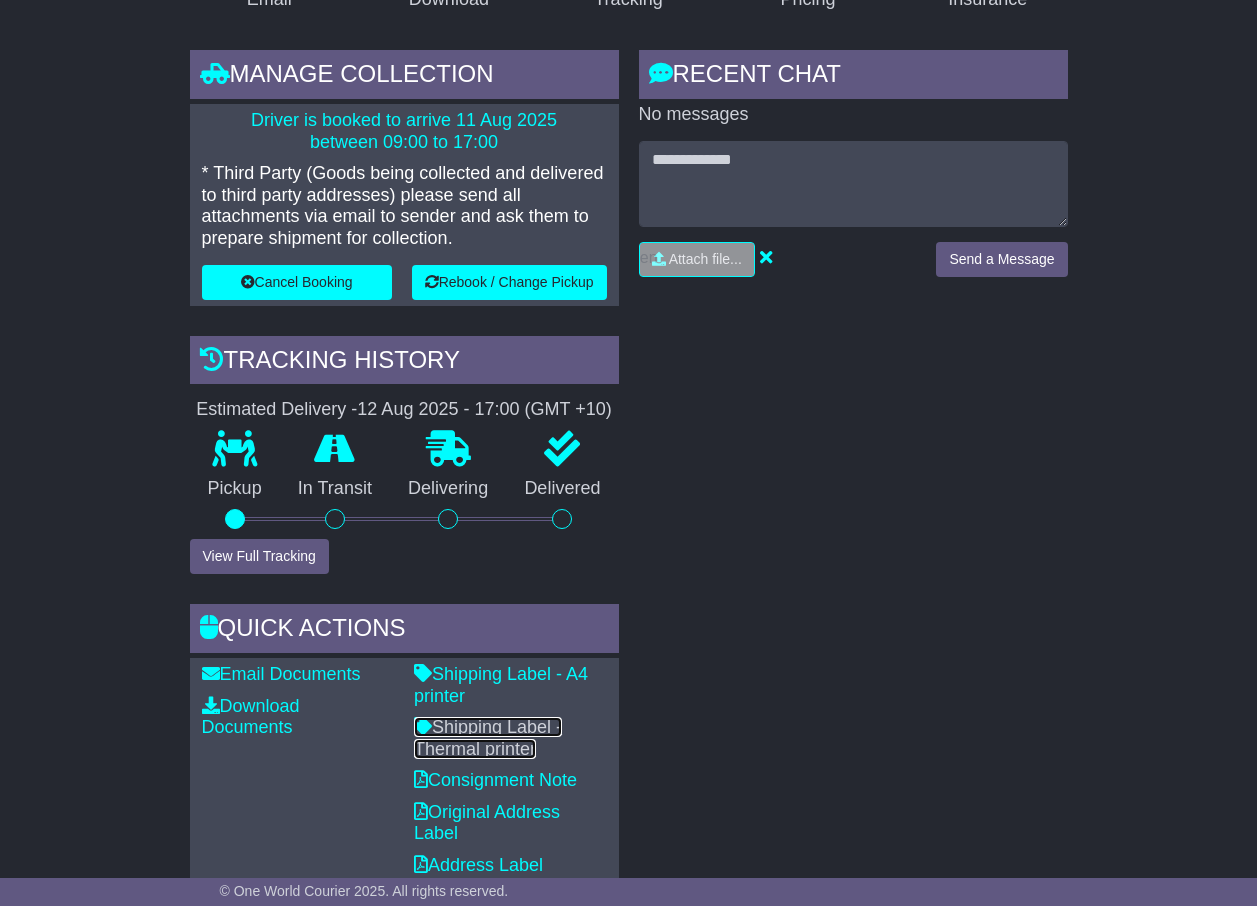 click on "Shipping Label - Thermal printer" at bounding box center [488, 738] 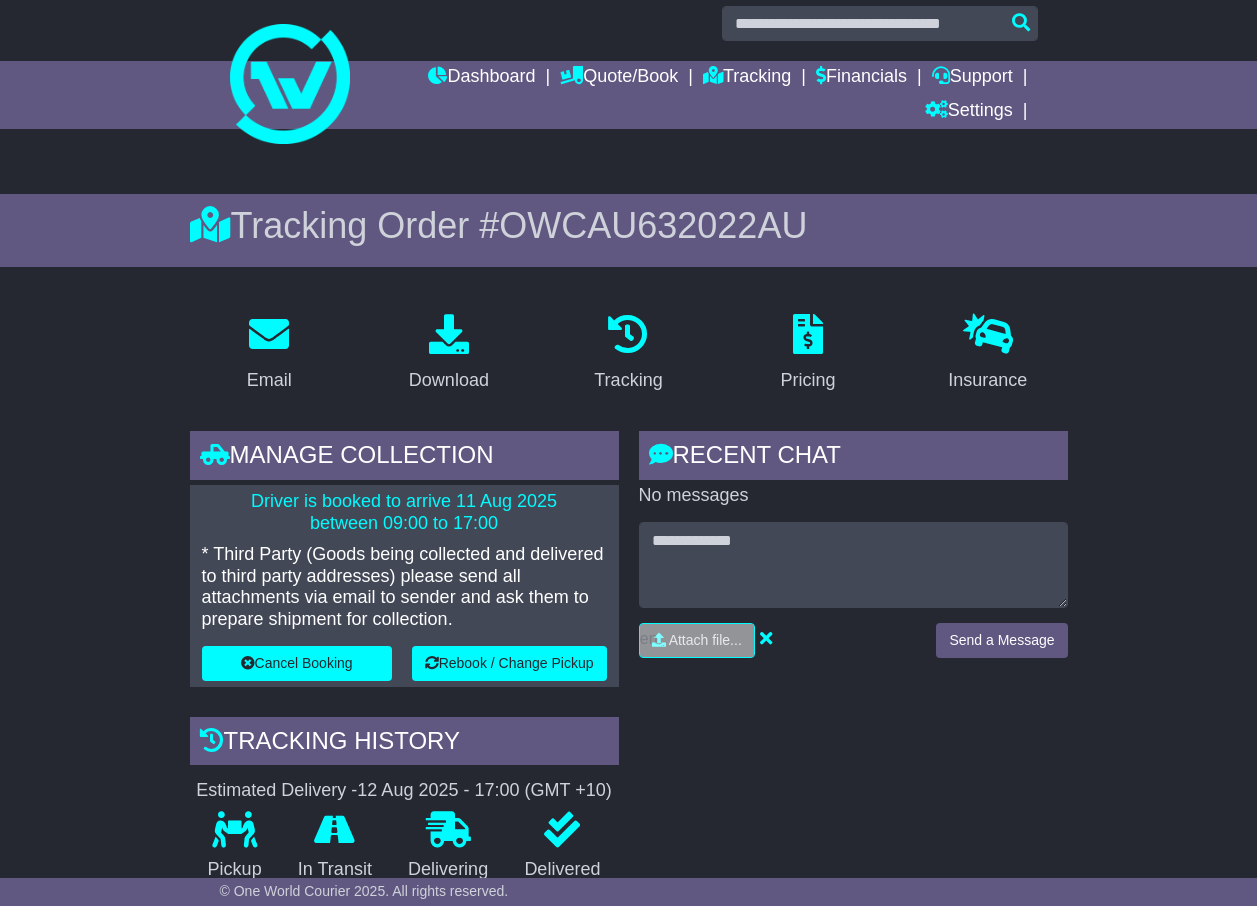scroll, scrollTop: 0, scrollLeft: 0, axis: both 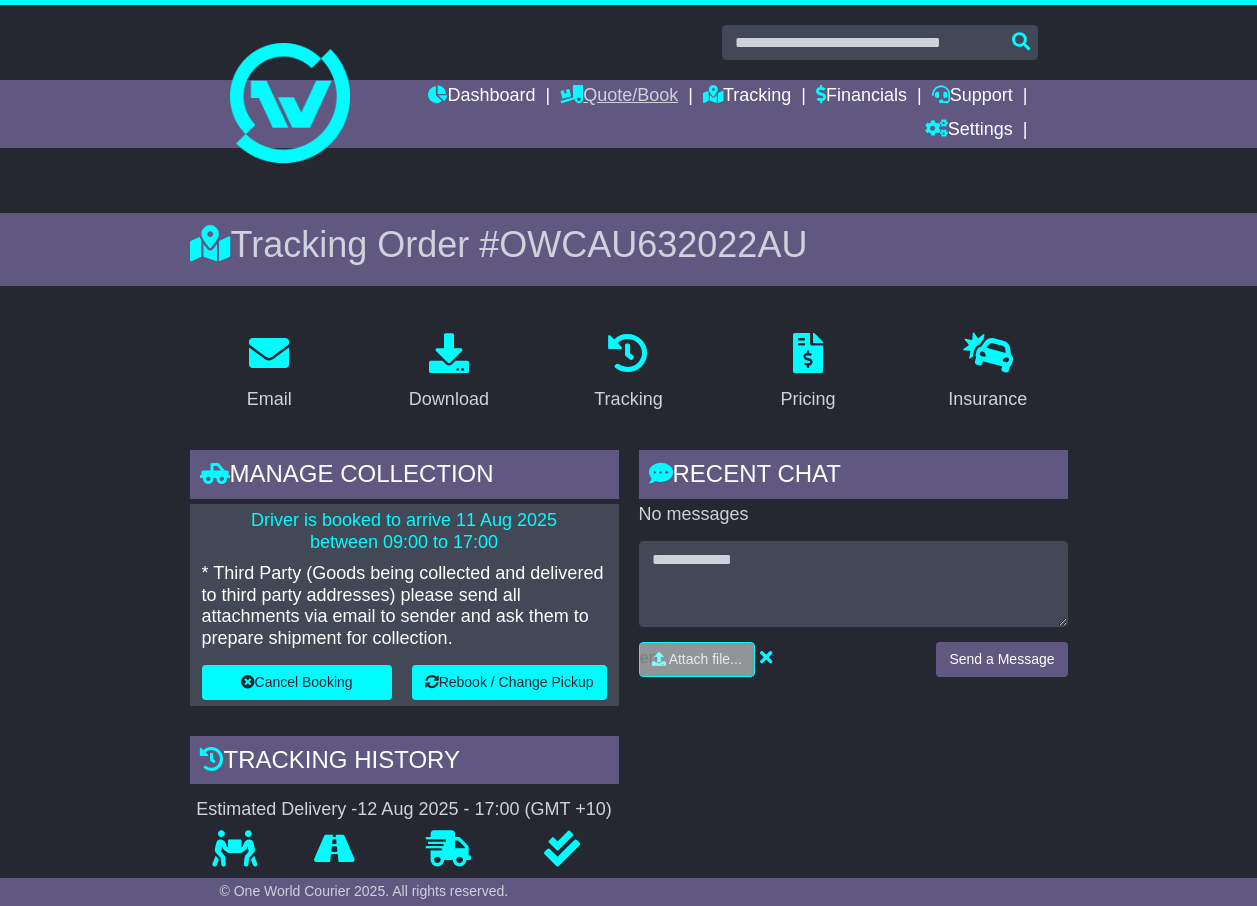 click on "Quote/Book" at bounding box center (619, 97) 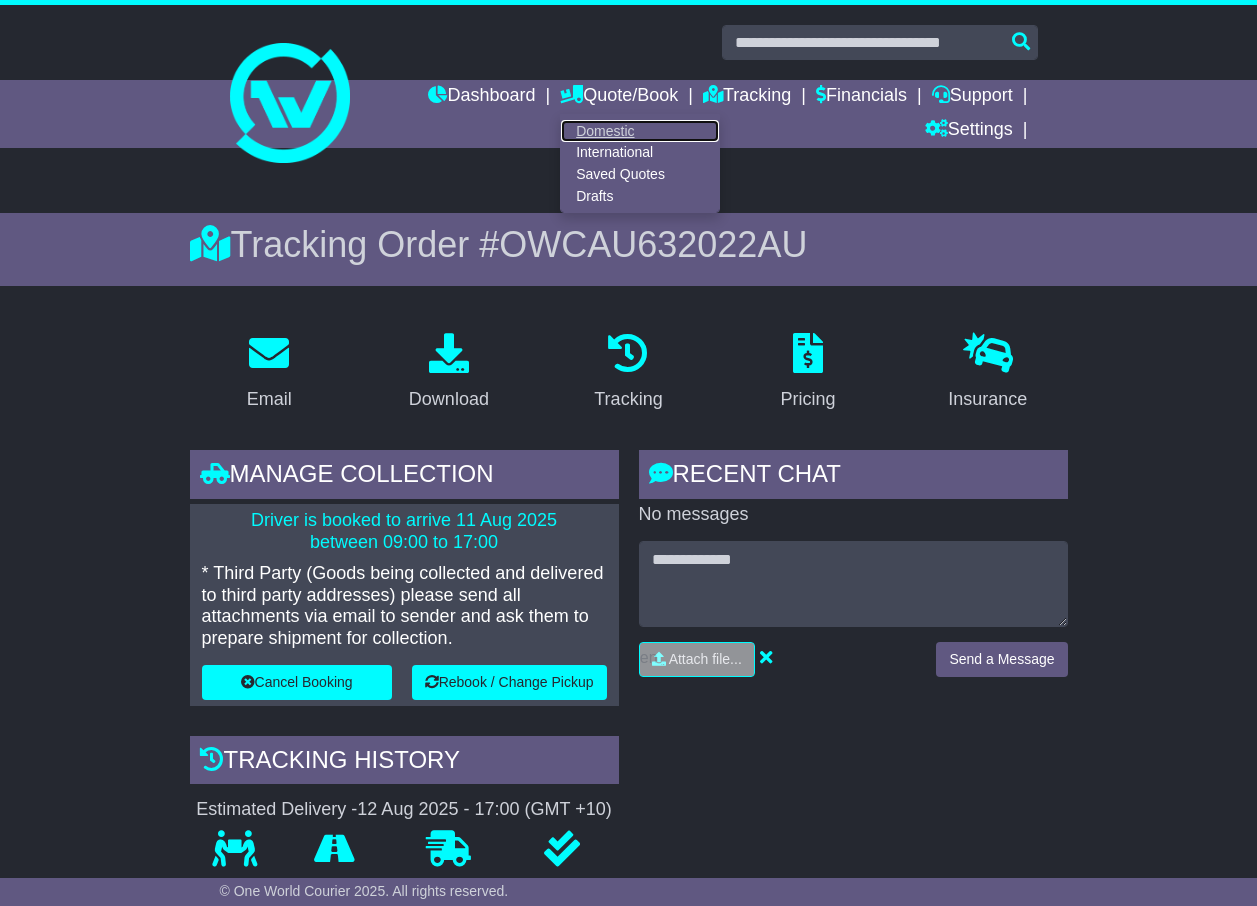 click on "Domestic" at bounding box center [640, 131] 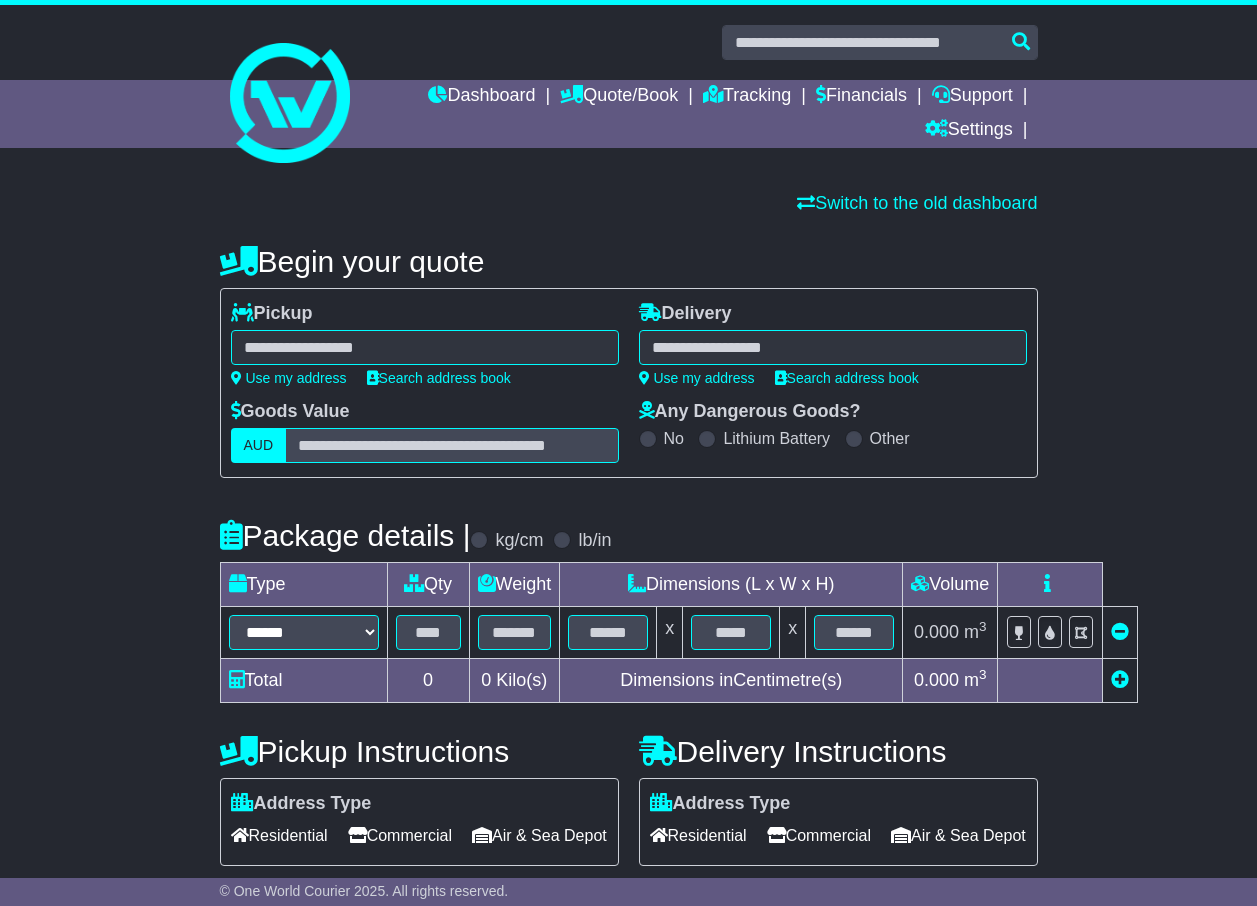 scroll, scrollTop: 0, scrollLeft: 0, axis: both 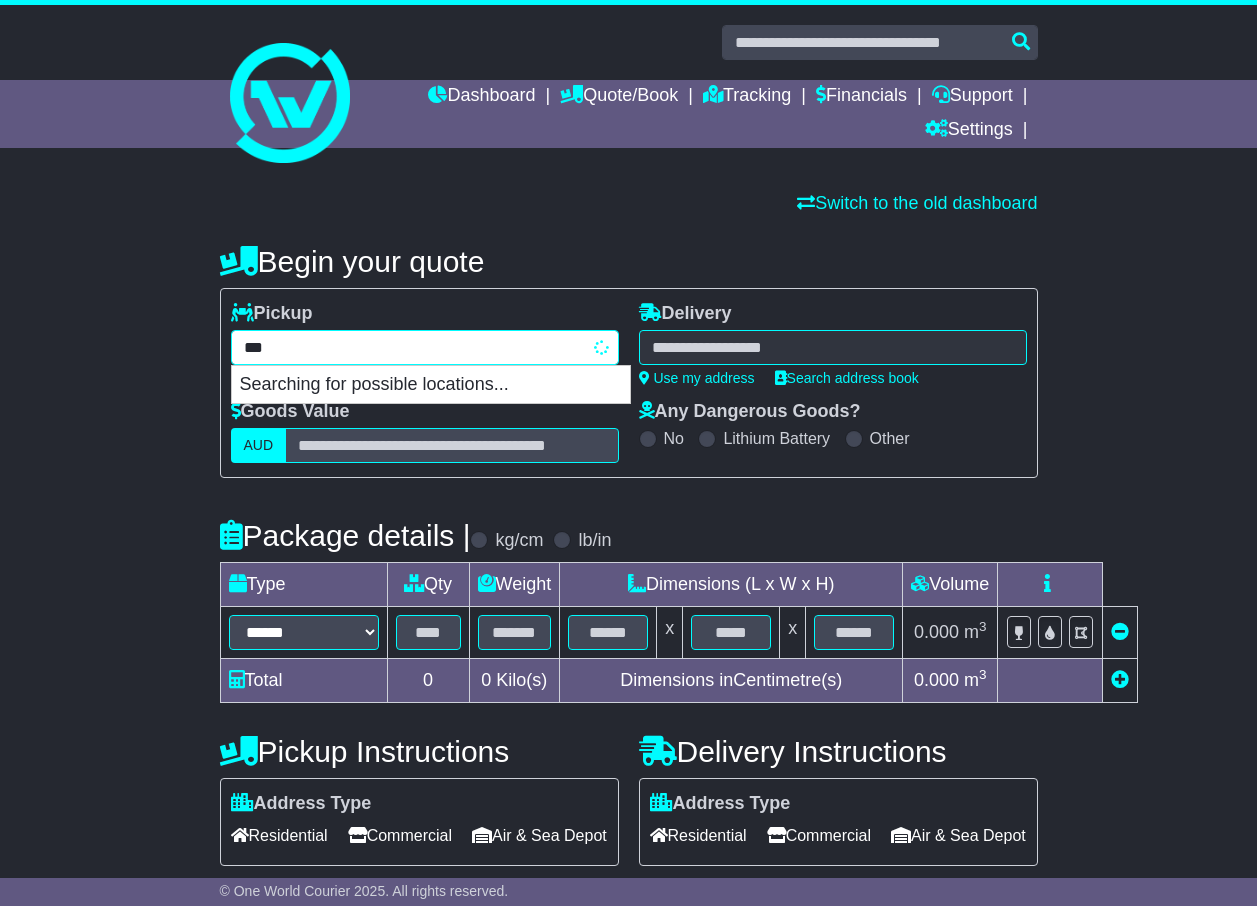 type on "****" 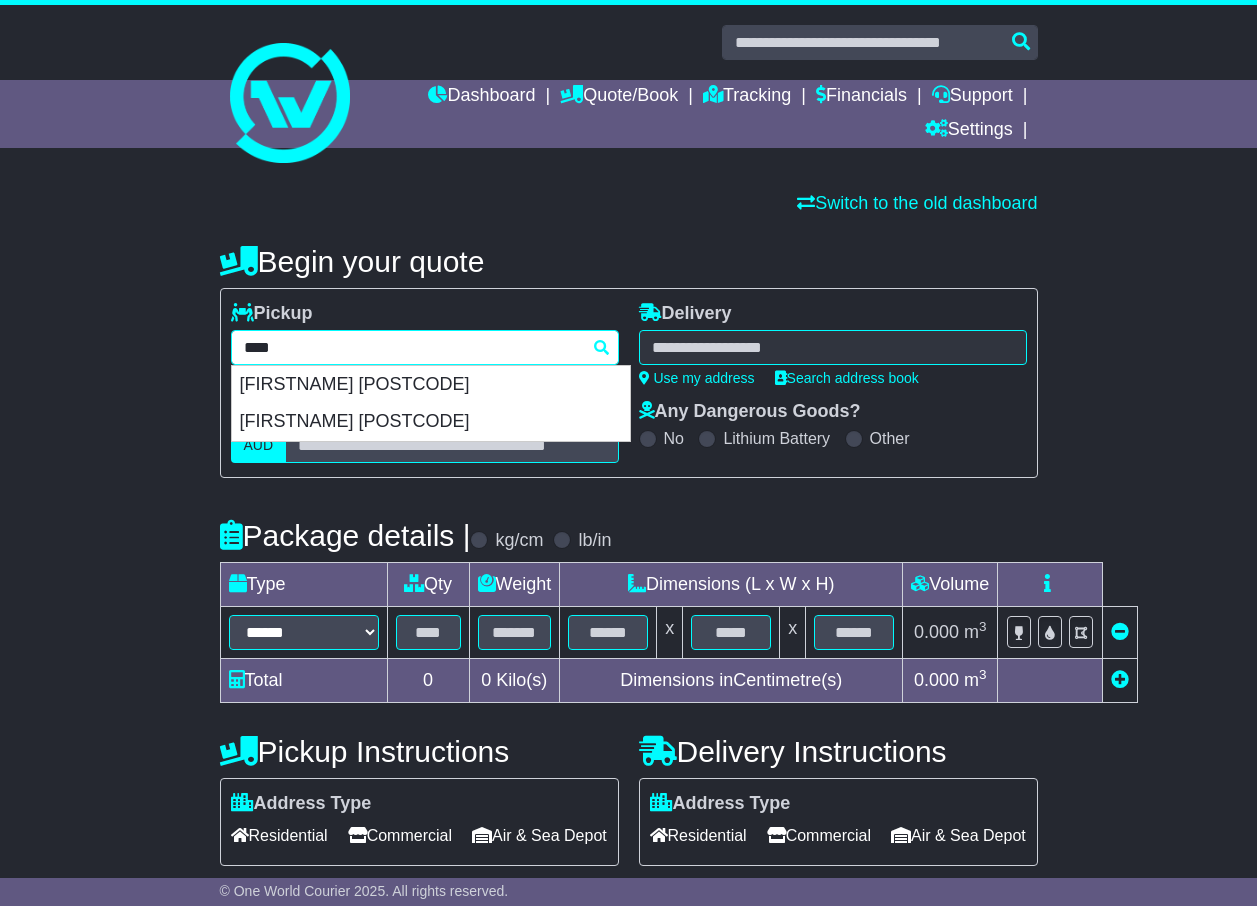 drag, startPoint x: 500, startPoint y: 383, endPoint x: 618, endPoint y: 385, distance: 118.016945 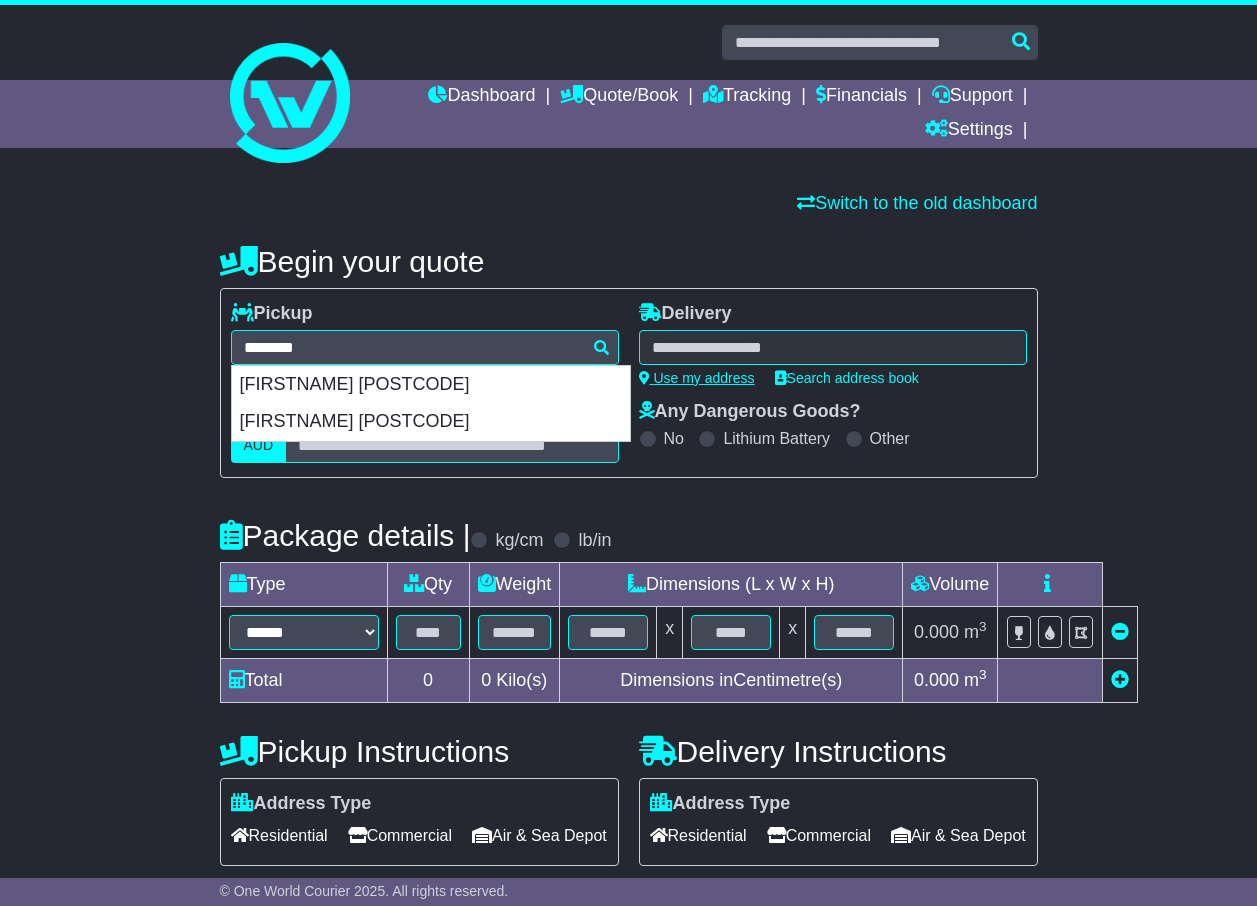 type on "**********" 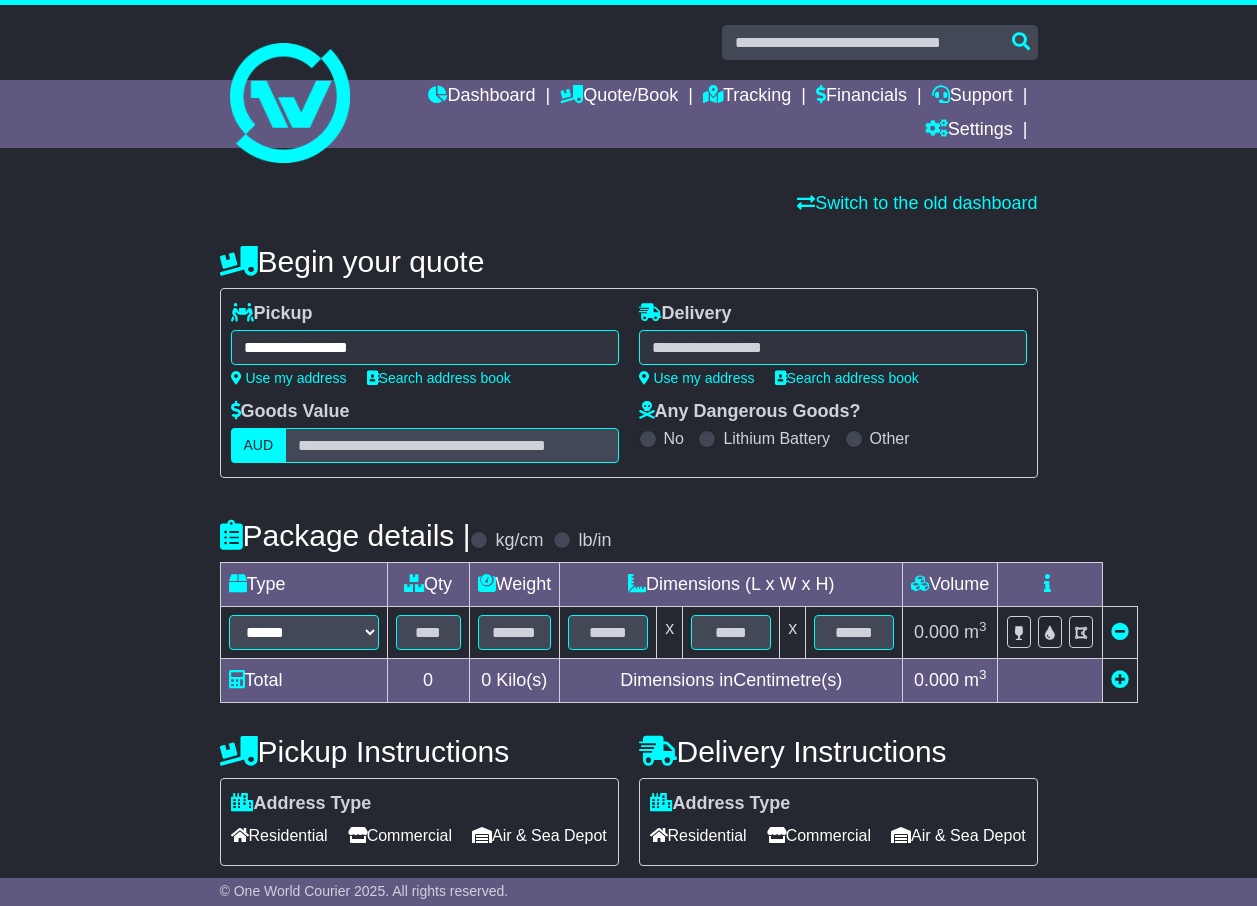 click at bounding box center (833, 347) 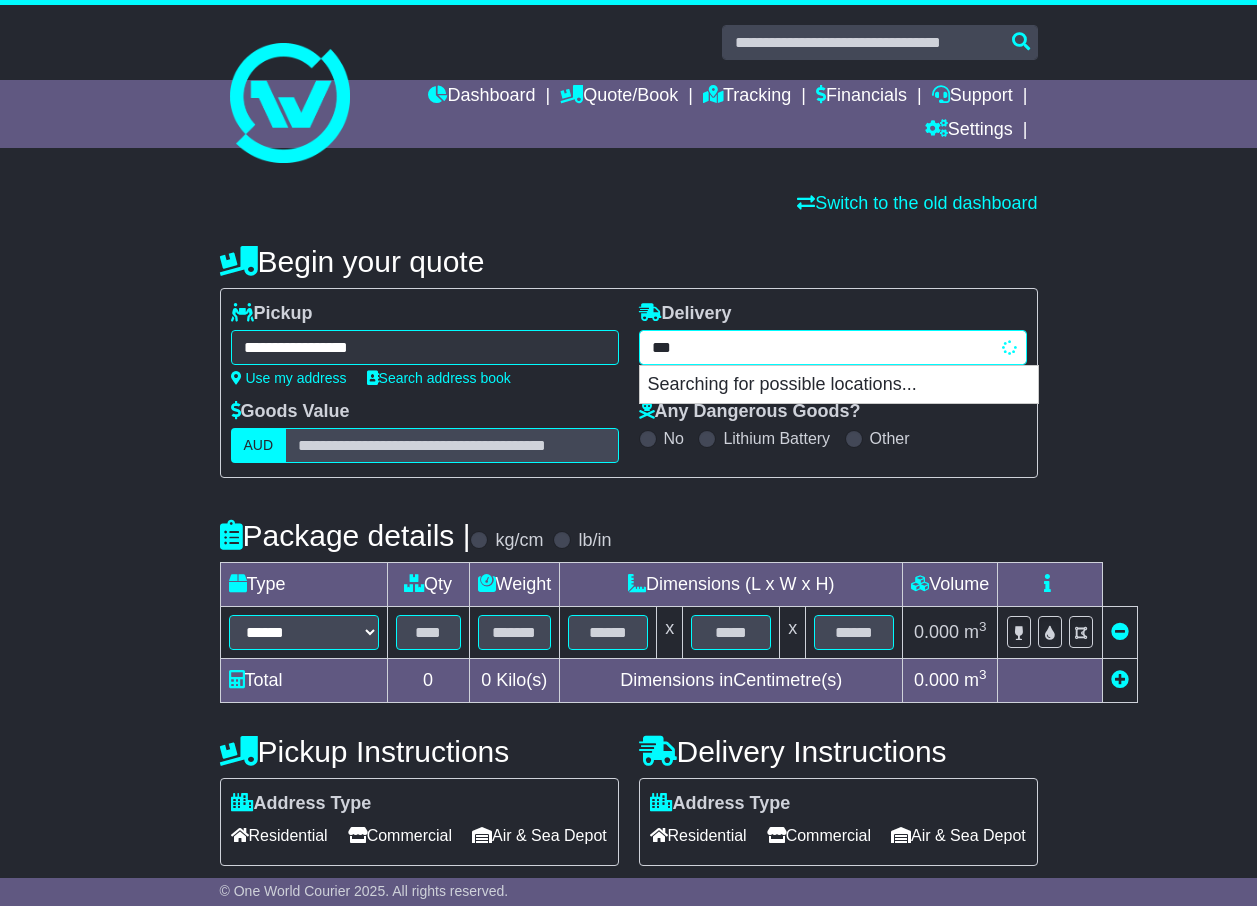 type on "****" 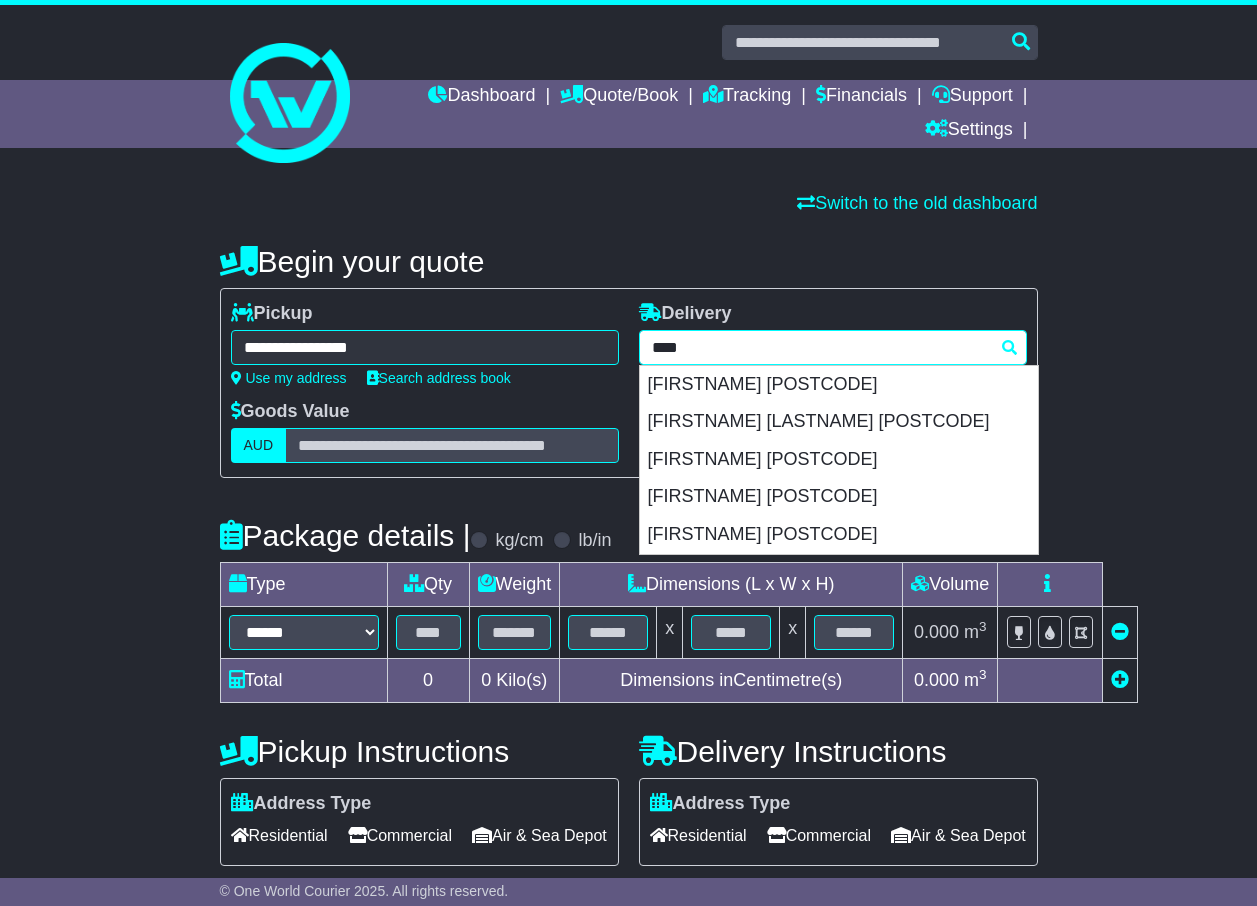 click on "WETHERILL PARK 2164" at bounding box center [839, 460] 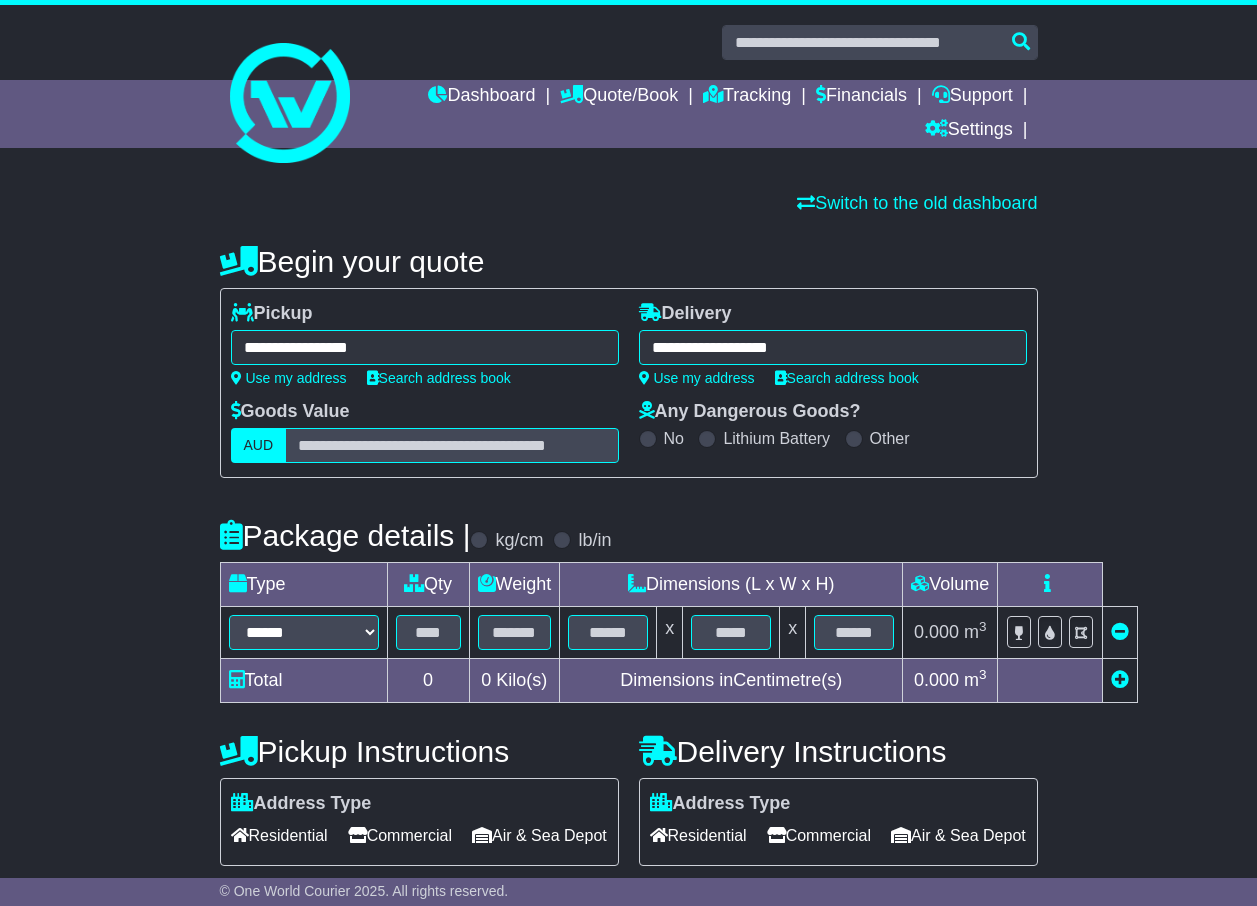 type on "**********" 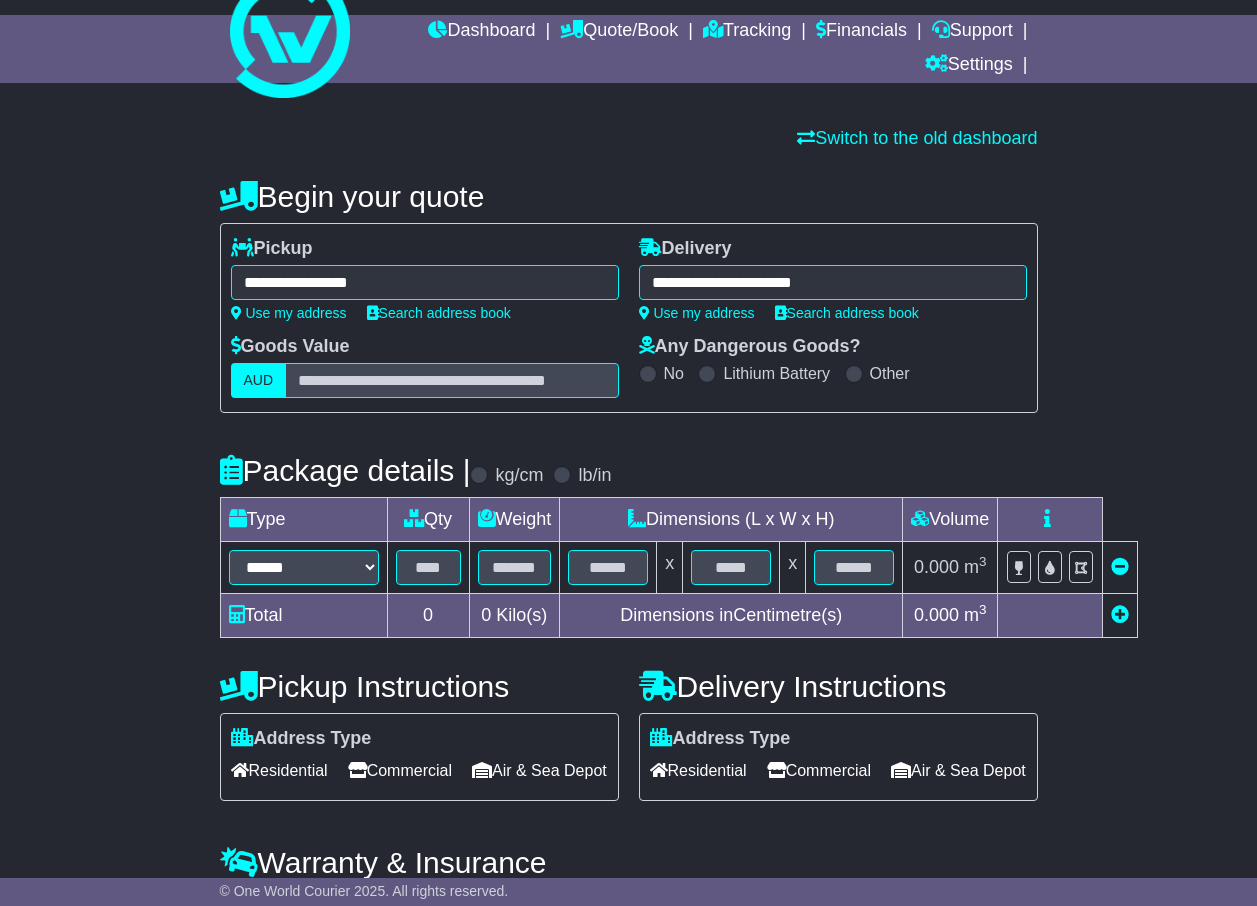 scroll, scrollTop: 100, scrollLeft: 0, axis: vertical 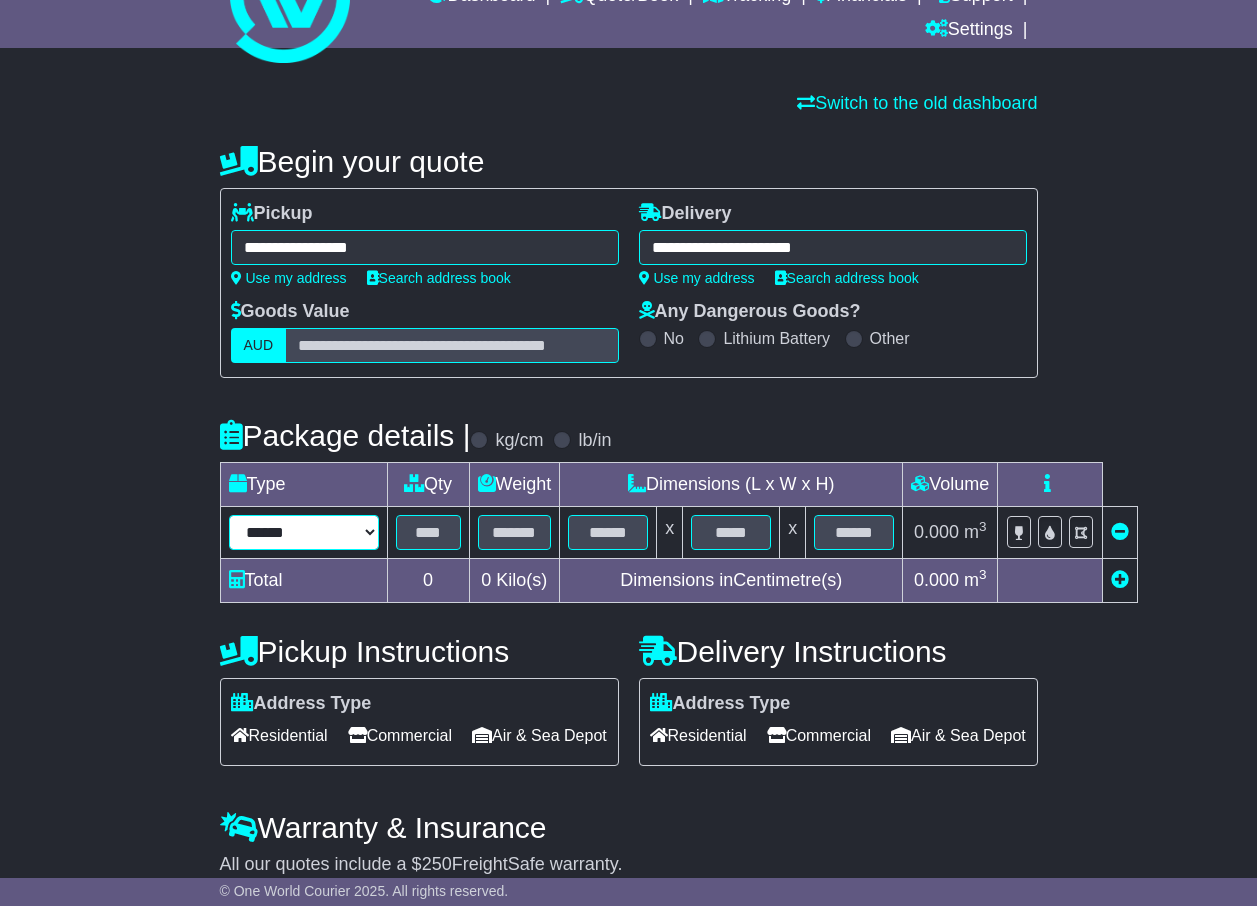 click on "****** ****** *** ******** ***** **** **** ****** *** *******" at bounding box center [304, 532] 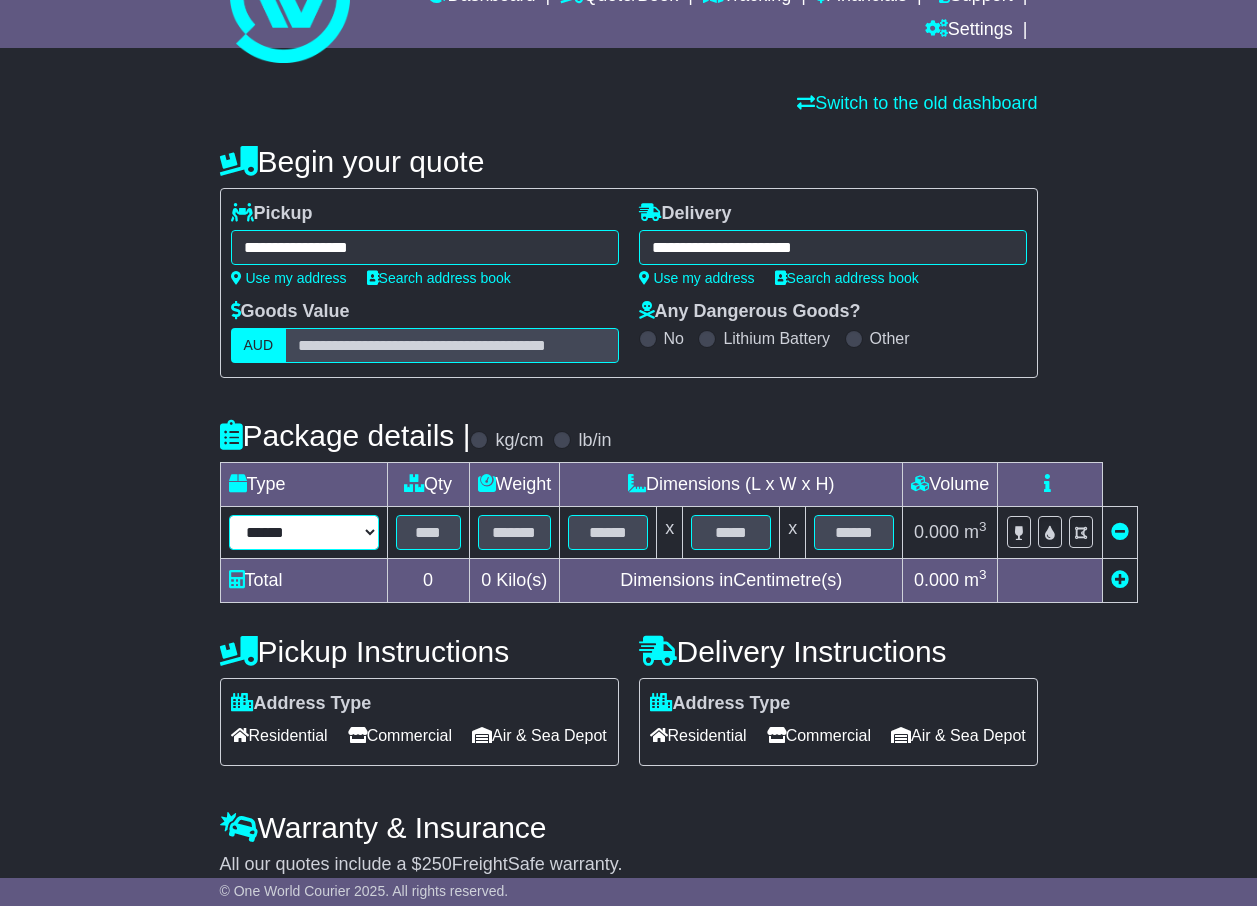 select on "***" 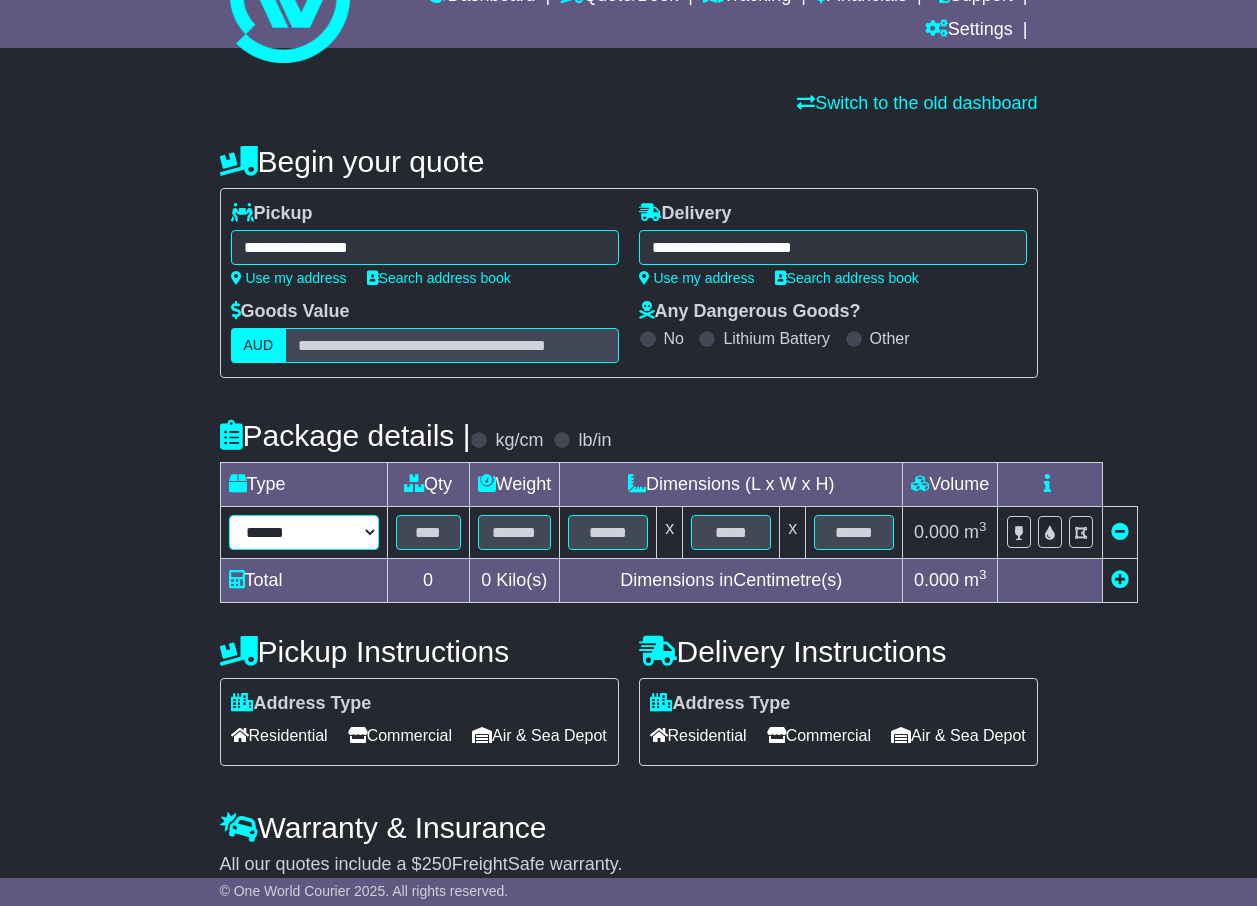 click on "****** ****** *** ******** ***** **** **** ****** *** *******" at bounding box center [304, 532] 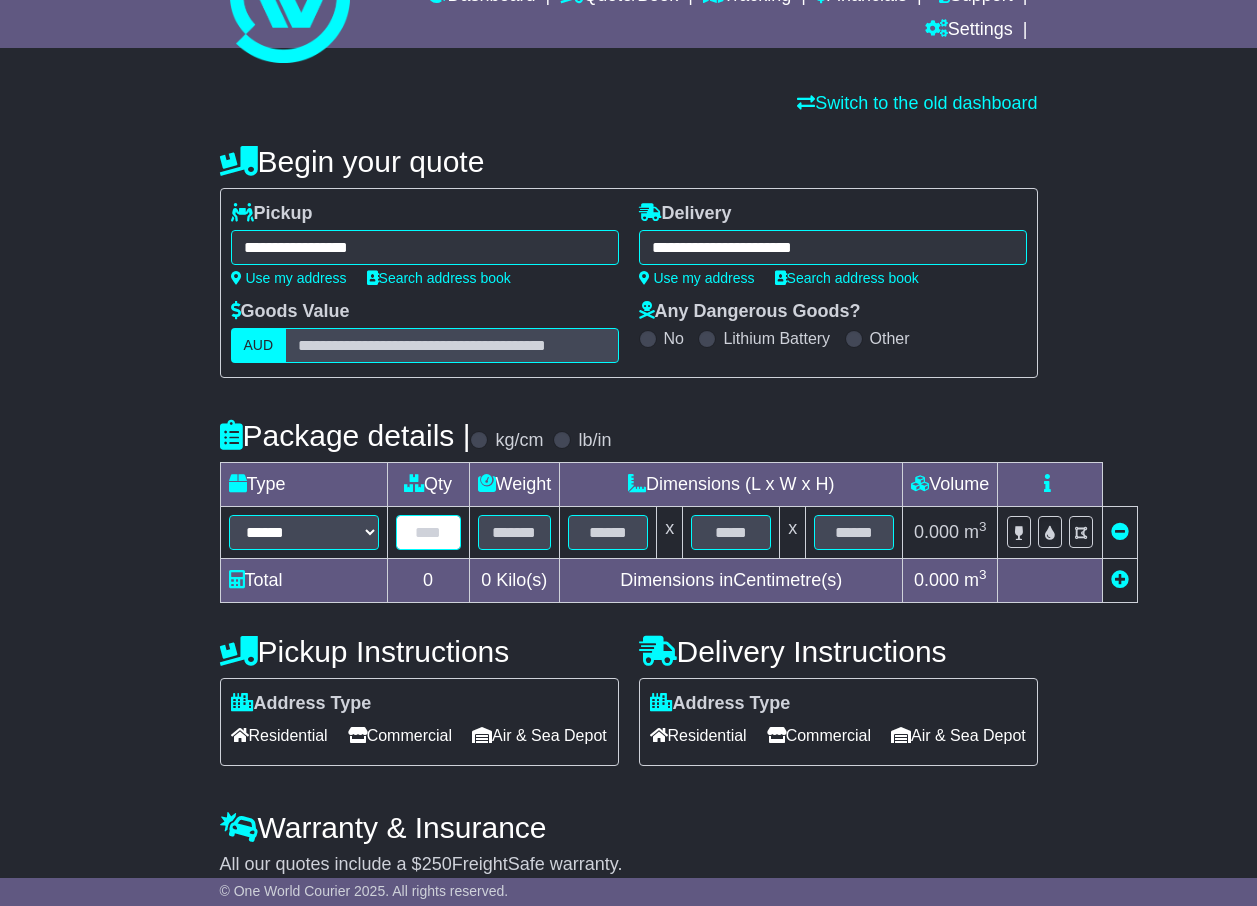 click at bounding box center [428, 532] 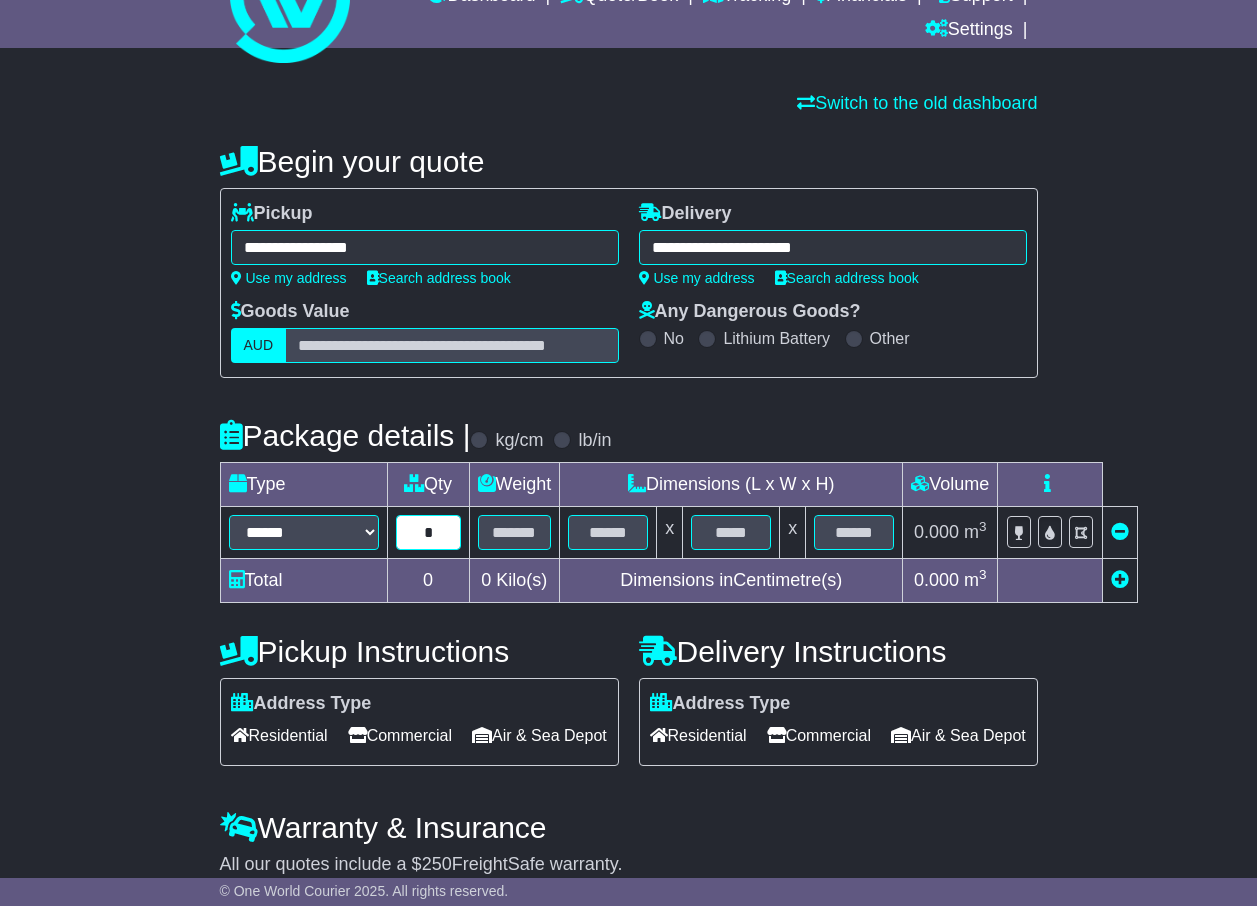 type on "*" 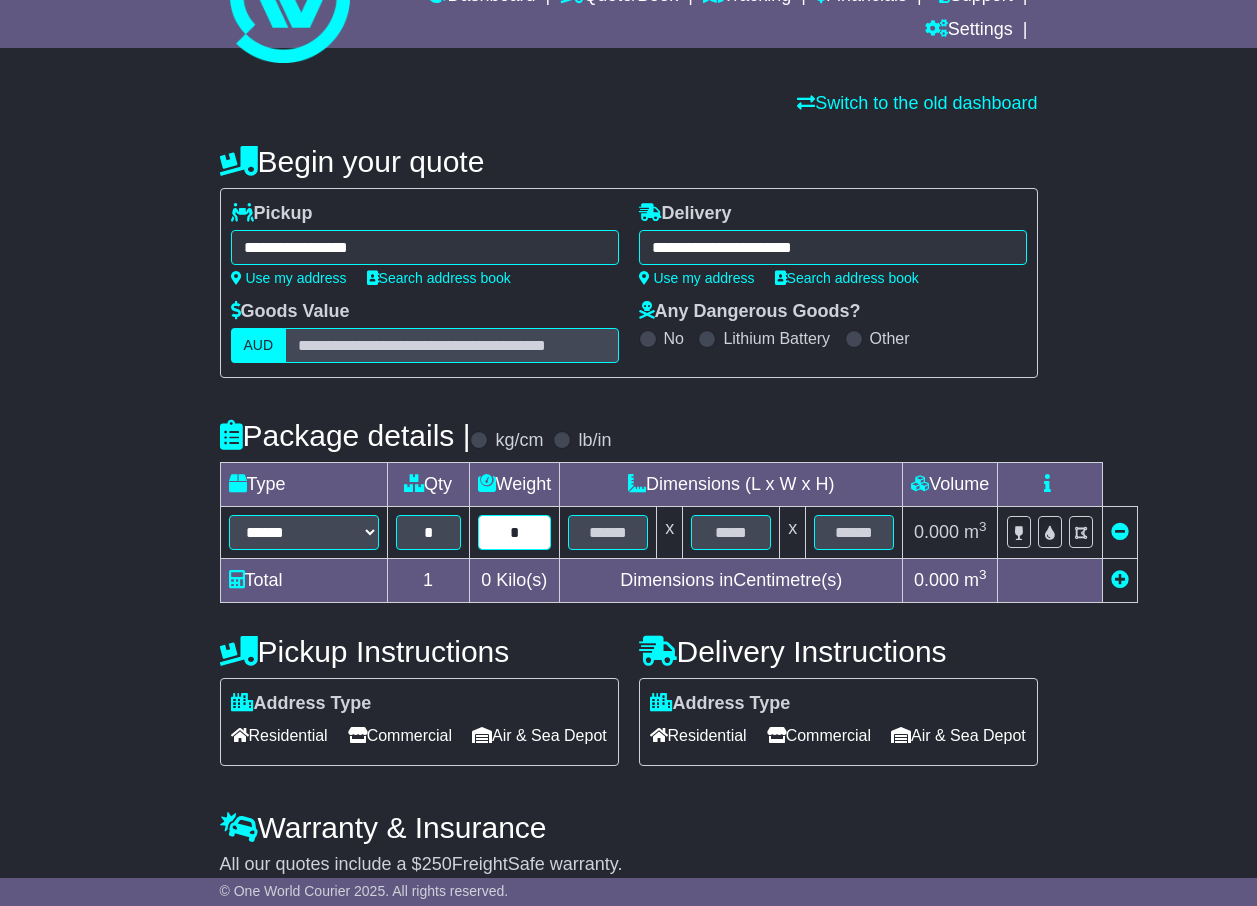 type on "*" 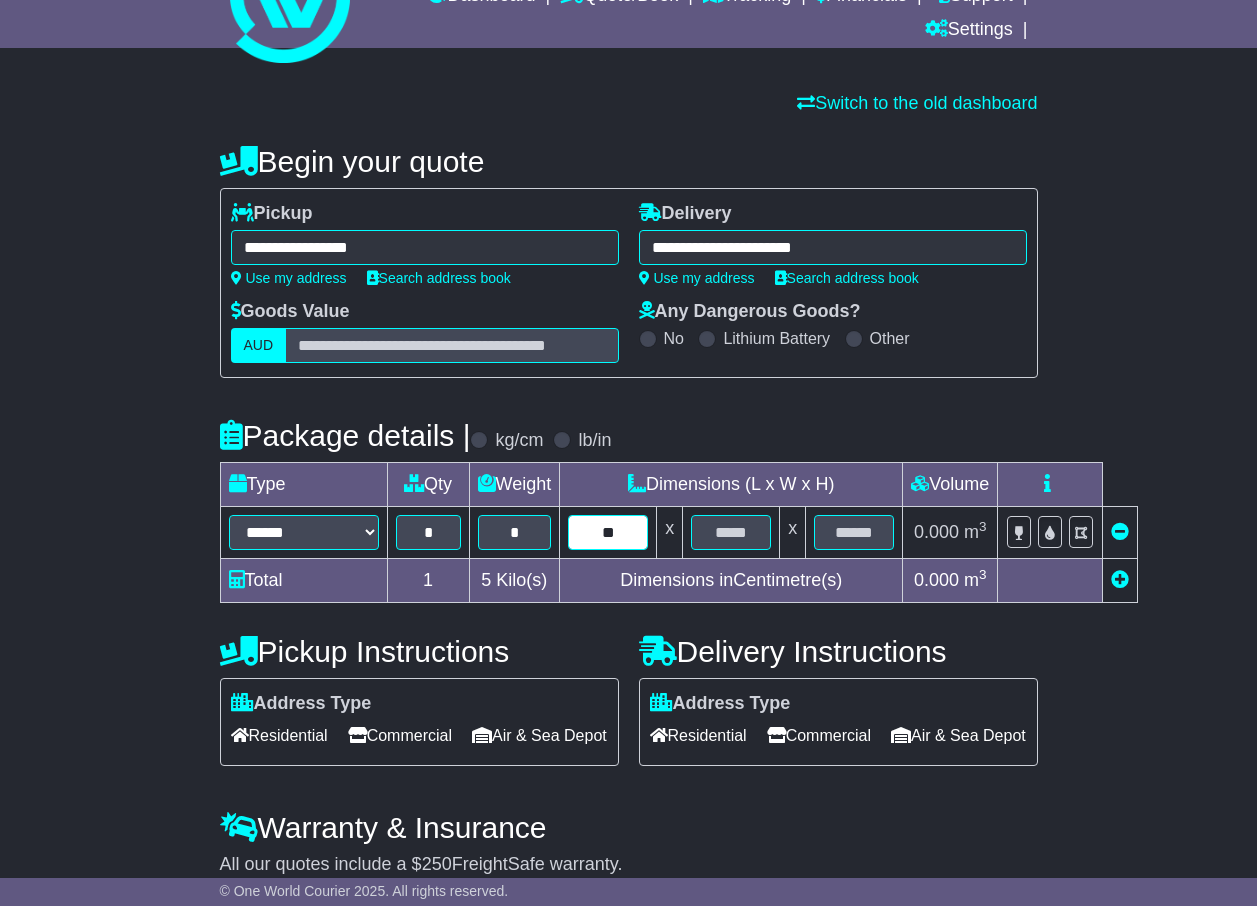 type on "**" 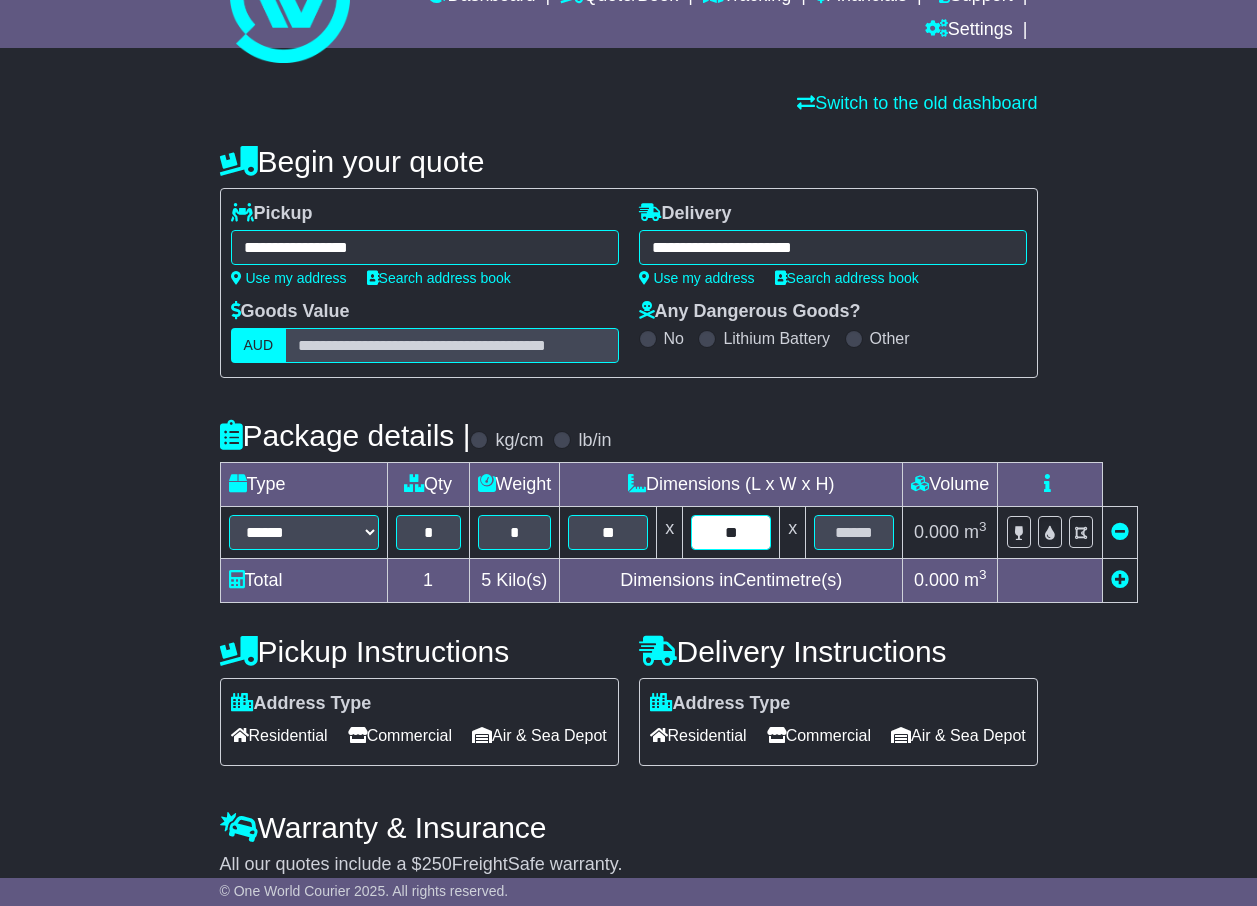 type on "**" 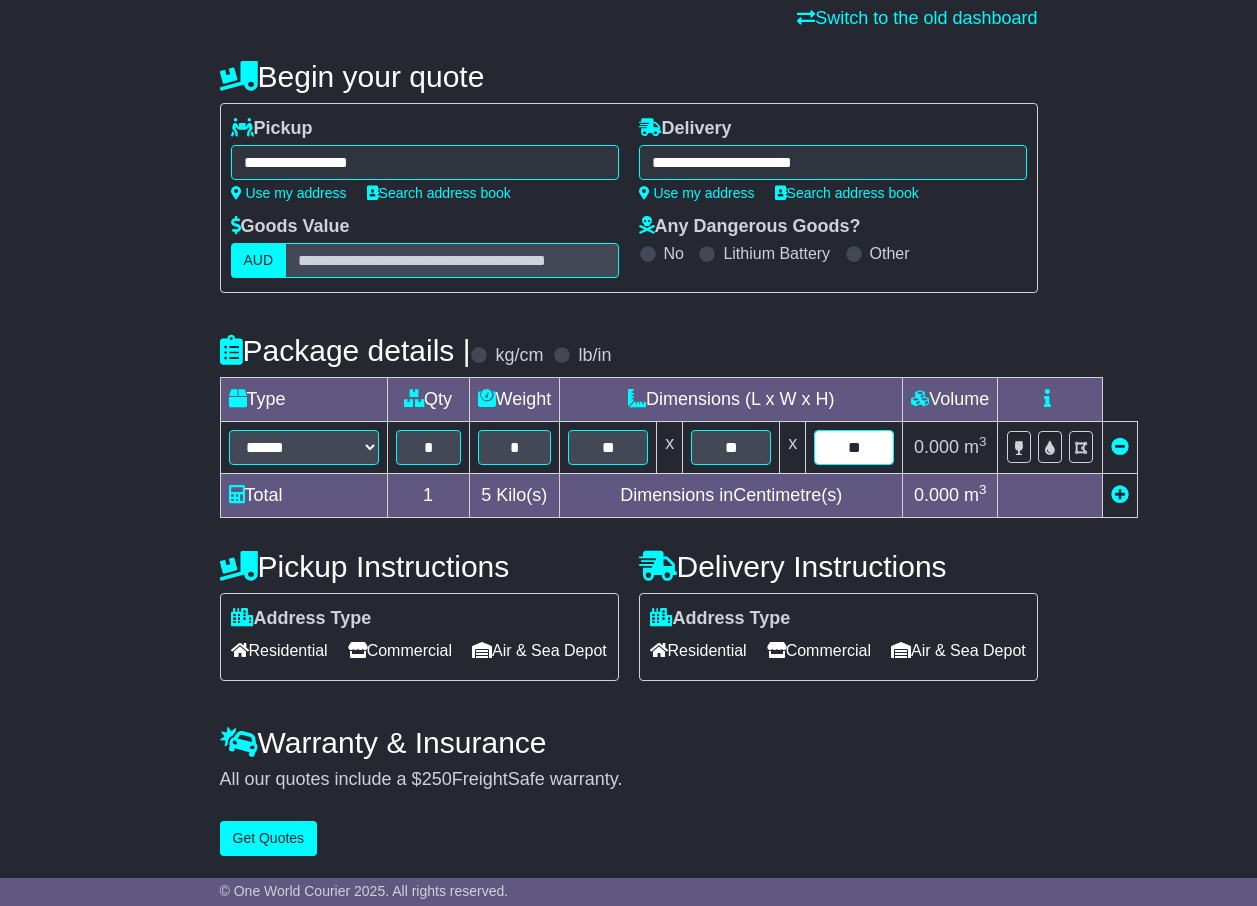 scroll, scrollTop: 216, scrollLeft: 0, axis: vertical 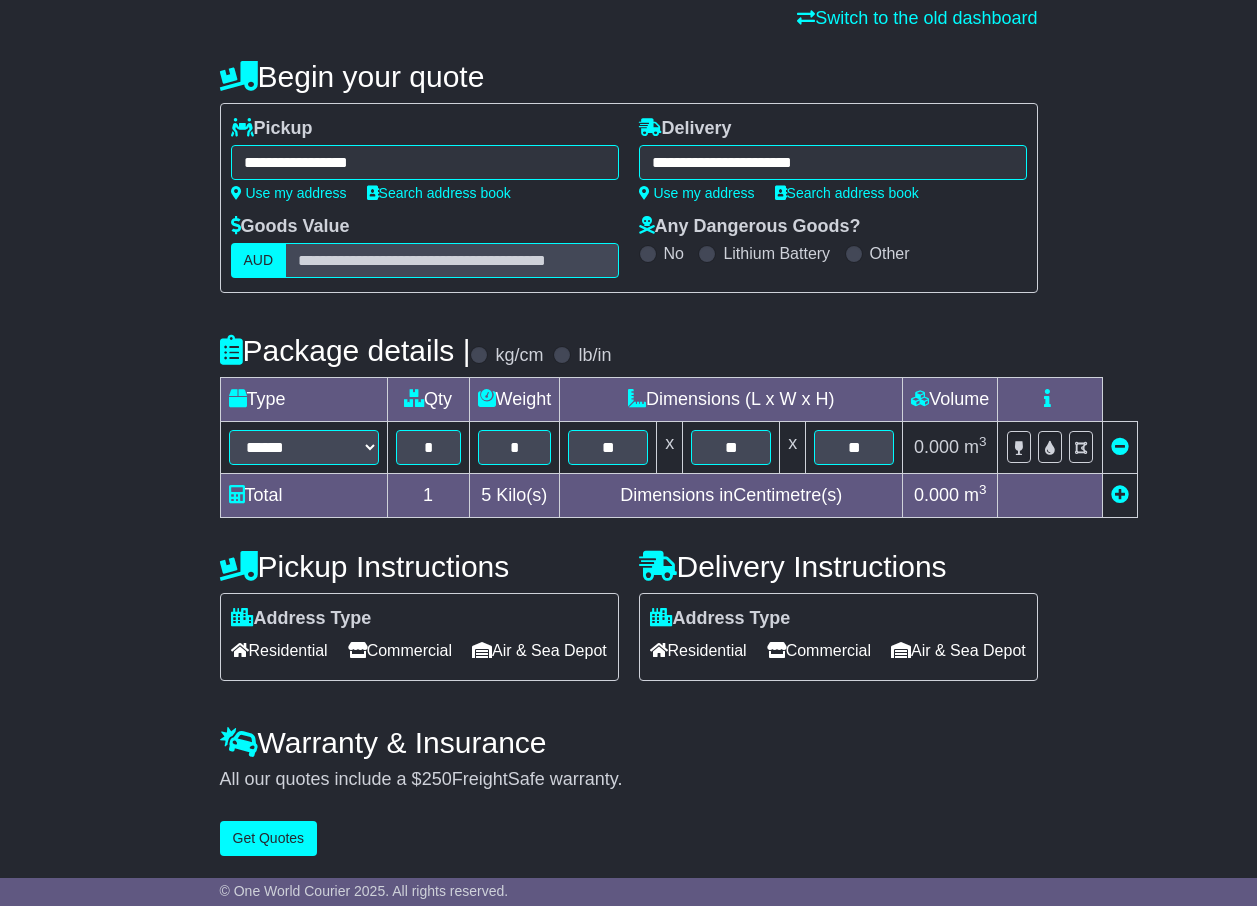click on "Residential
Commercial
Air & Sea Depot" at bounding box center (419, 650) 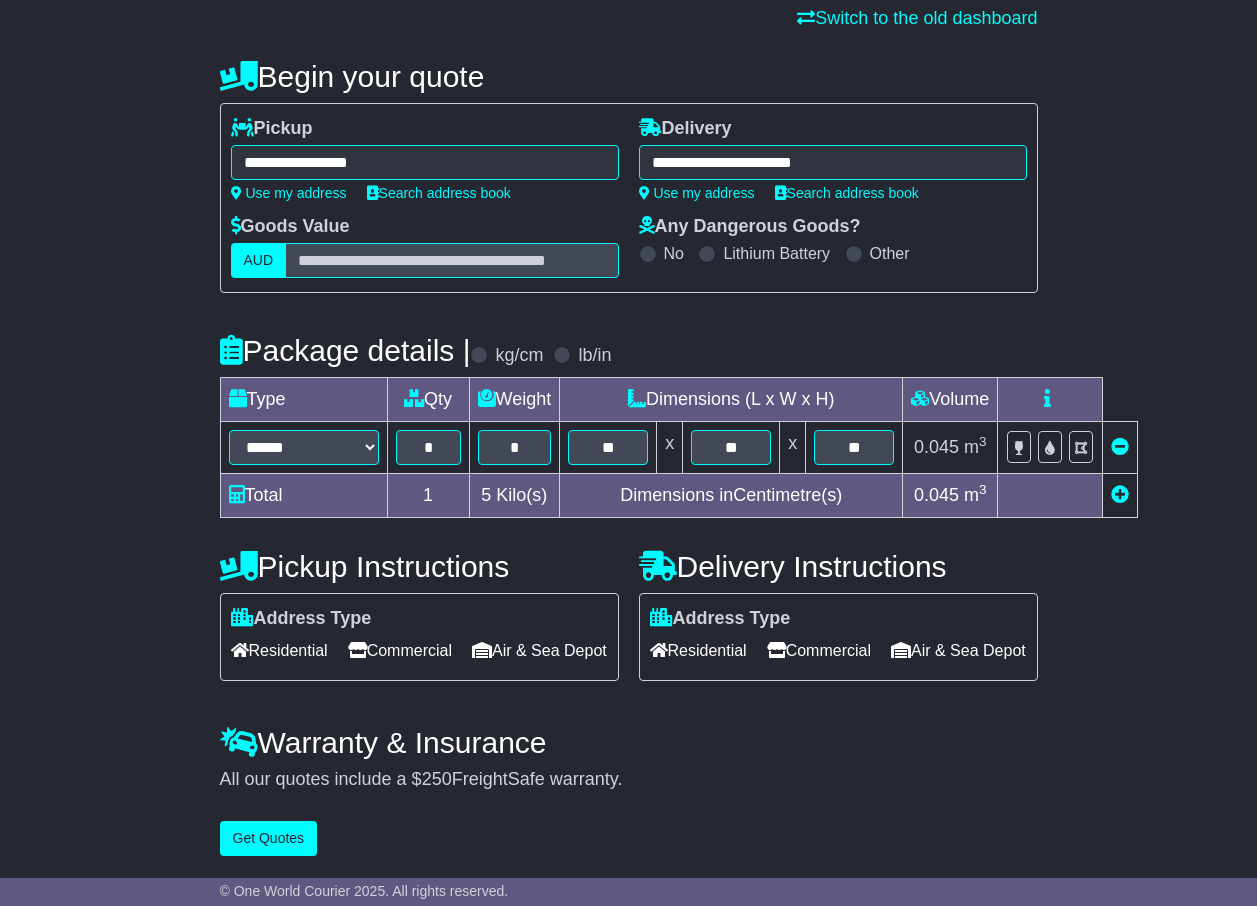 click on "Commercial" at bounding box center (819, 650) 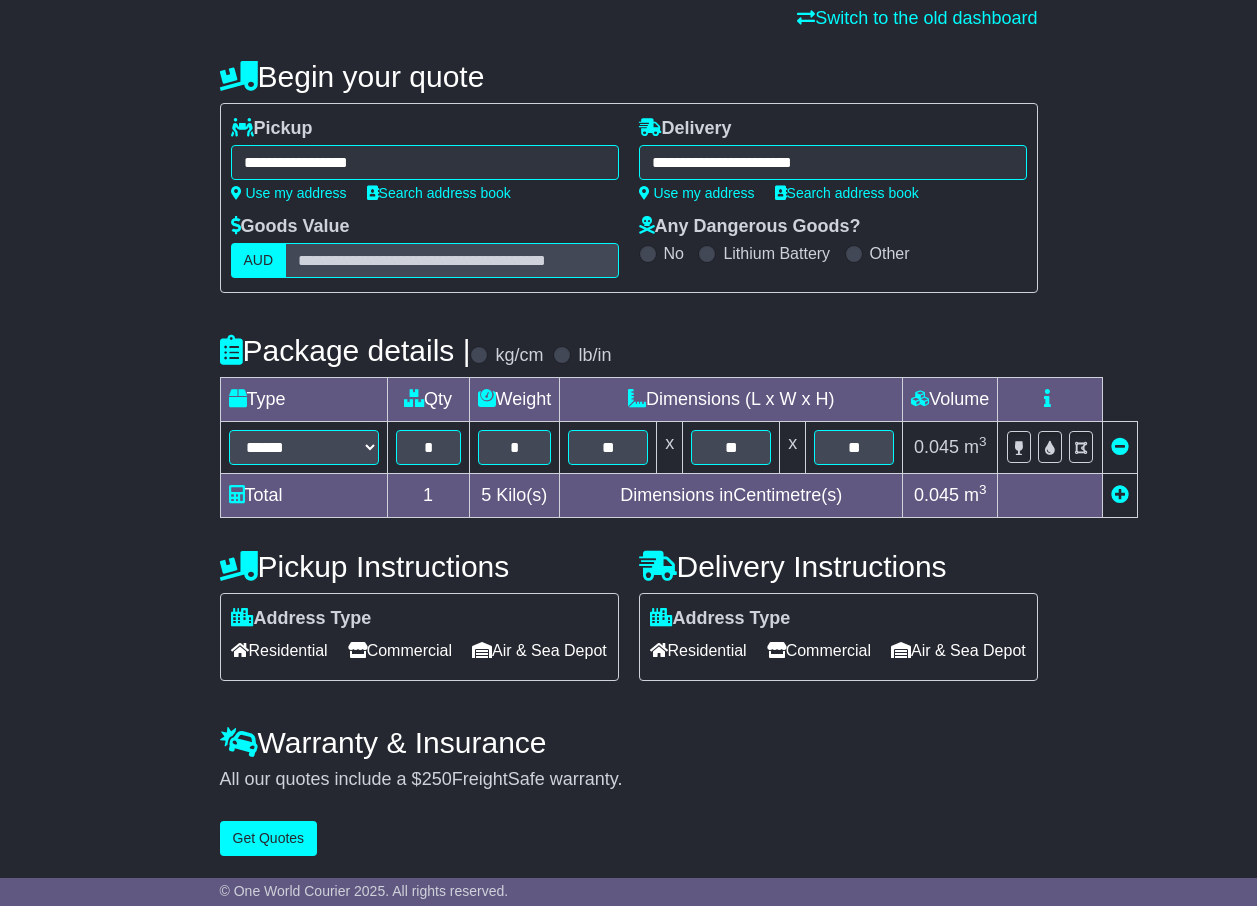 click on "Commercial" at bounding box center [400, 650] 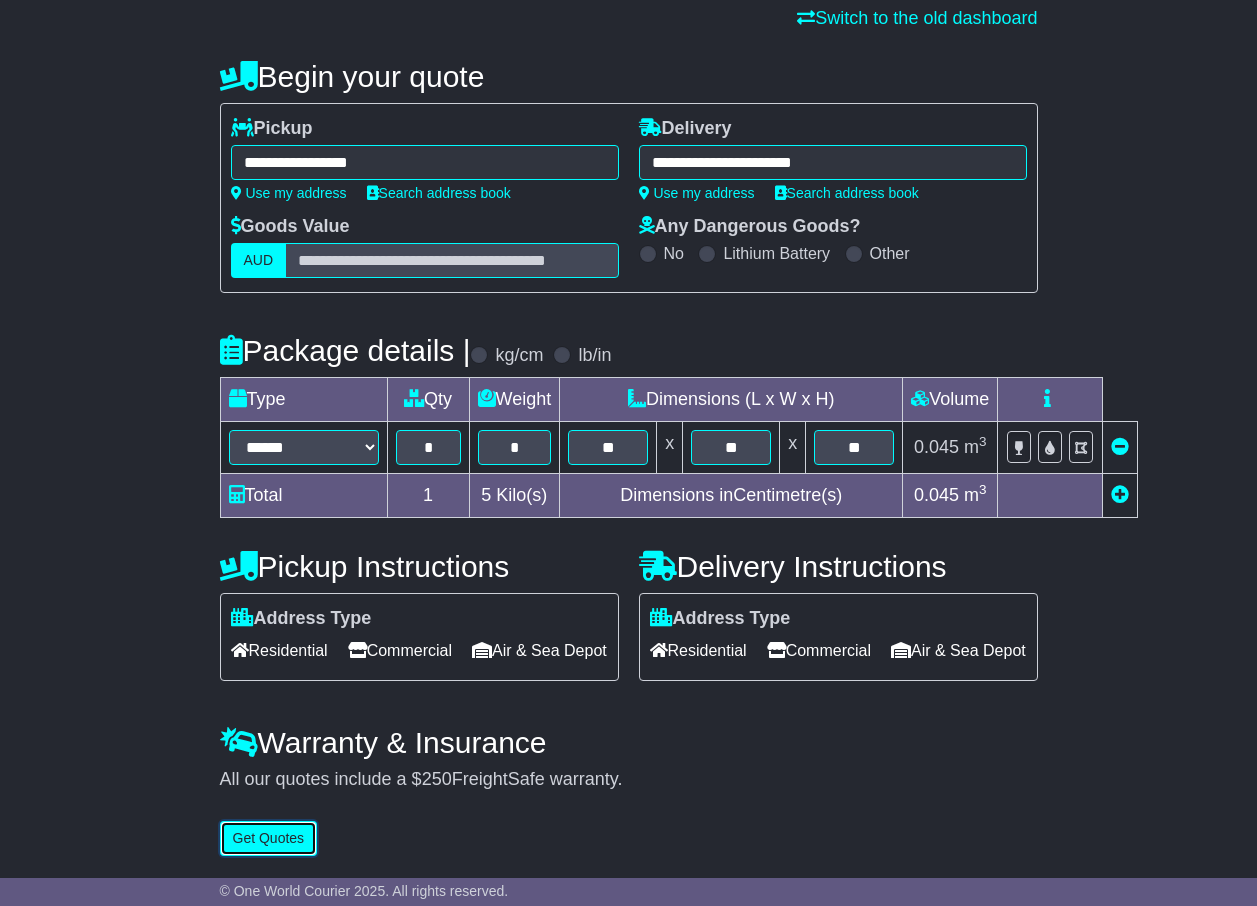 click on "Get Quotes" at bounding box center [269, 838] 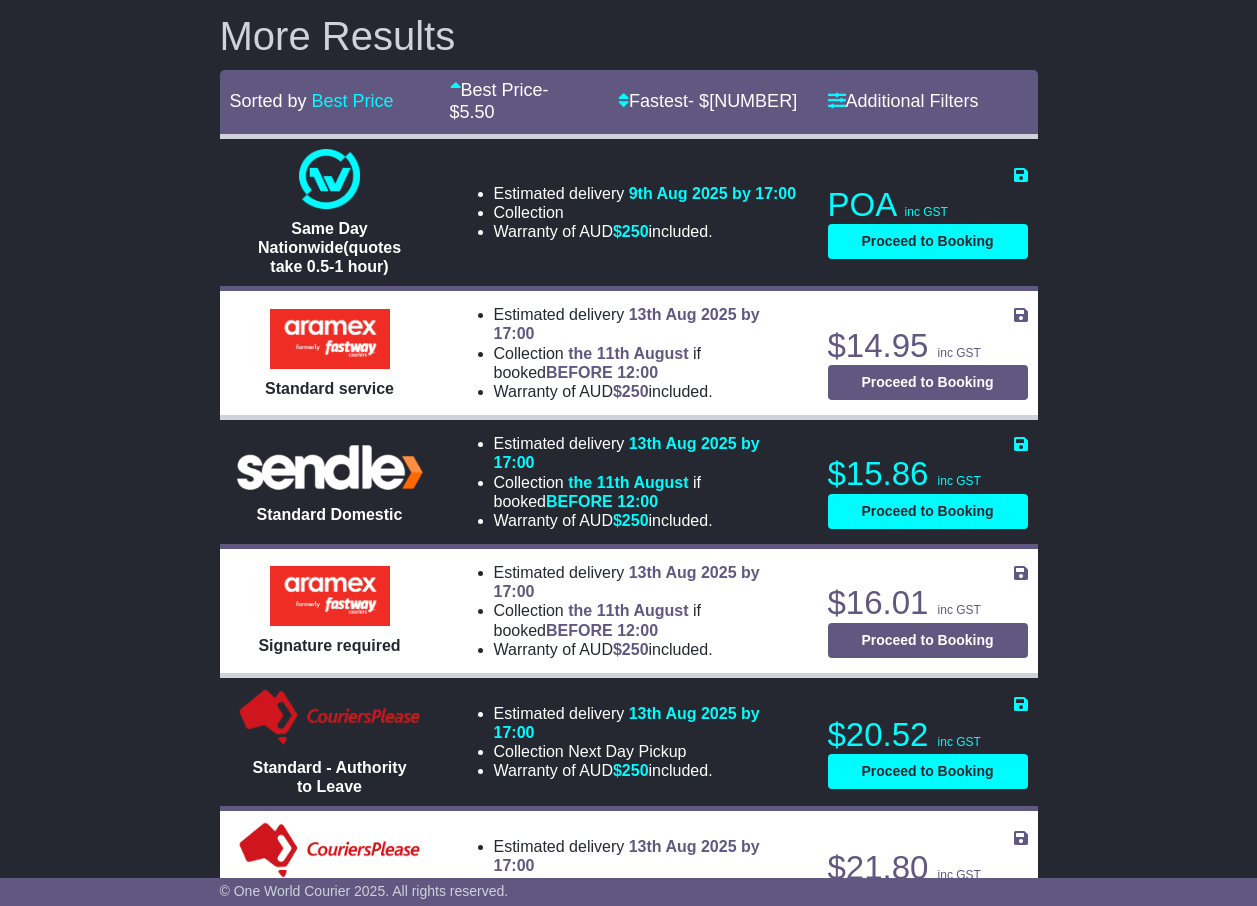scroll, scrollTop: 1000, scrollLeft: 0, axis: vertical 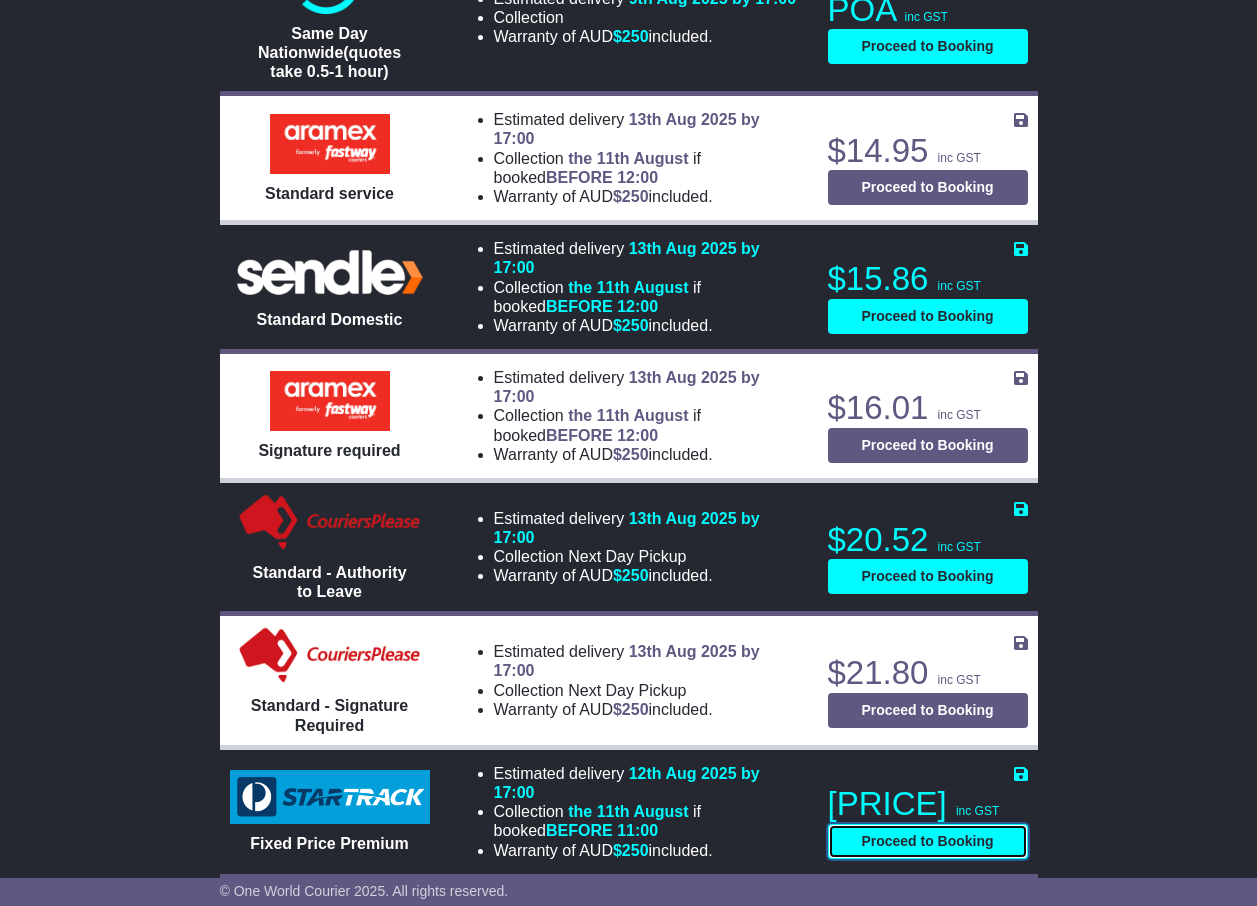 click on "Proceed to Booking" at bounding box center [928, 841] 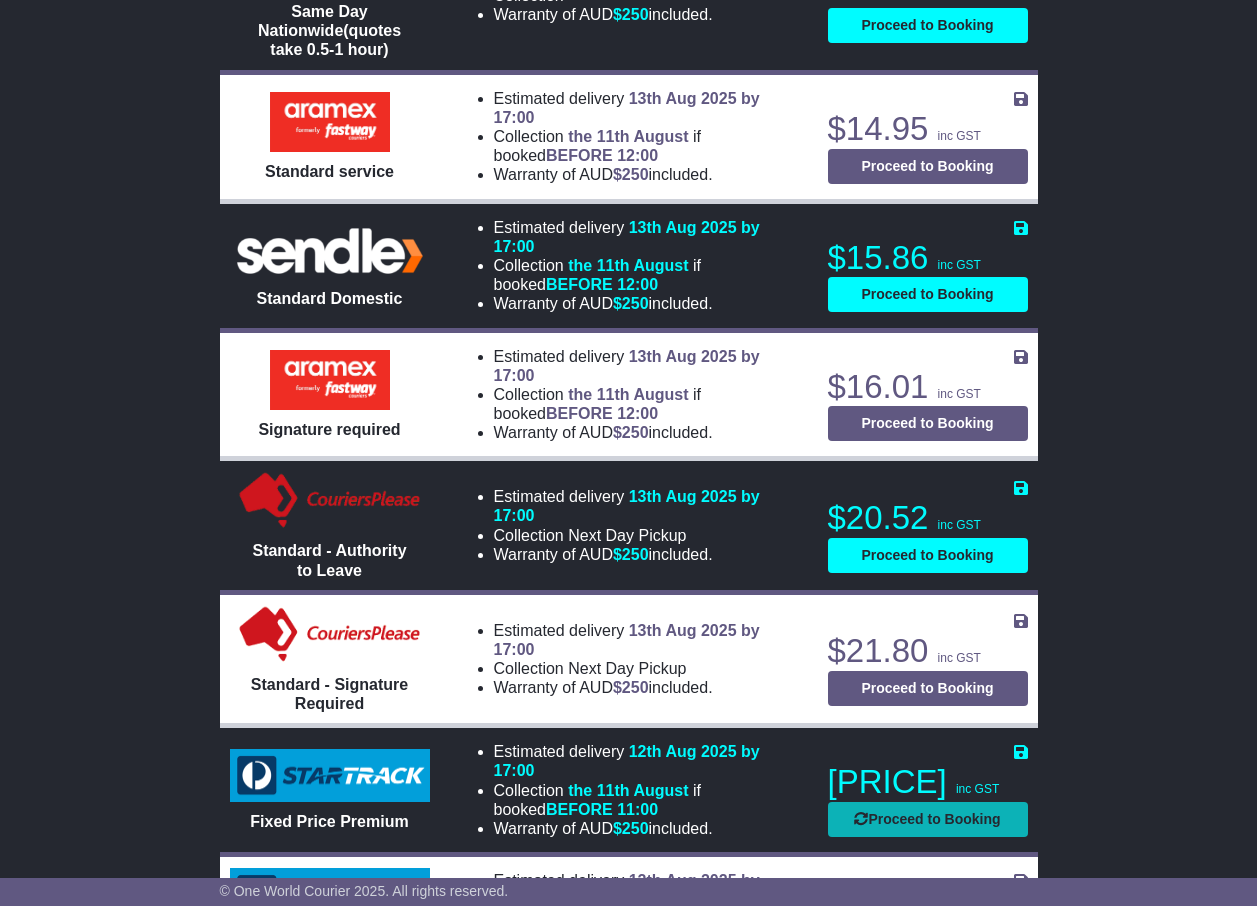 scroll, scrollTop: 958, scrollLeft: 0, axis: vertical 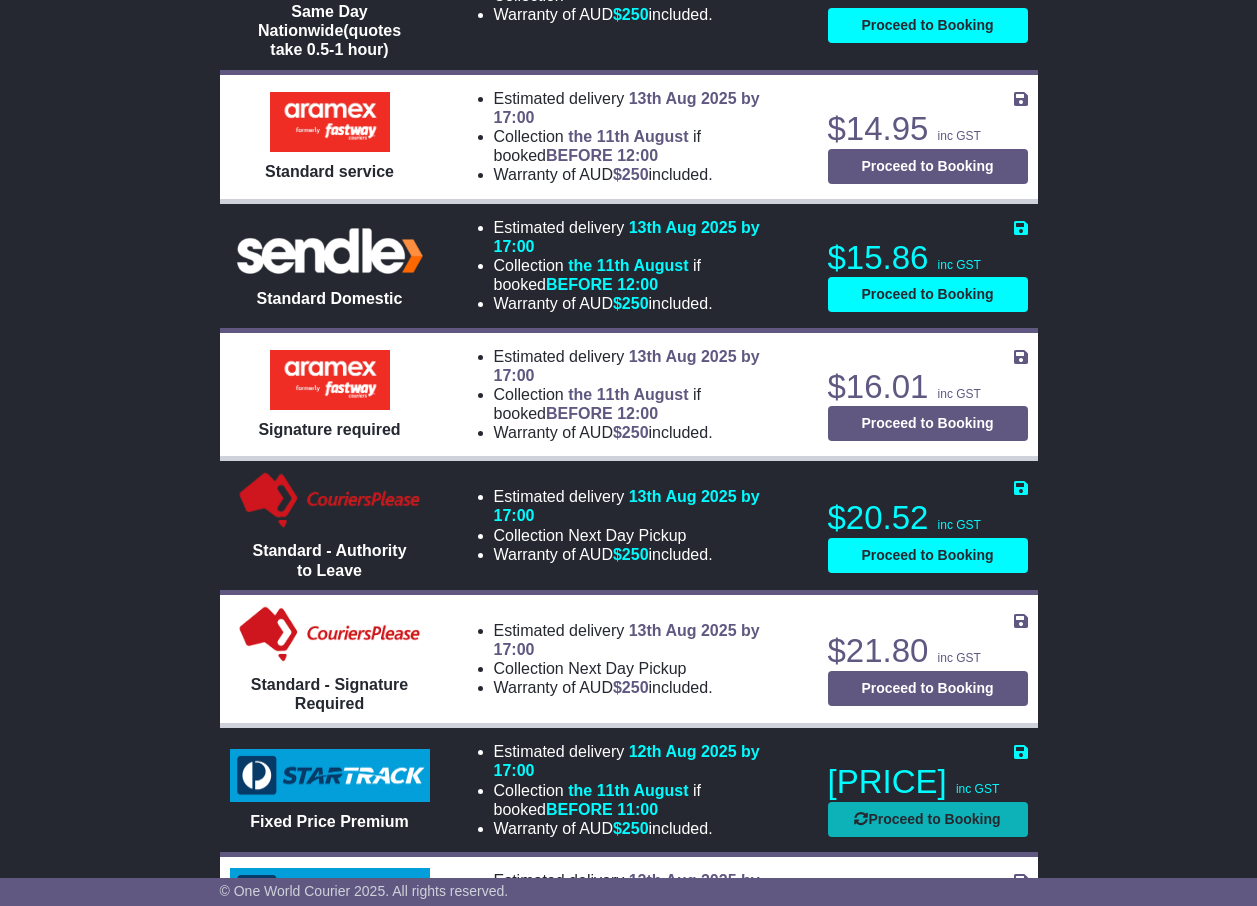 select on "***" 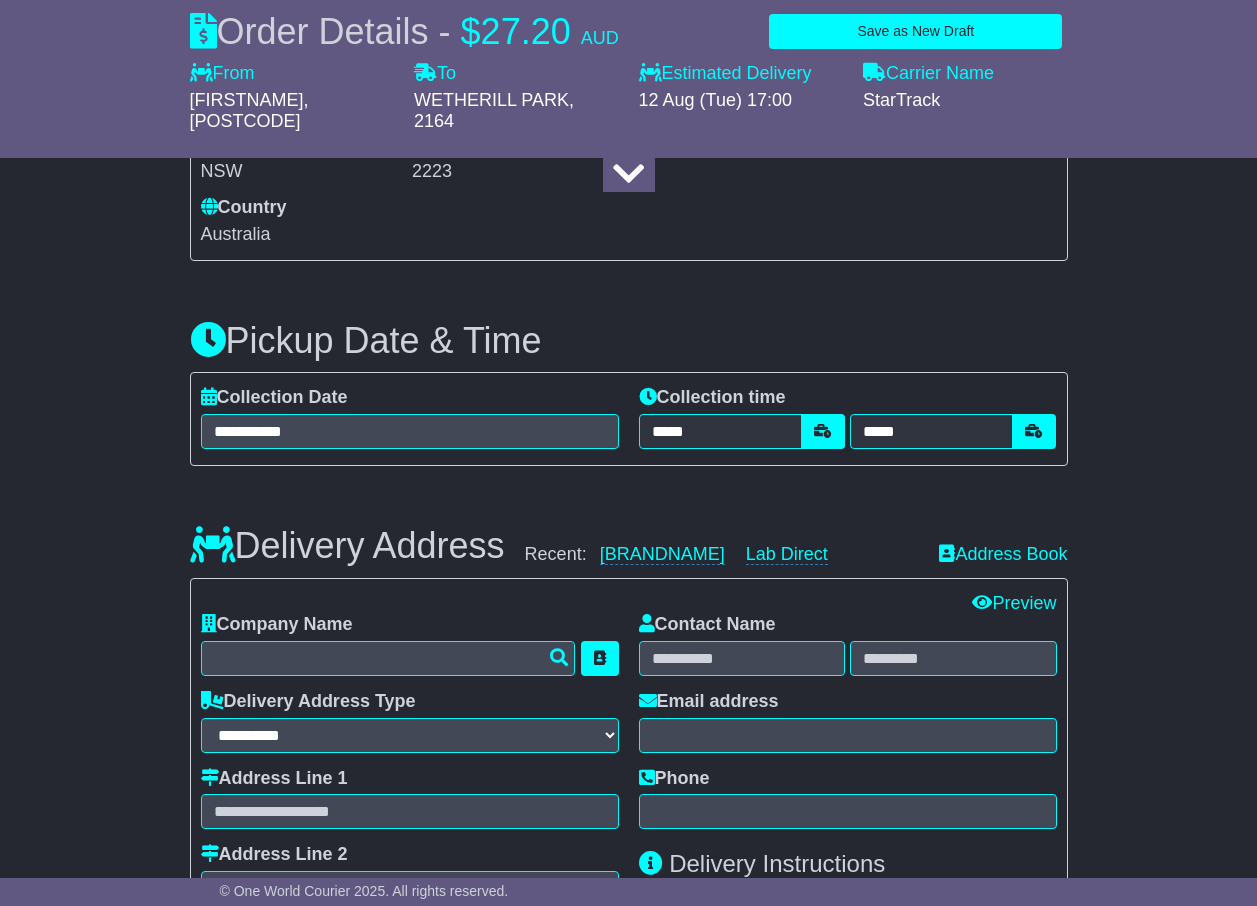 select 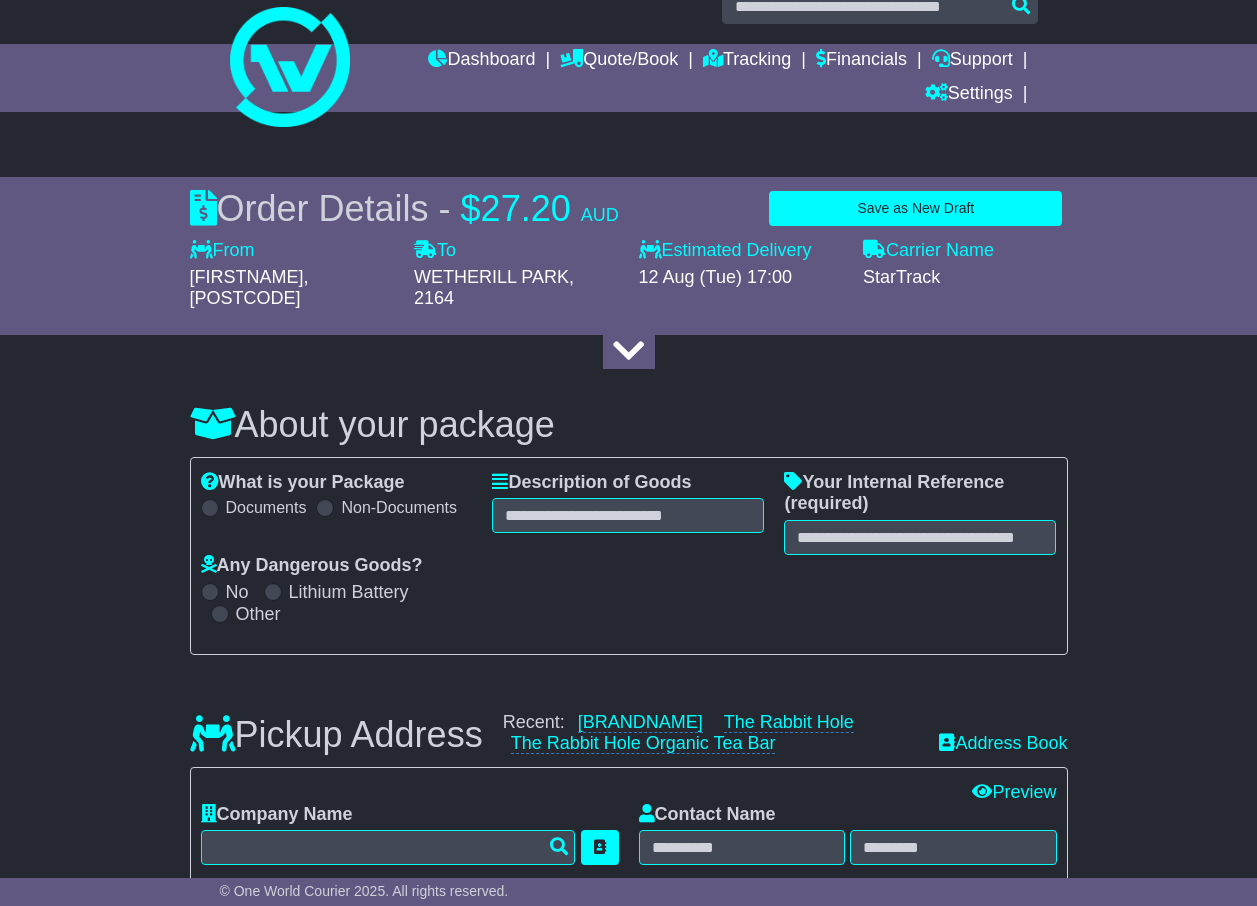 scroll, scrollTop: 0, scrollLeft: 0, axis: both 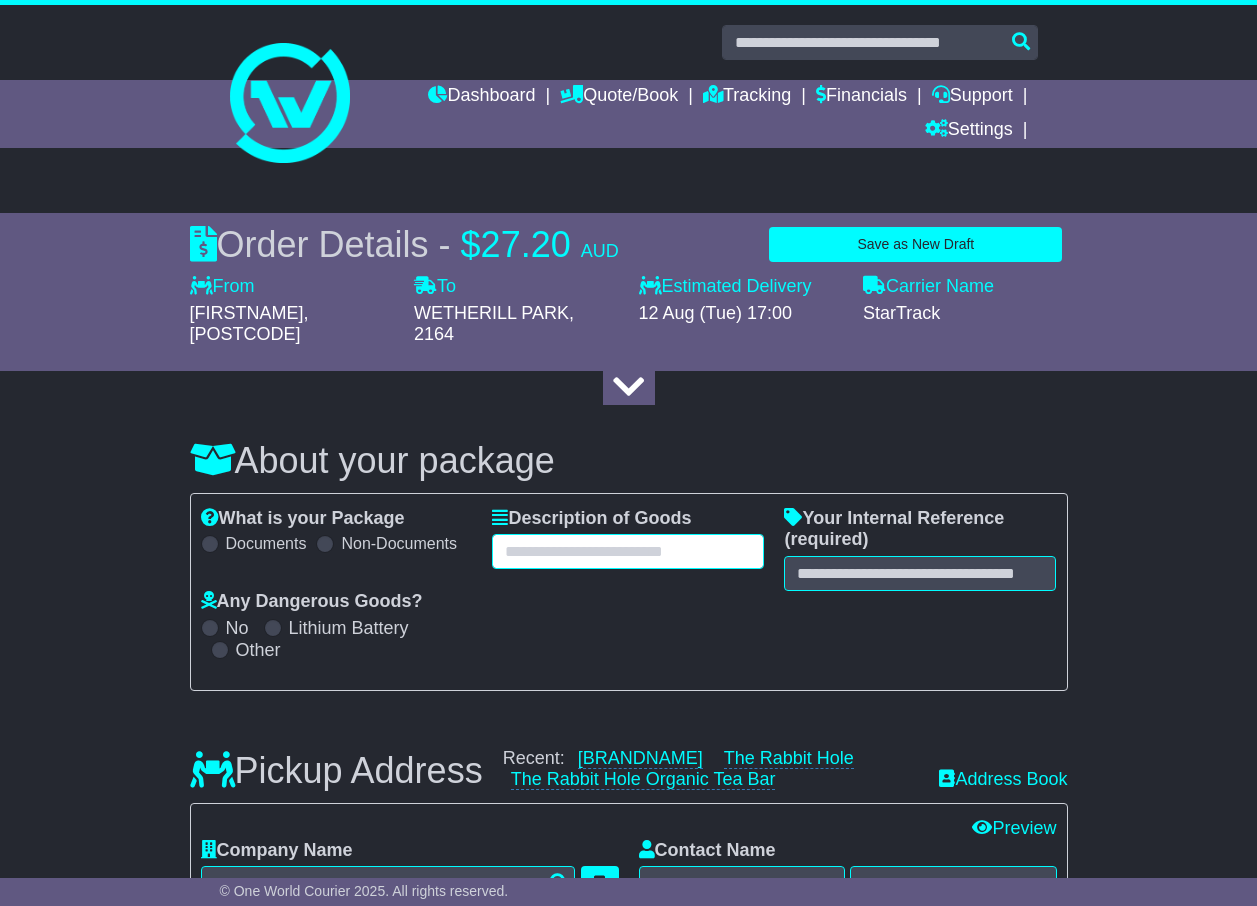 click at bounding box center (628, 551) 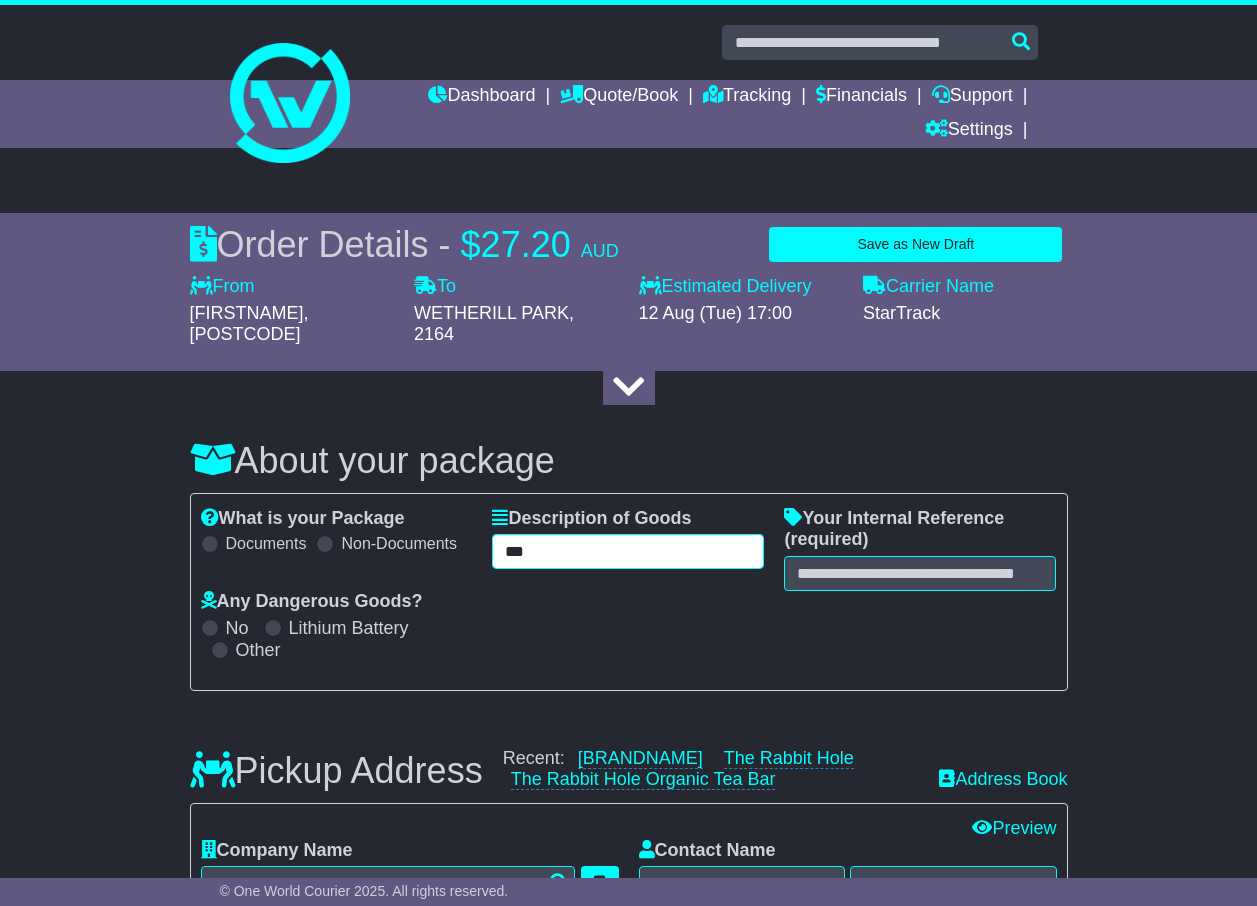 type on "***" 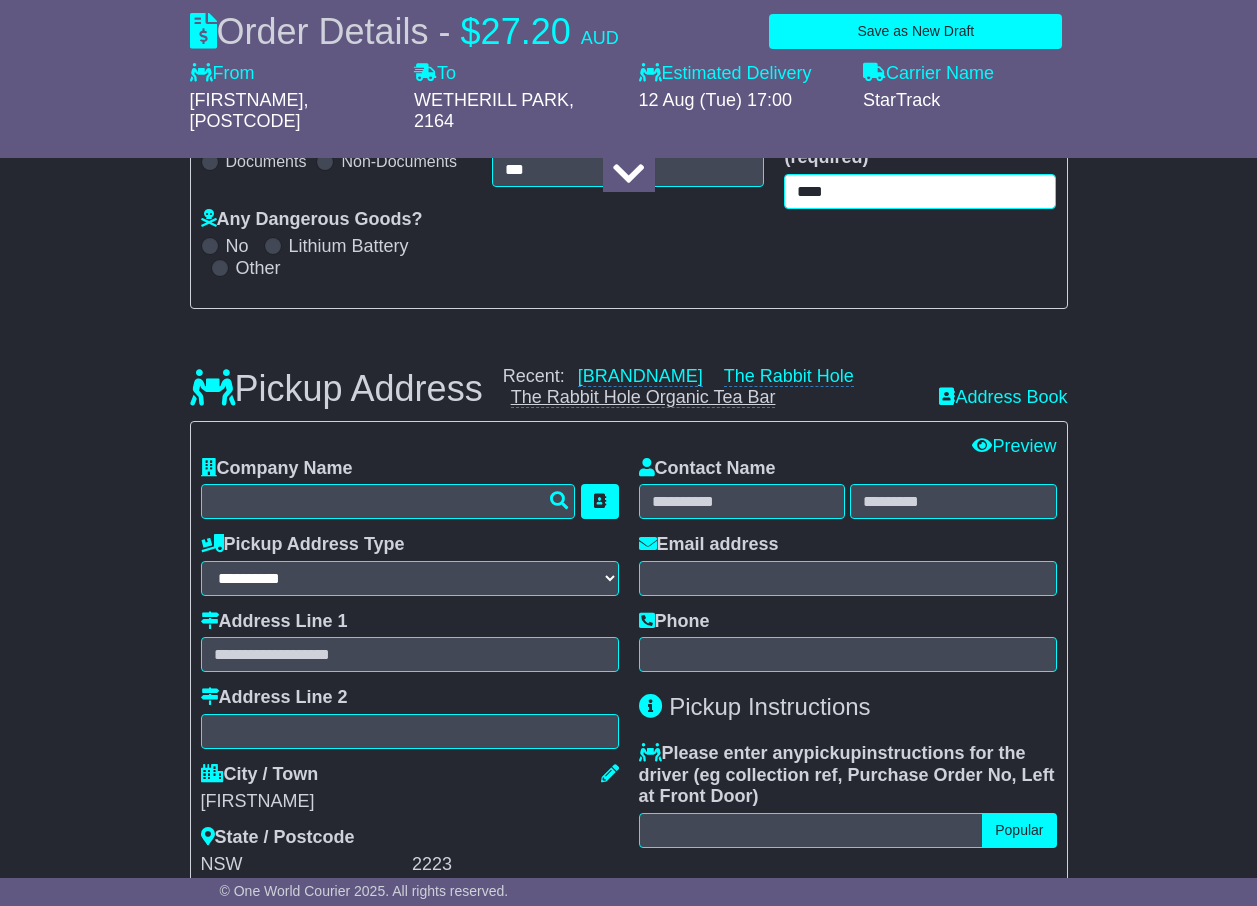 scroll, scrollTop: 400, scrollLeft: 0, axis: vertical 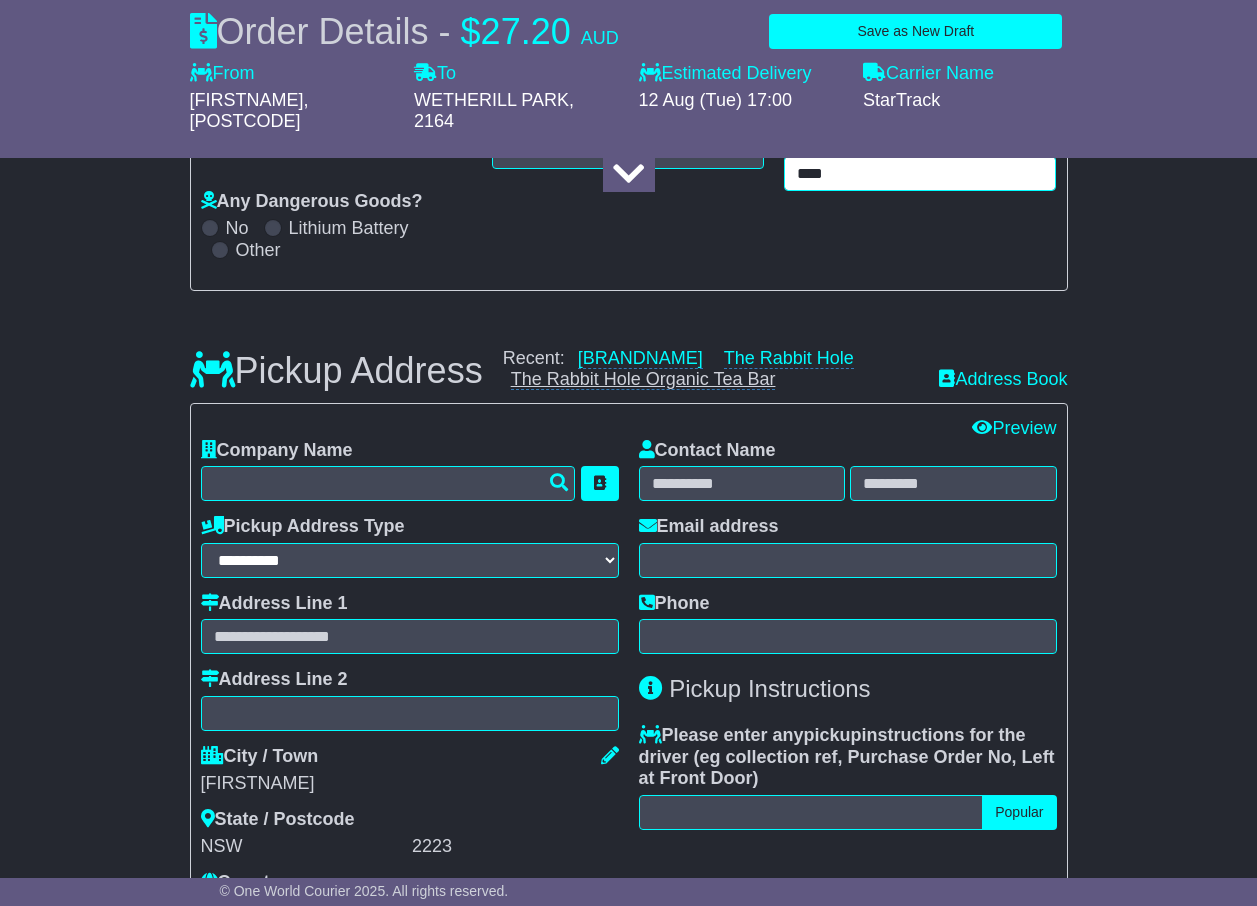 type on "****" 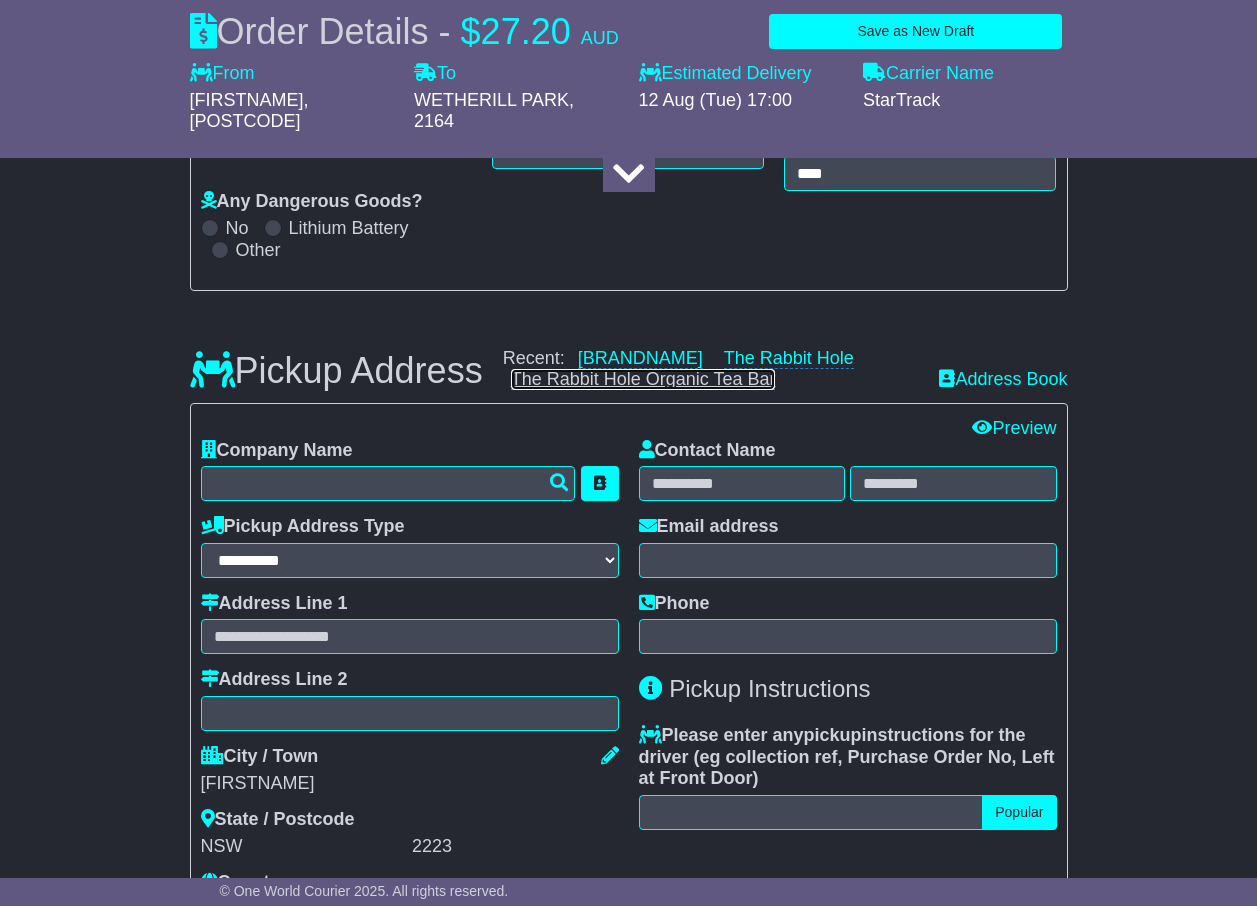 click on "The Rabbit Hole Organic Tea Bar" at bounding box center [643, 379] 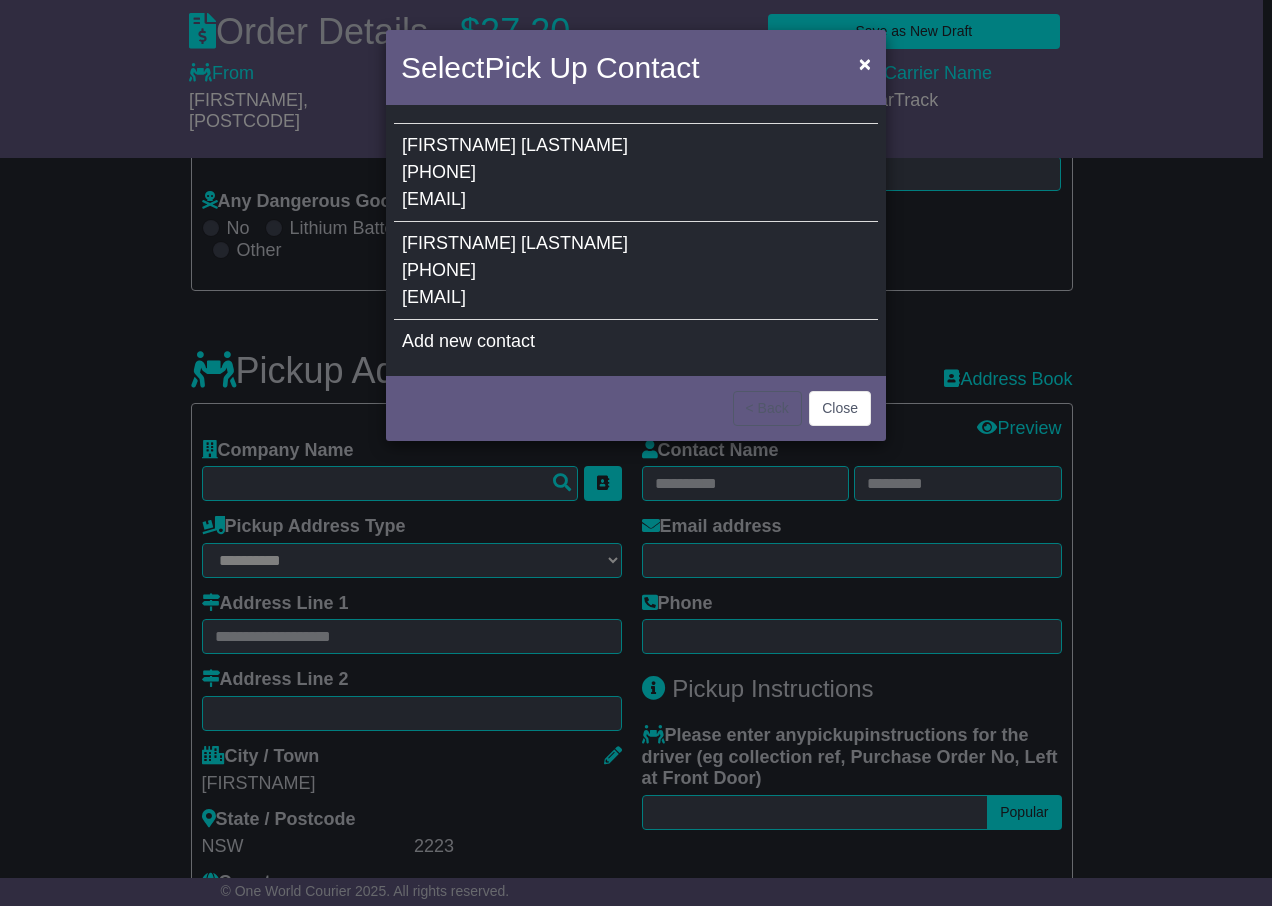 click on "Kristina   Welch
0415391249
kristina@therabbithole.com.au" at bounding box center (636, 271) 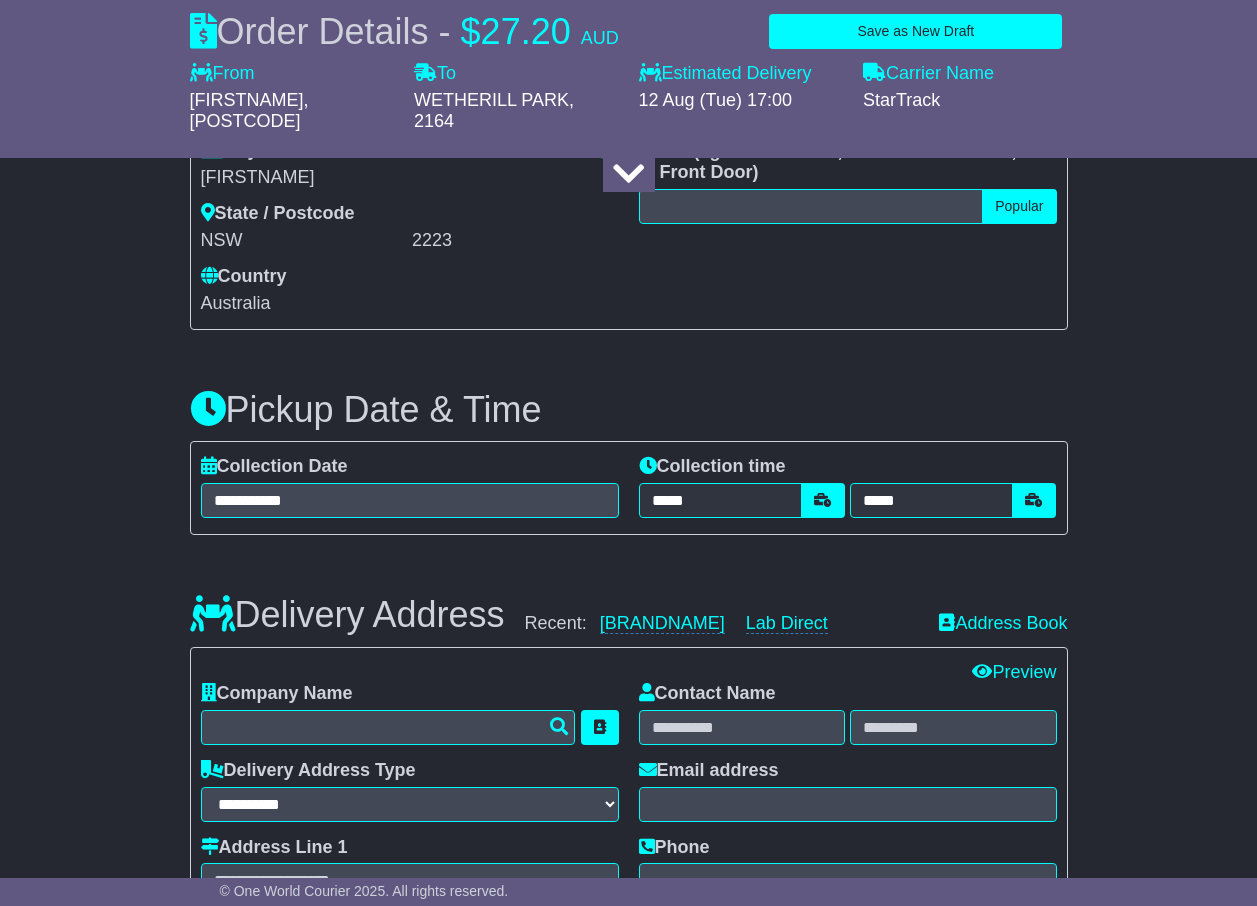 scroll, scrollTop: 1200, scrollLeft: 0, axis: vertical 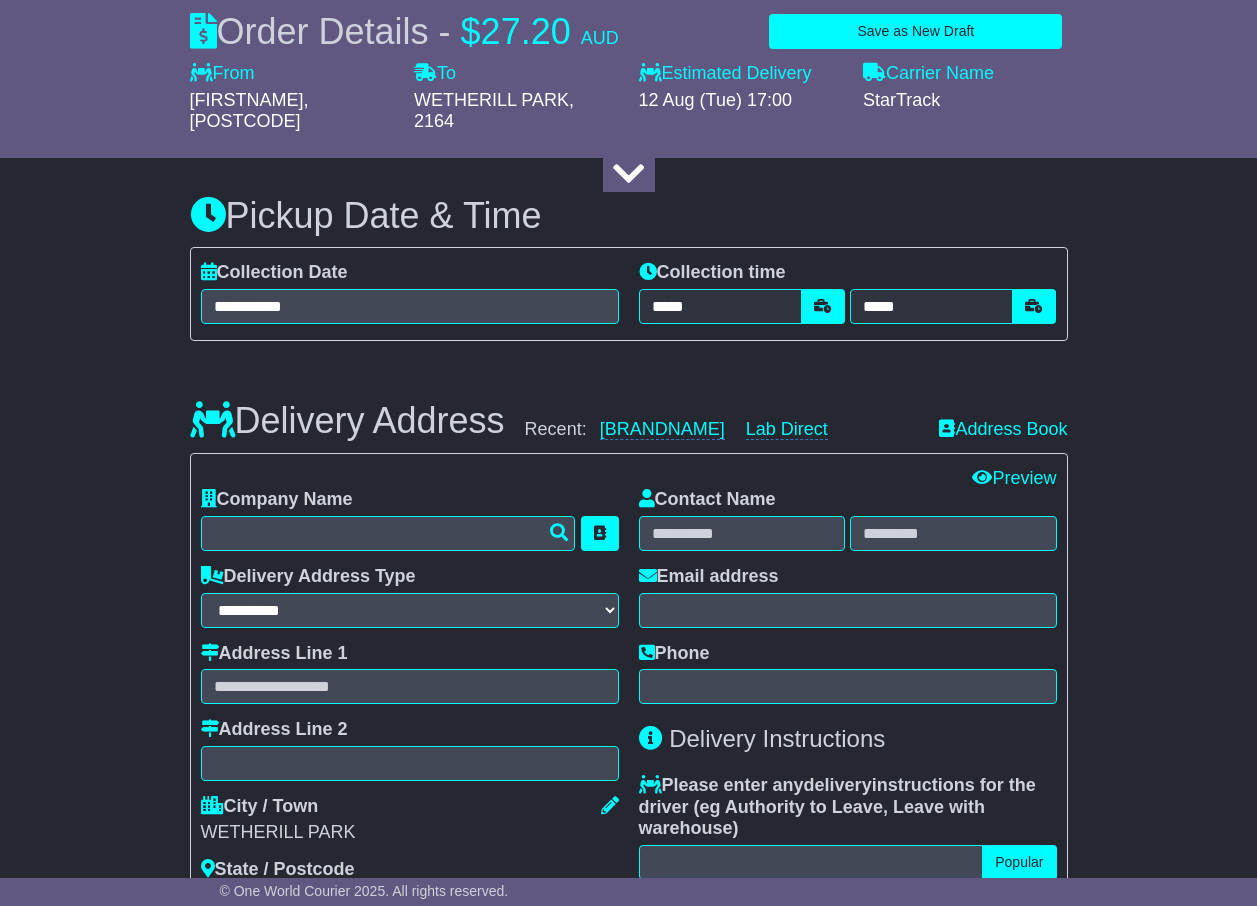 click on "Delivery Address
Recent:
LA ROYAL PATTISSERIE
Lab Direct
Address Book" at bounding box center (629, 406) 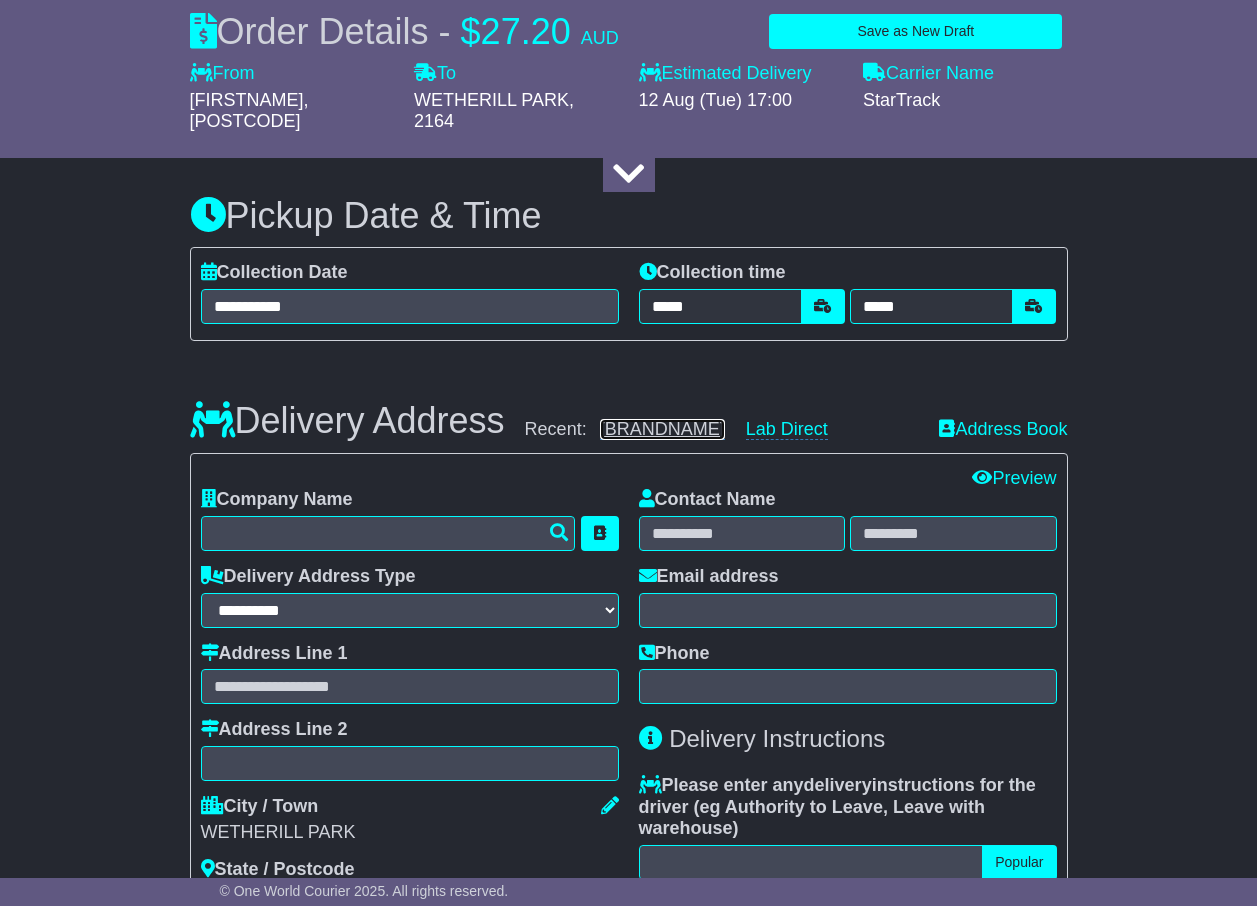 click on "LA ROYAL PATTISSERIE" at bounding box center (662, 429) 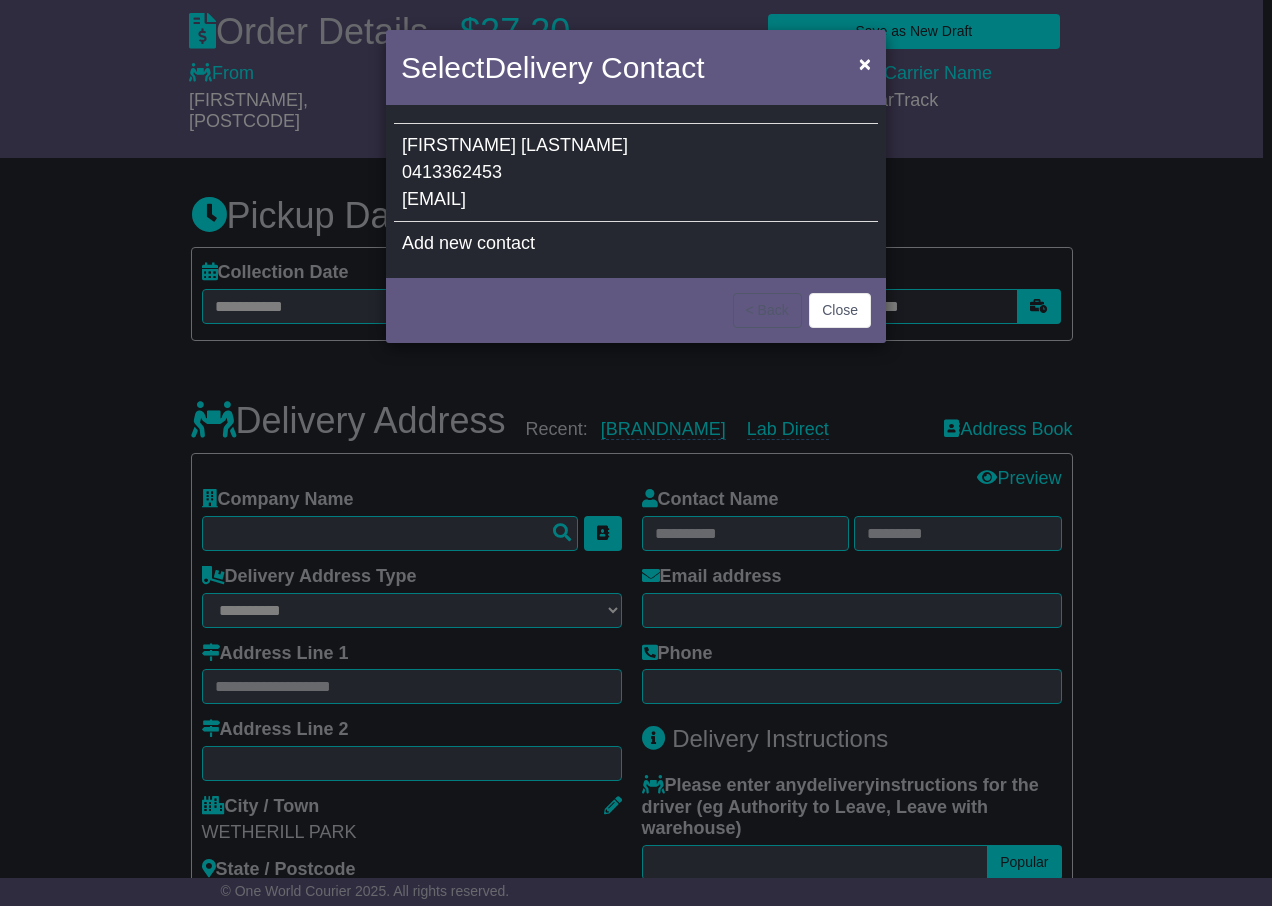 click on "KRISTINA   WELCH
0413362453
KRISTINA@THERABBITHOLE.COM.AU" at bounding box center (636, 173) 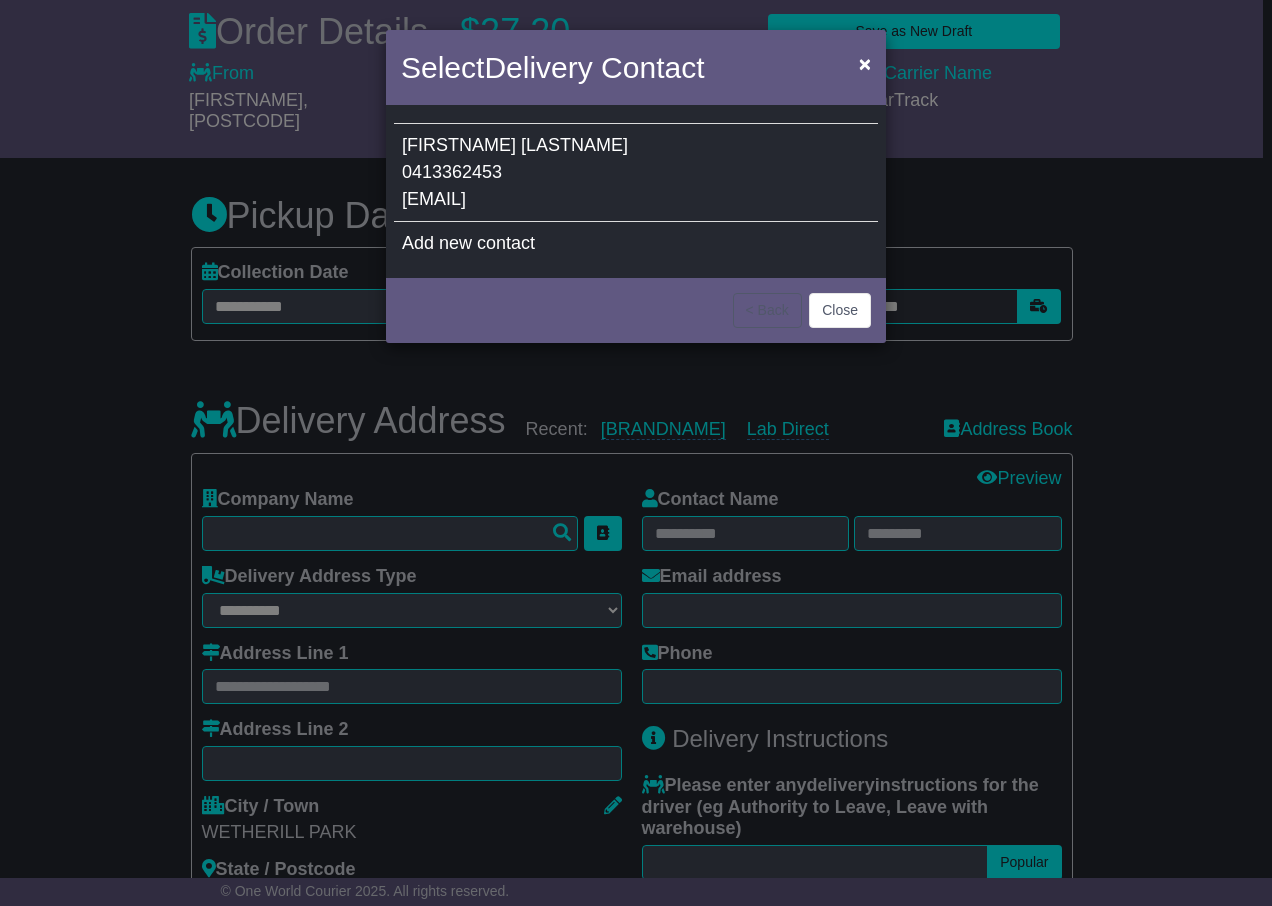 type on "**********" 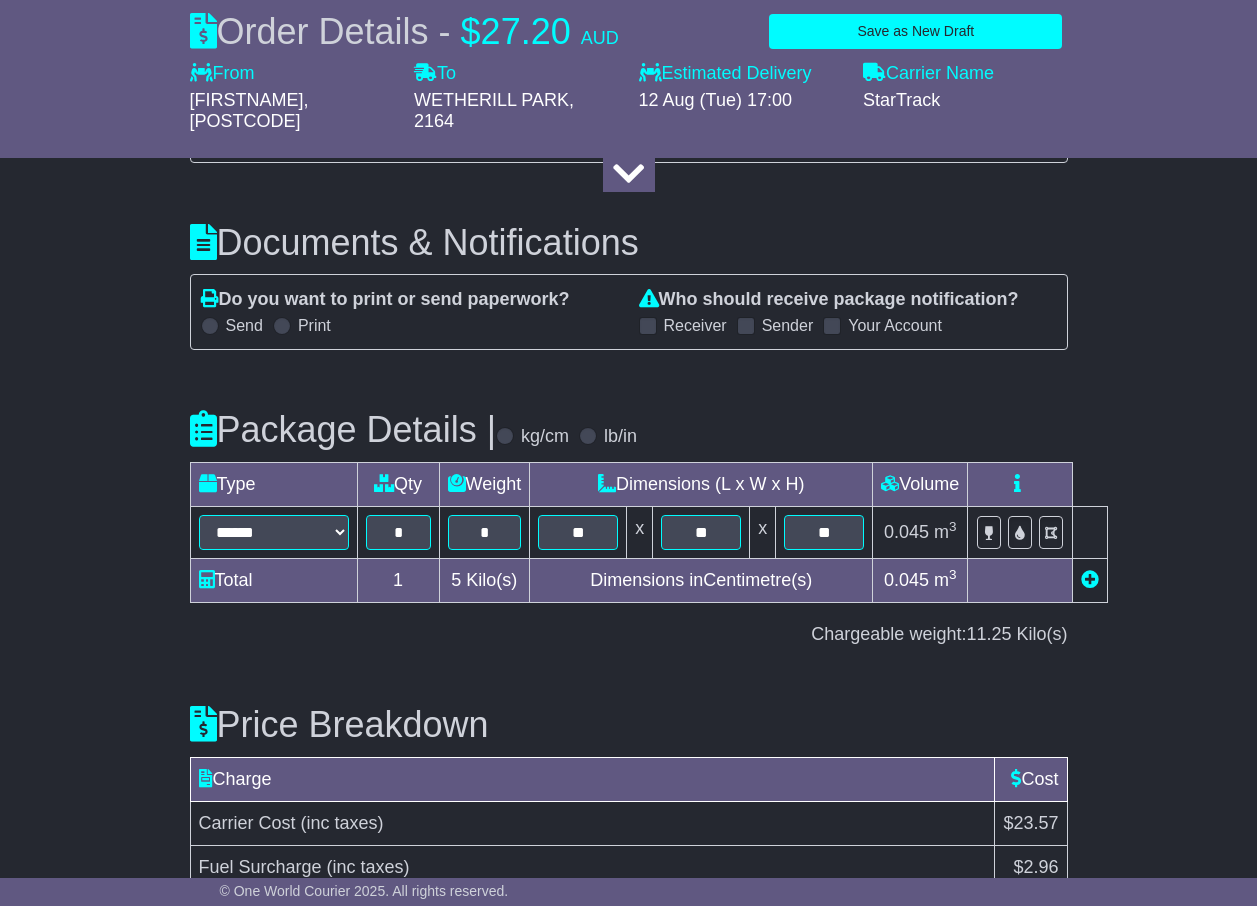 scroll, scrollTop: 2373, scrollLeft: 0, axis: vertical 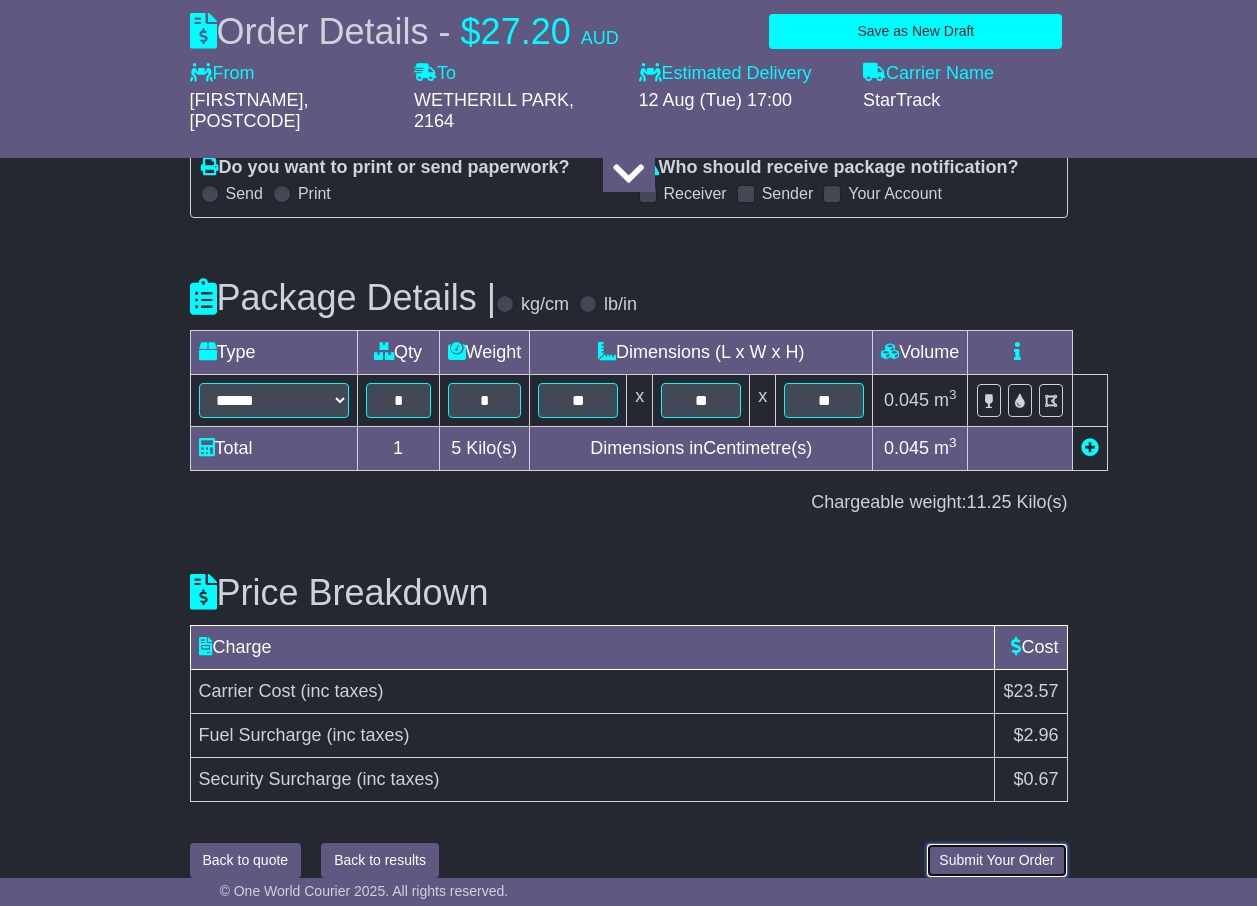 click on "Submit Your Order" at bounding box center [996, 860] 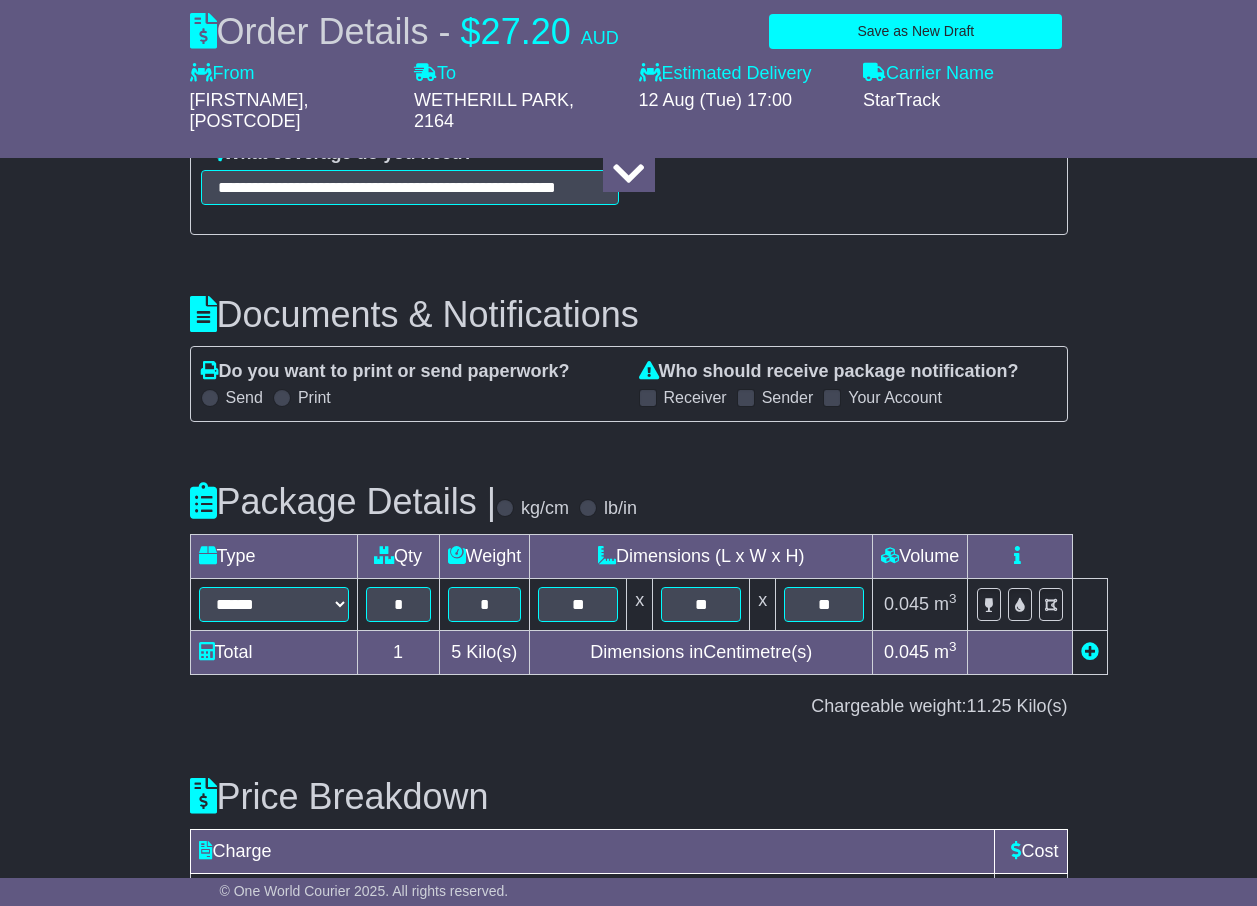 scroll, scrollTop: 2373, scrollLeft: 0, axis: vertical 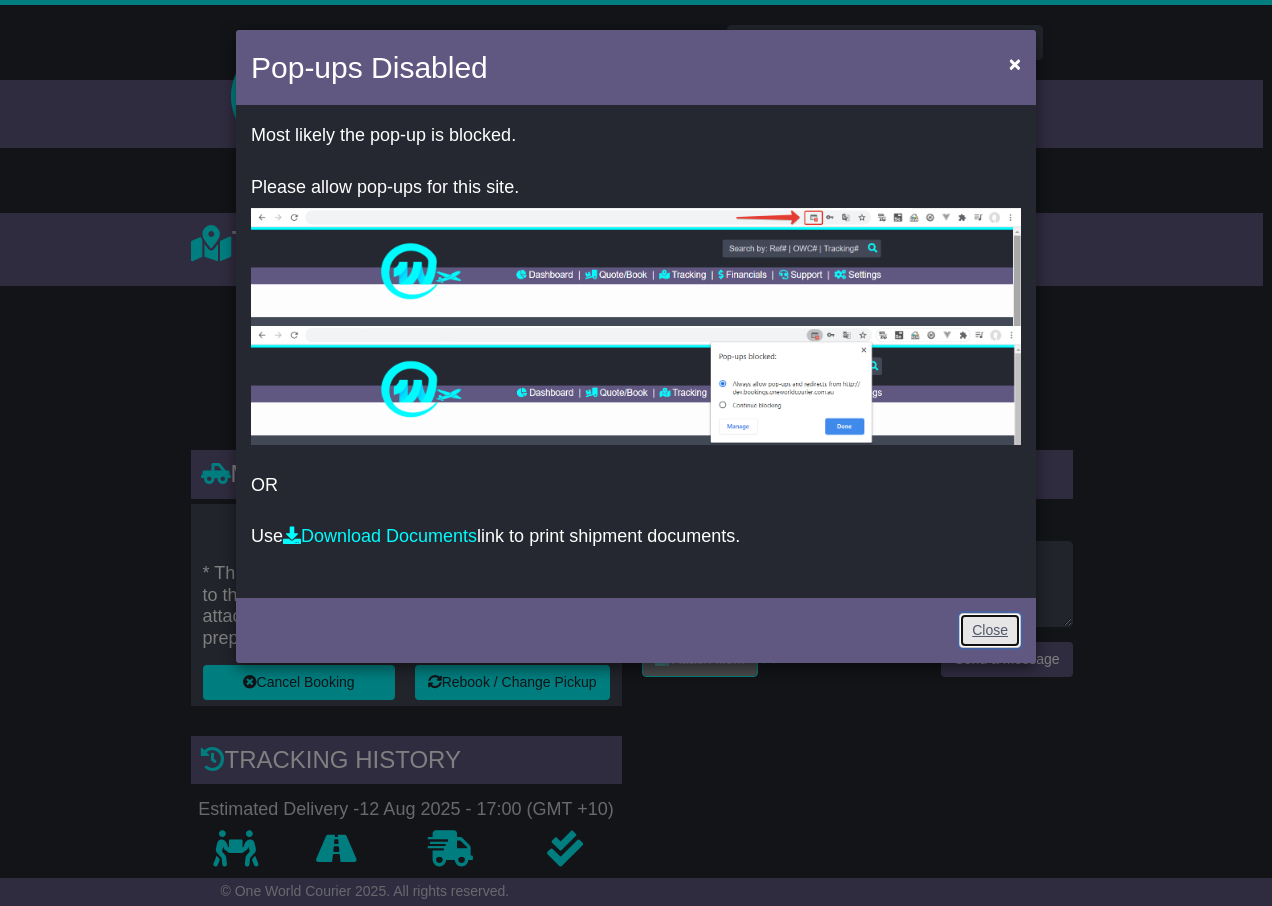 click on "Close" at bounding box center [990, 630] 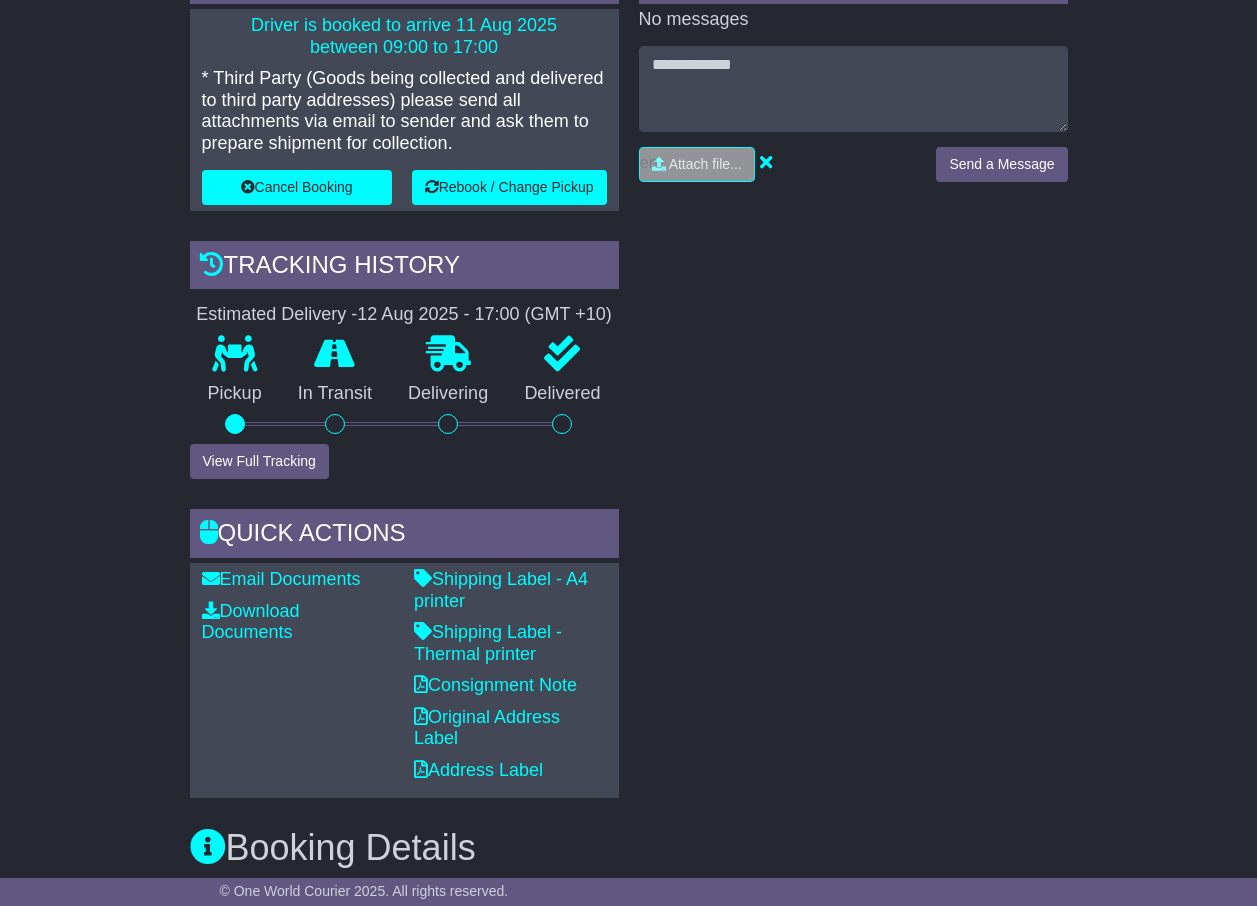scroll, scrollTop: 500, scrollLeft: 0, axis: vertical 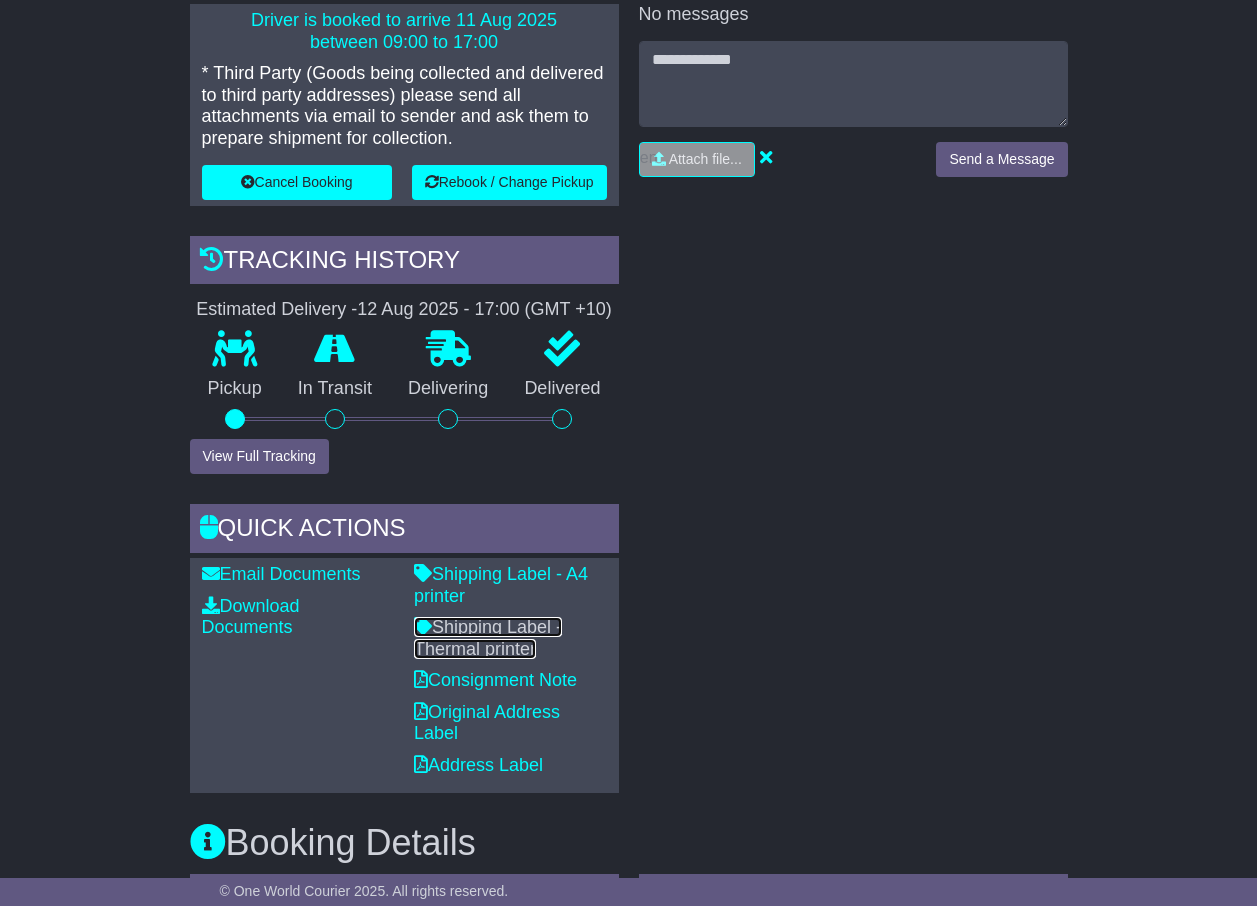 click on "Shipping Label - Thermal printer" at bounding box center [488, 638] 